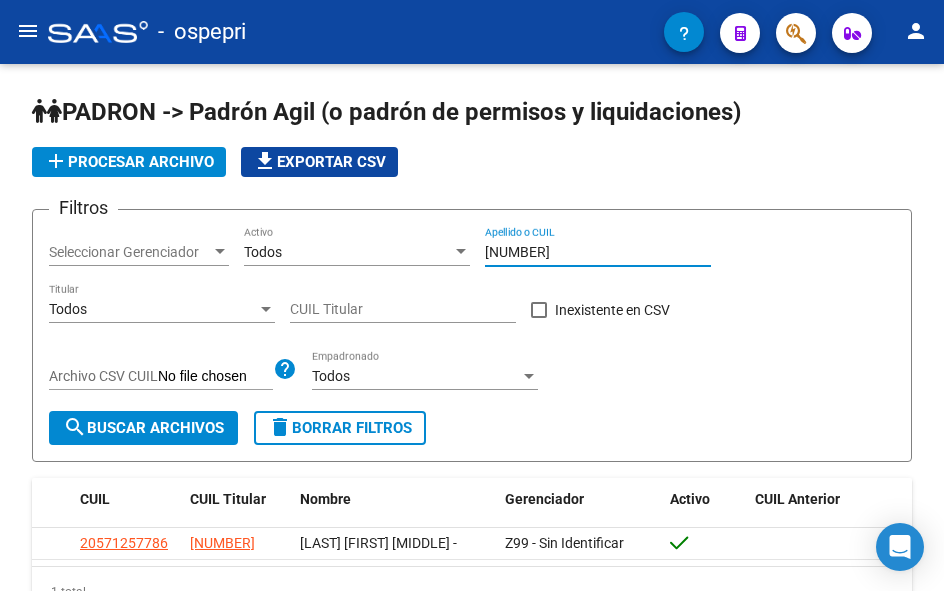 scroll, scrollTop: 0, scrollLeft: 0, axis: both 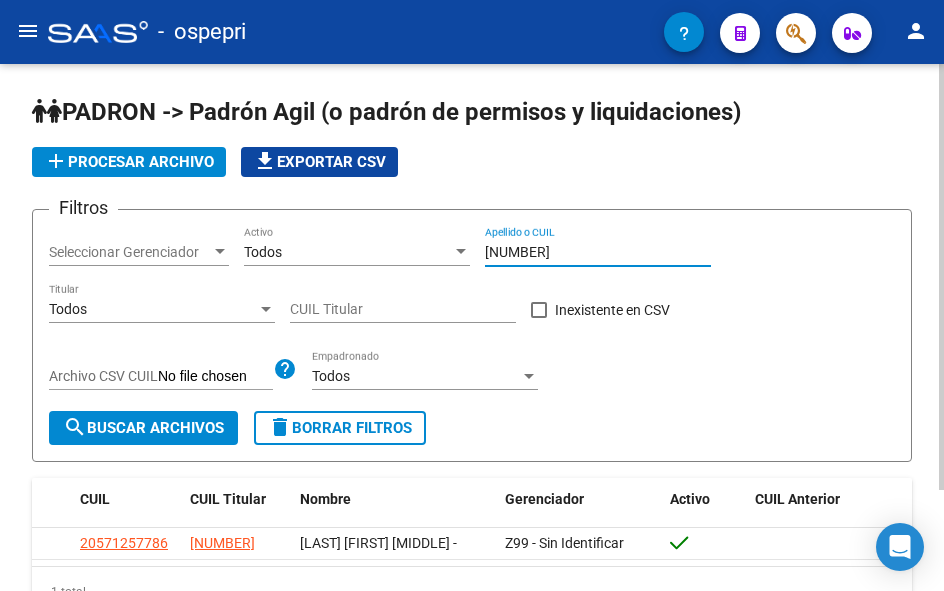 click on "[NUMBER]" at bounding box center [598, 252] 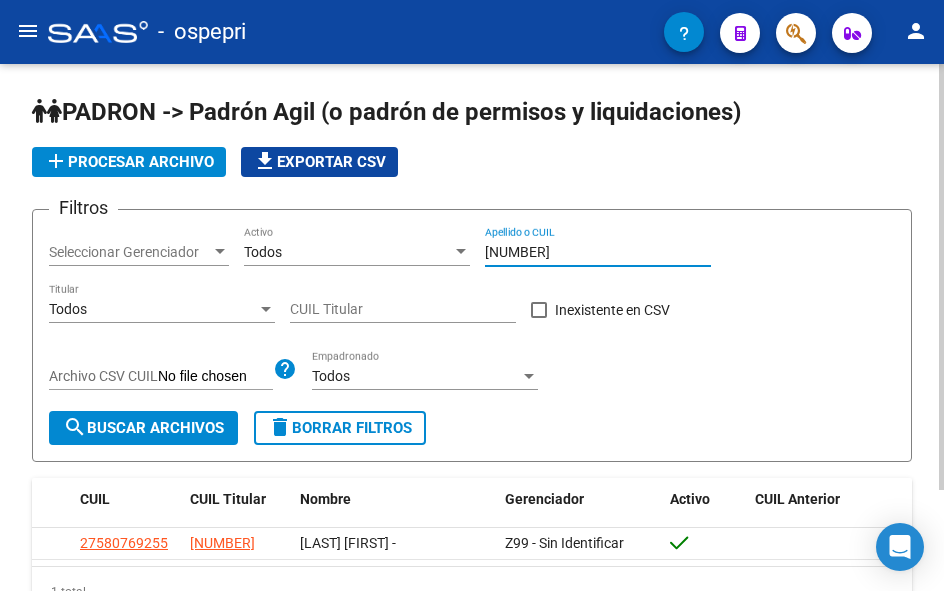 click on "[NUMBER]" at bounding box center [598, 252] 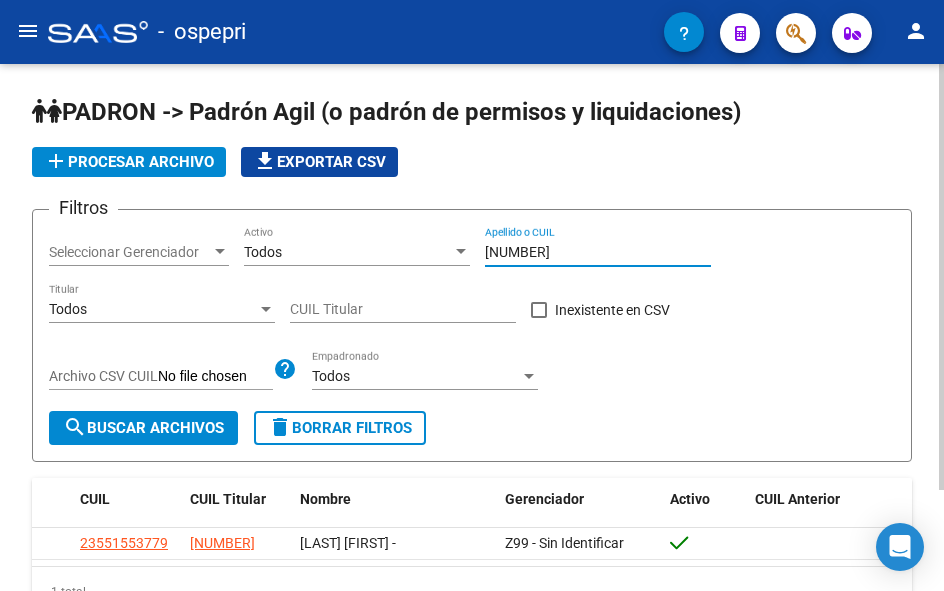 click on "[NUMBER]" at bounding box center [598, 252] 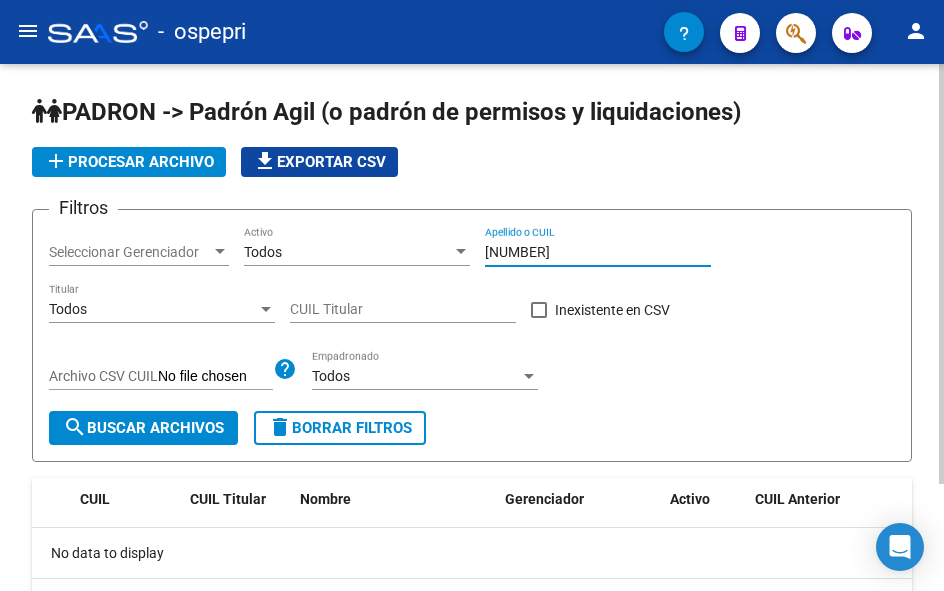 click on "[NUMBER]" at bounding box center (598, 252) 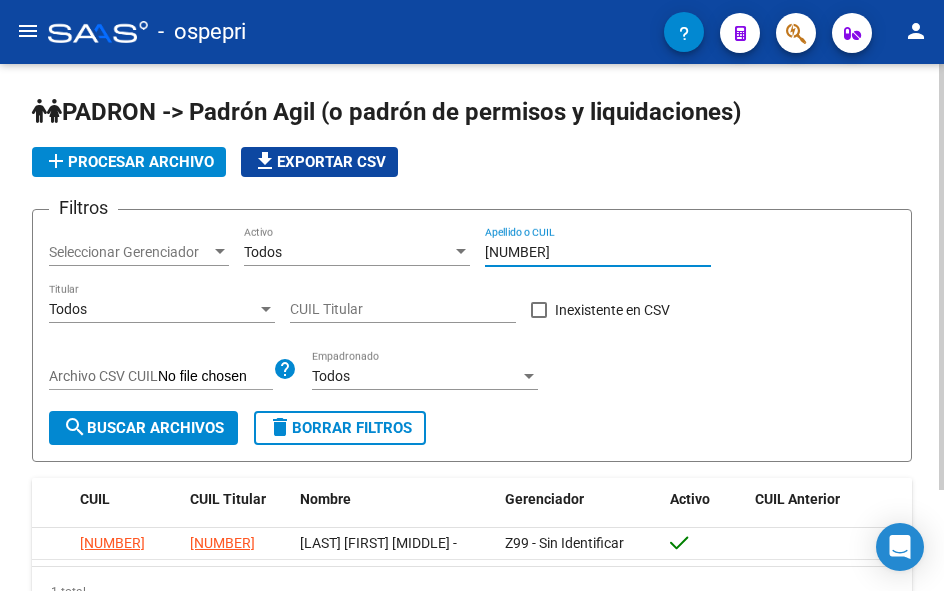 click on "57723626" at bounding box center (598, 252) 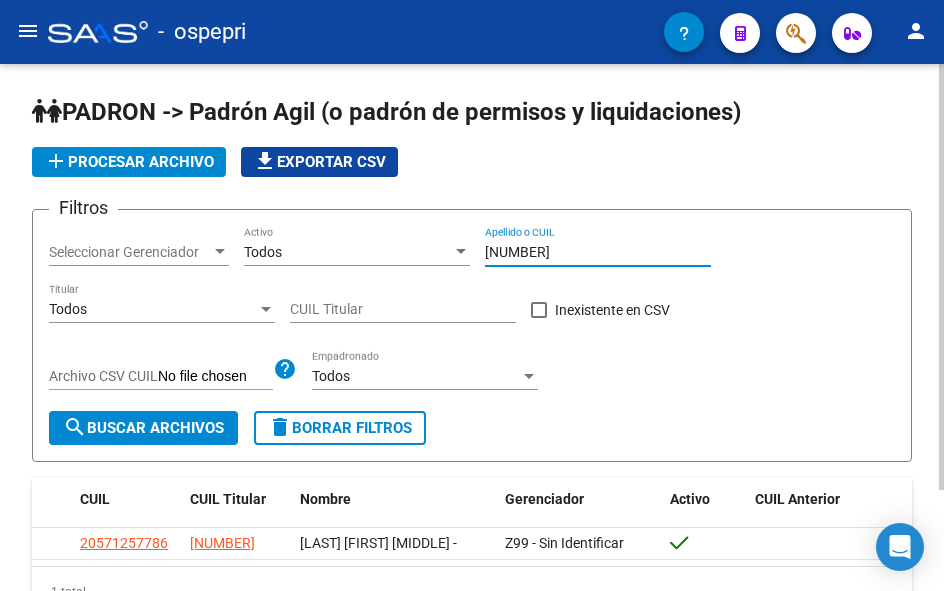 click on "57125778" at bounding box center (598, 252) 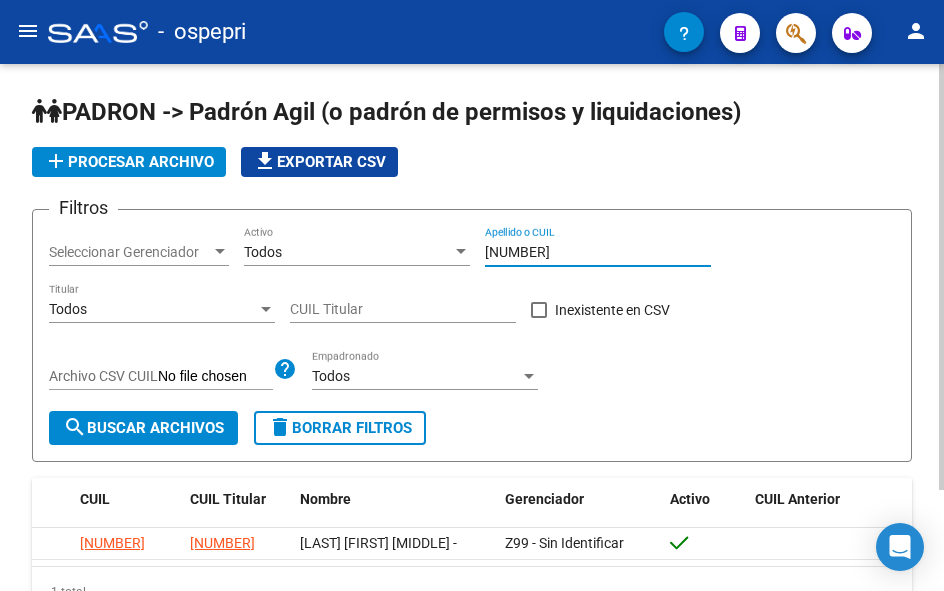 type on "51353695" 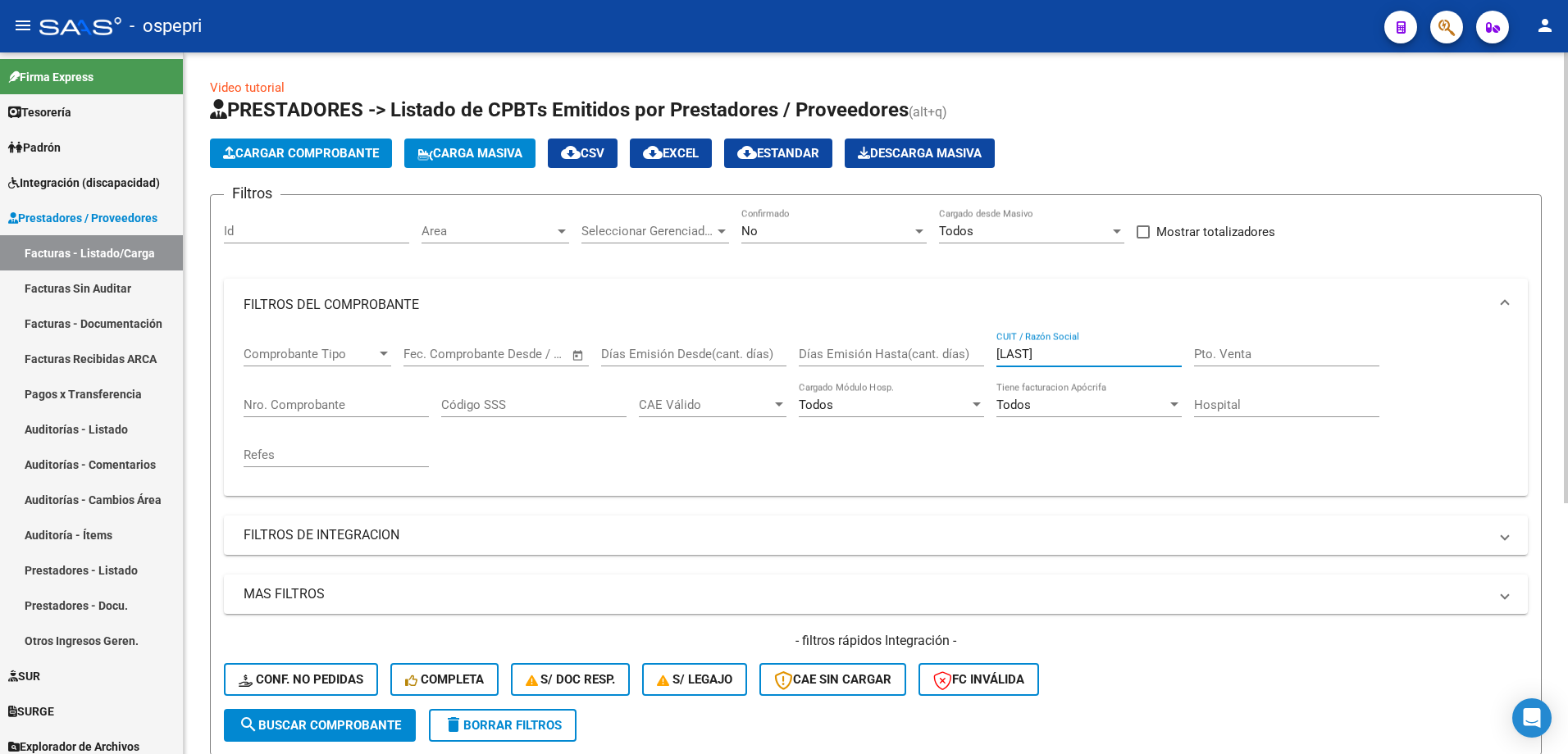 scroll, scrollTop: 0, scrollLeft: 0, axis: both 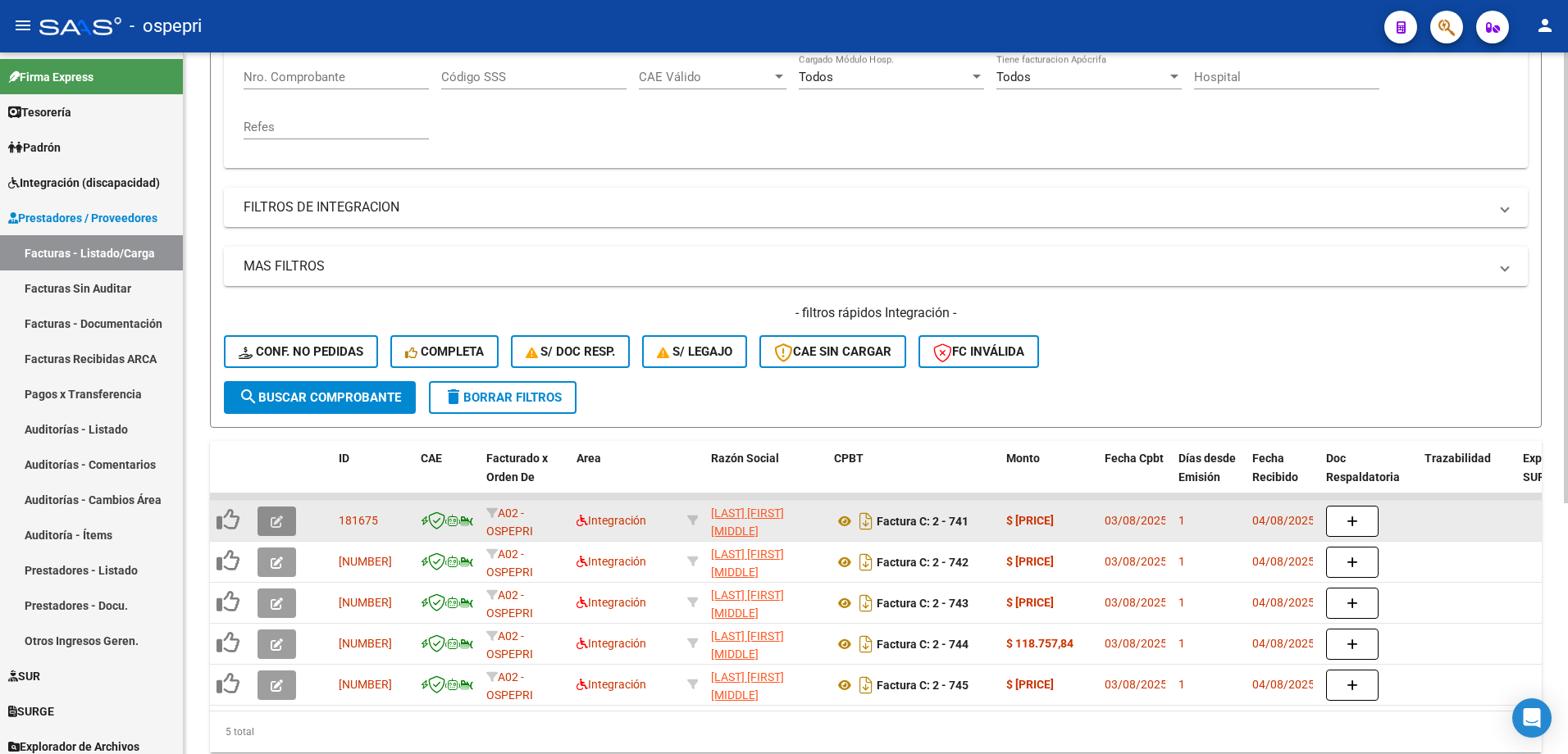 click 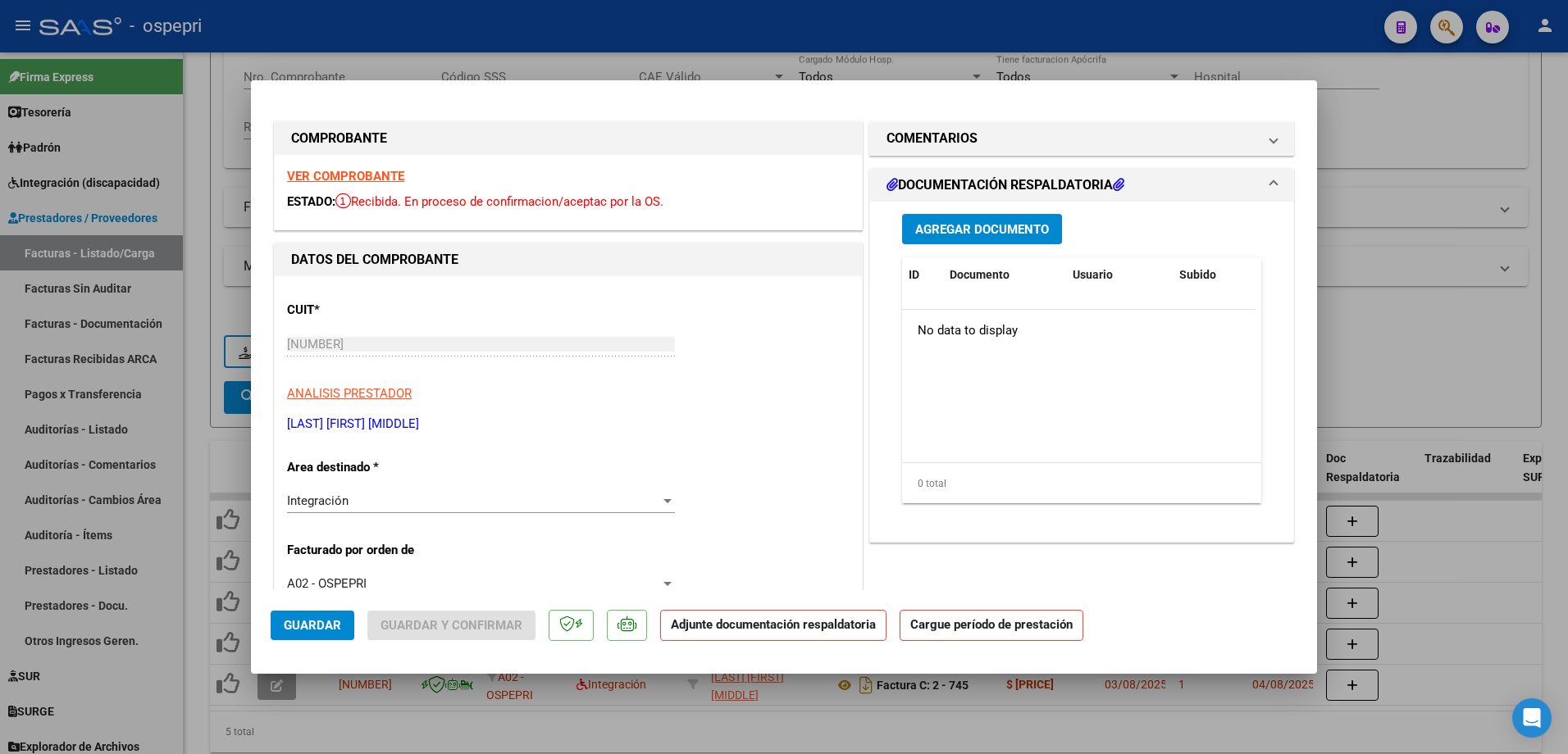 click on "VER COMPROBANTE" at bounding box center (345, 176) 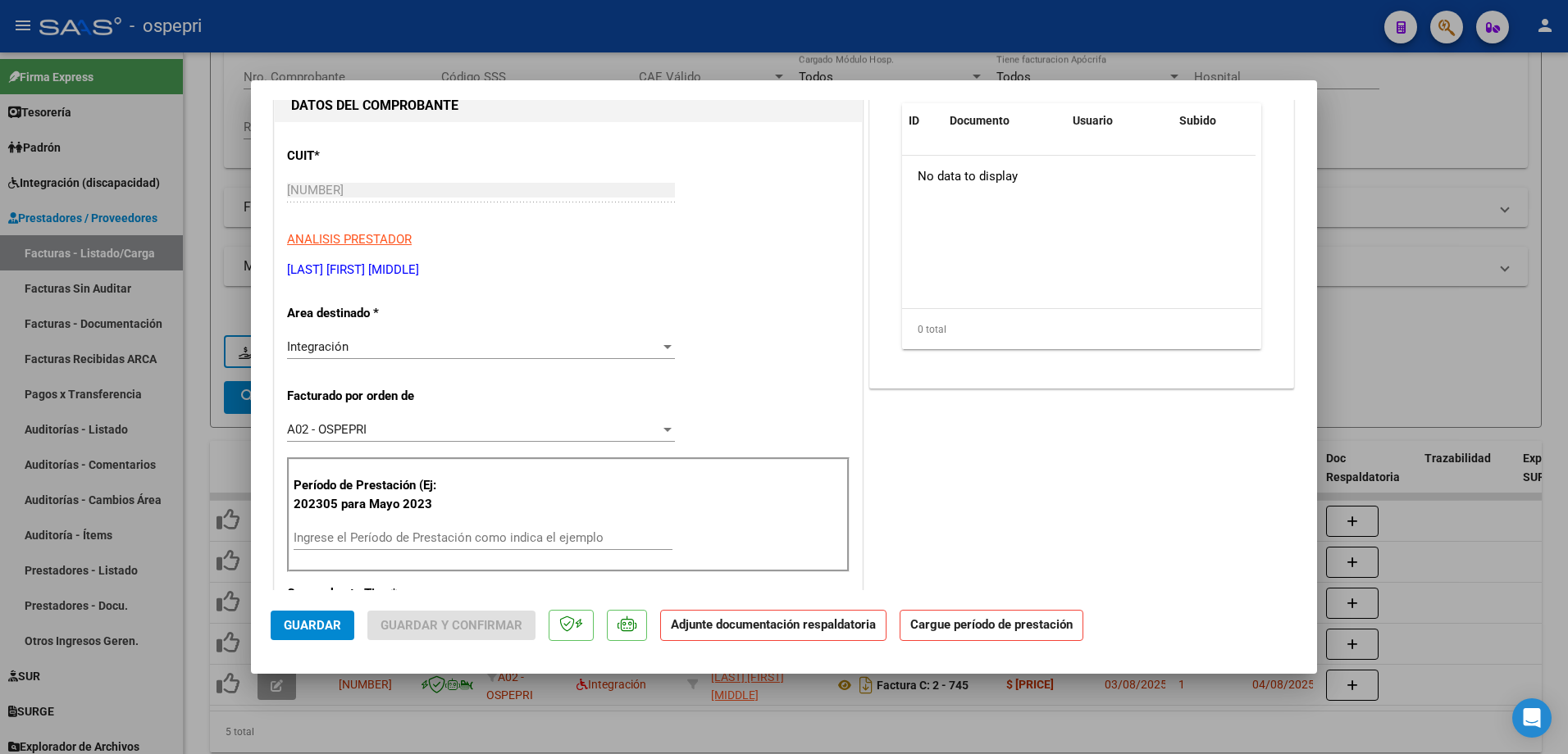 scroll, scrollTop: 164, scrollLeft: 0, axis: vertical 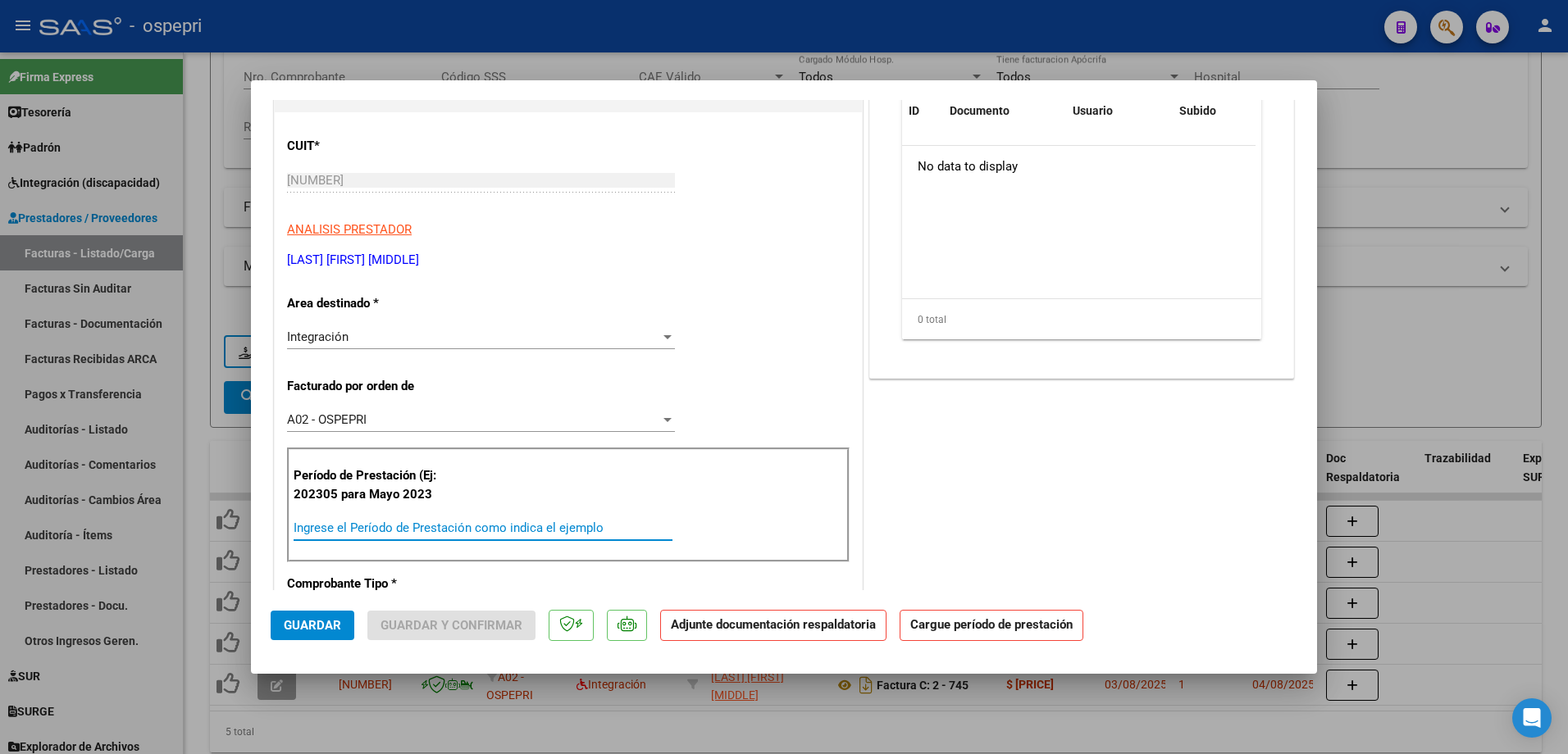 click on "Ingrese el Período de Prestación como indica el ejemplo" at bounding box center (483, 528) 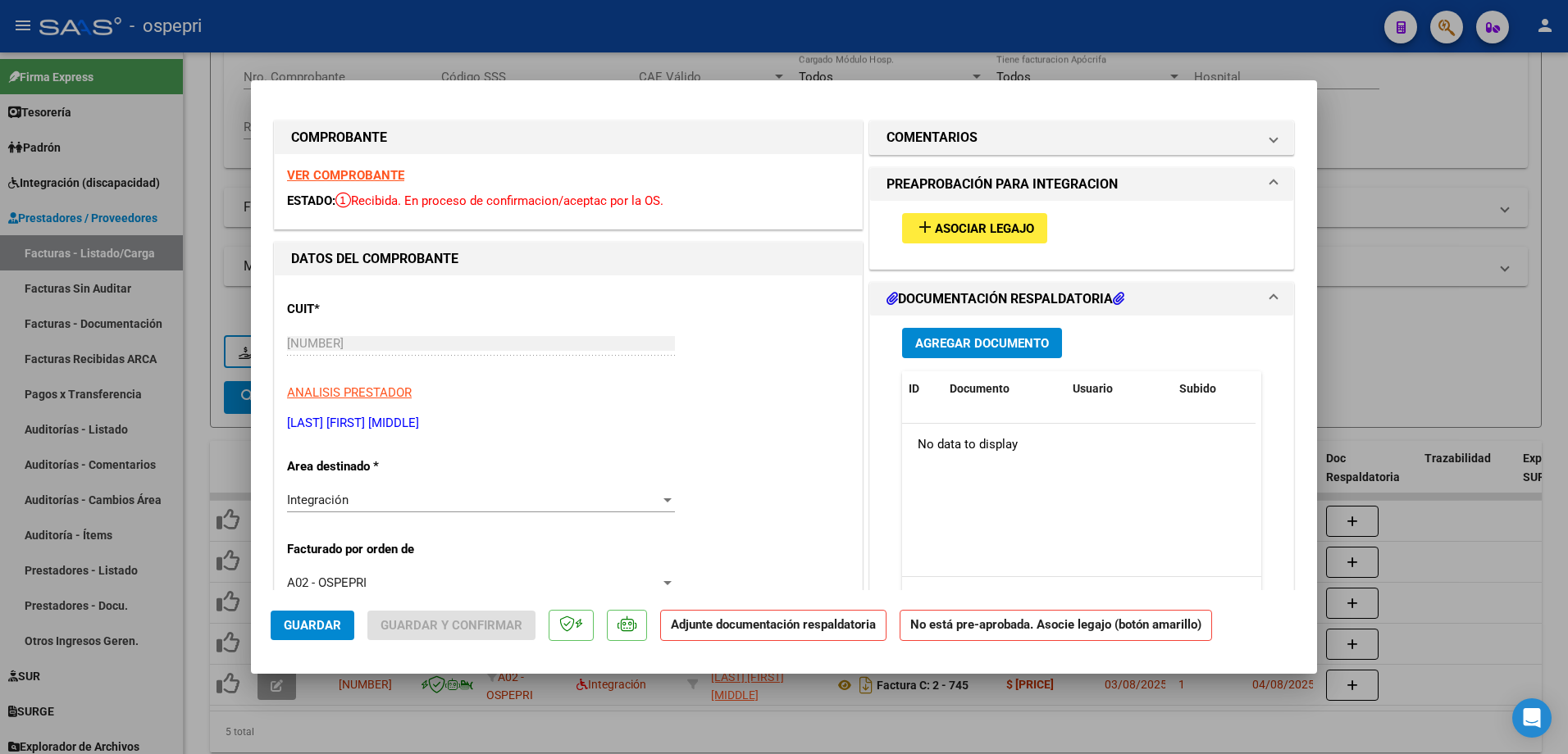 scroll, scrollTop: 0, scrollLeft: 0, axis: both 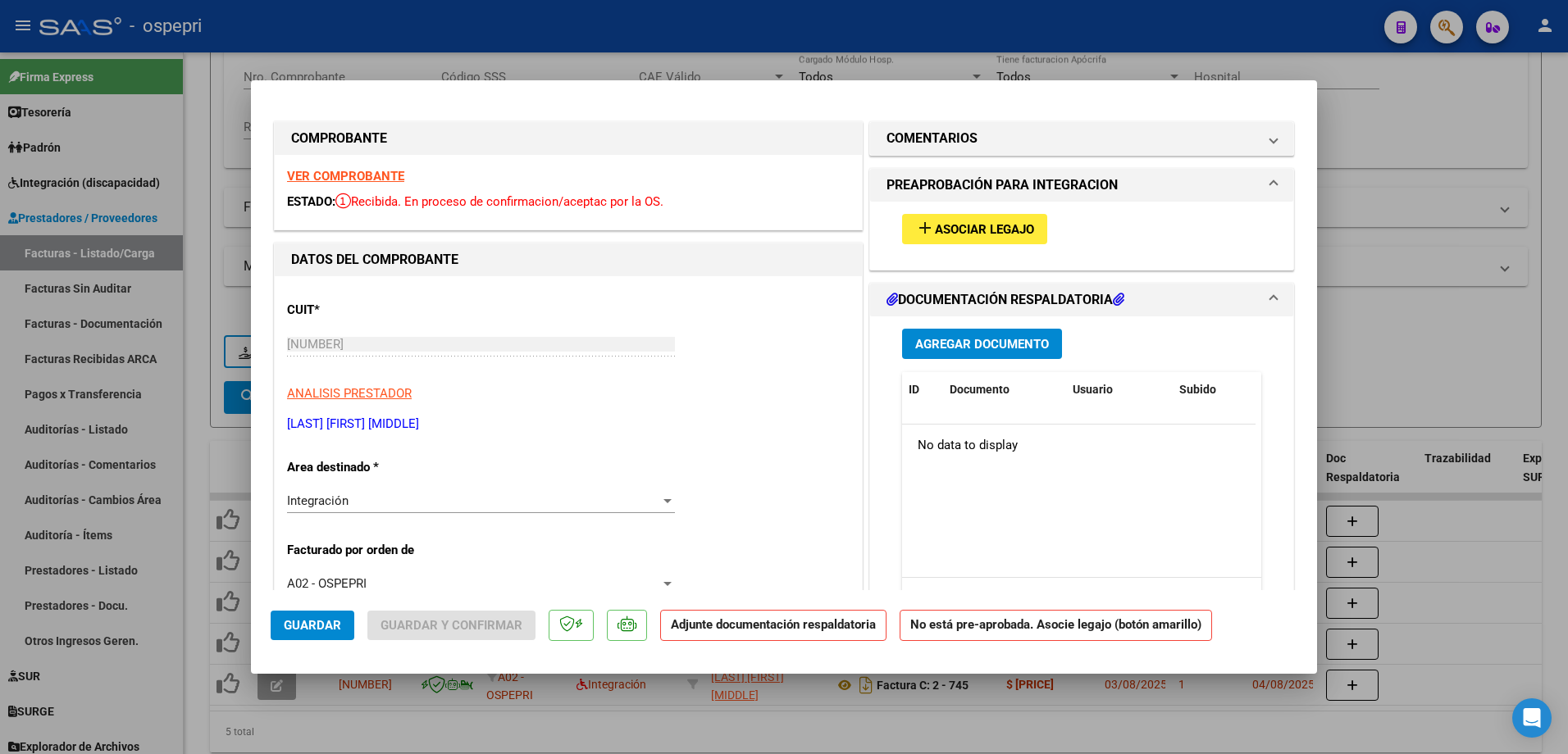 type on "202506" 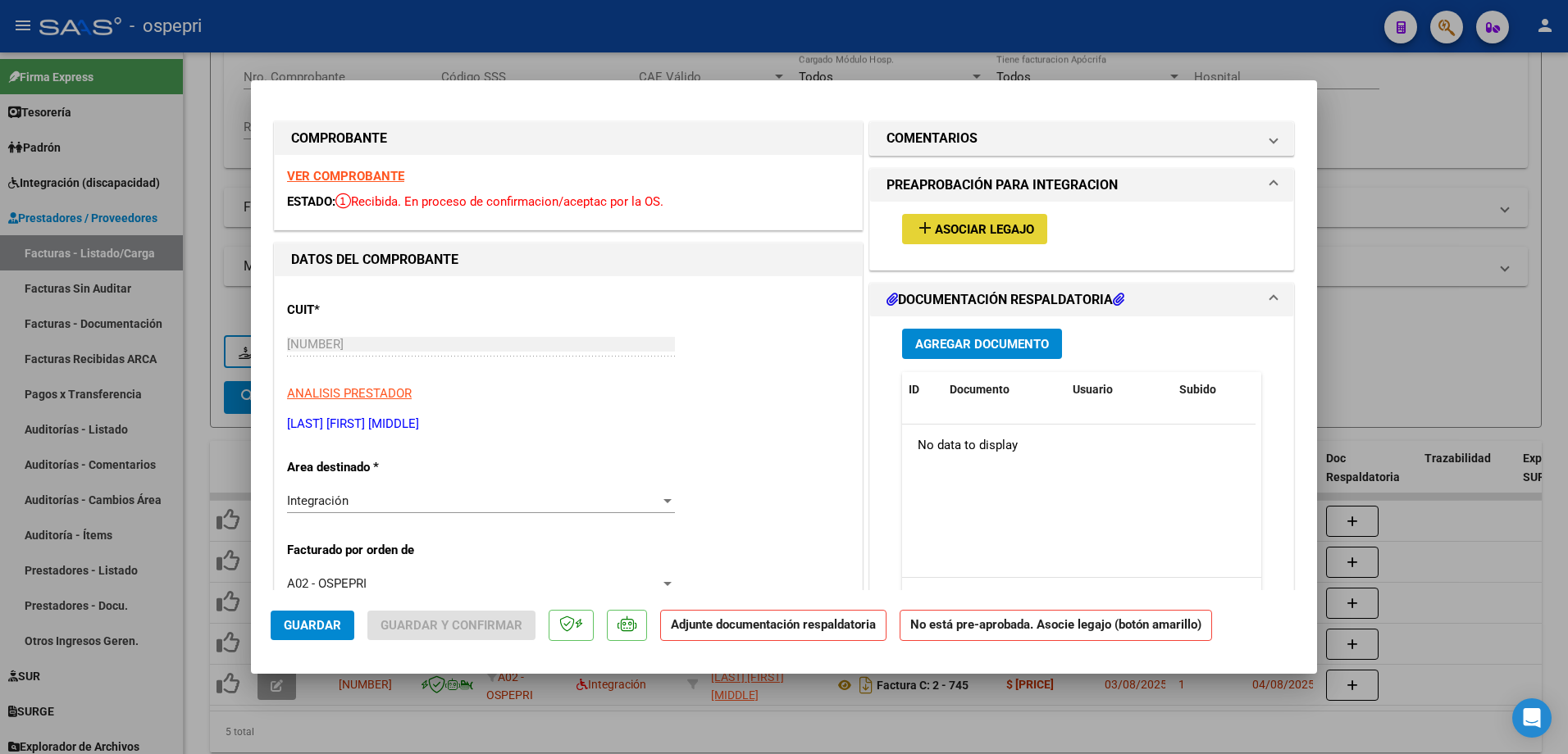 click on "Asociar Legajo" at bounding box center [984, 229] 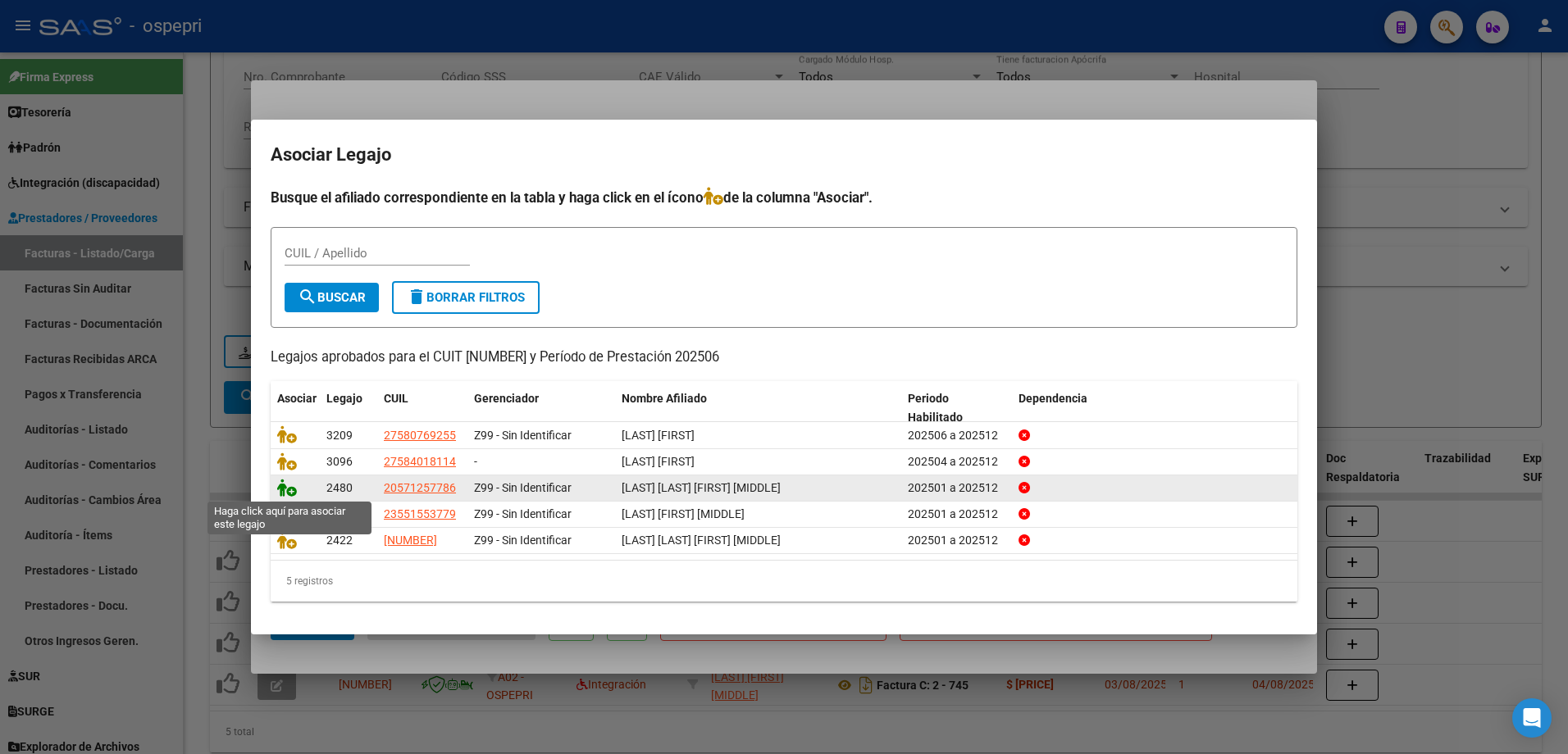 click 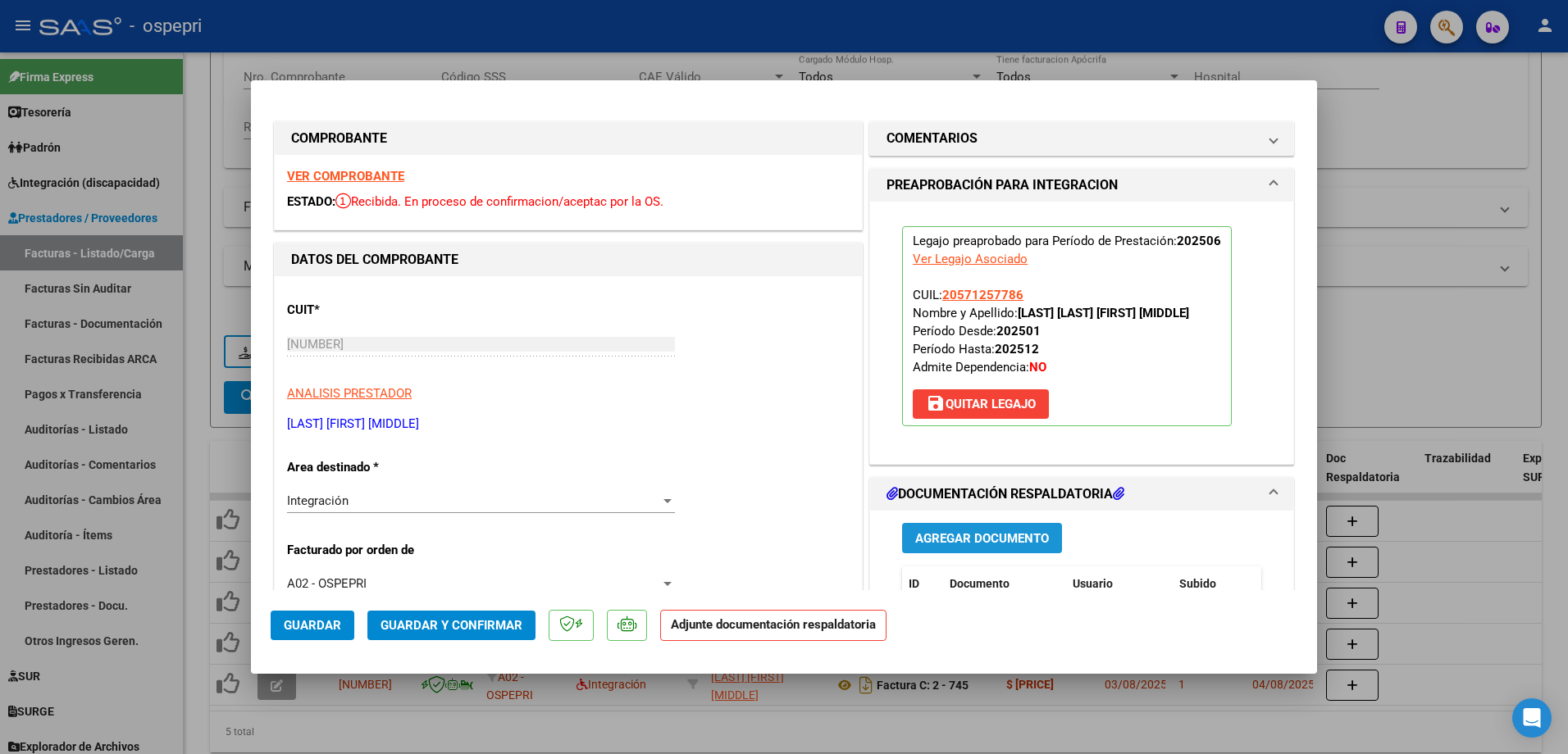 click on "Agregar Documento" at bounding box center (982, 538) 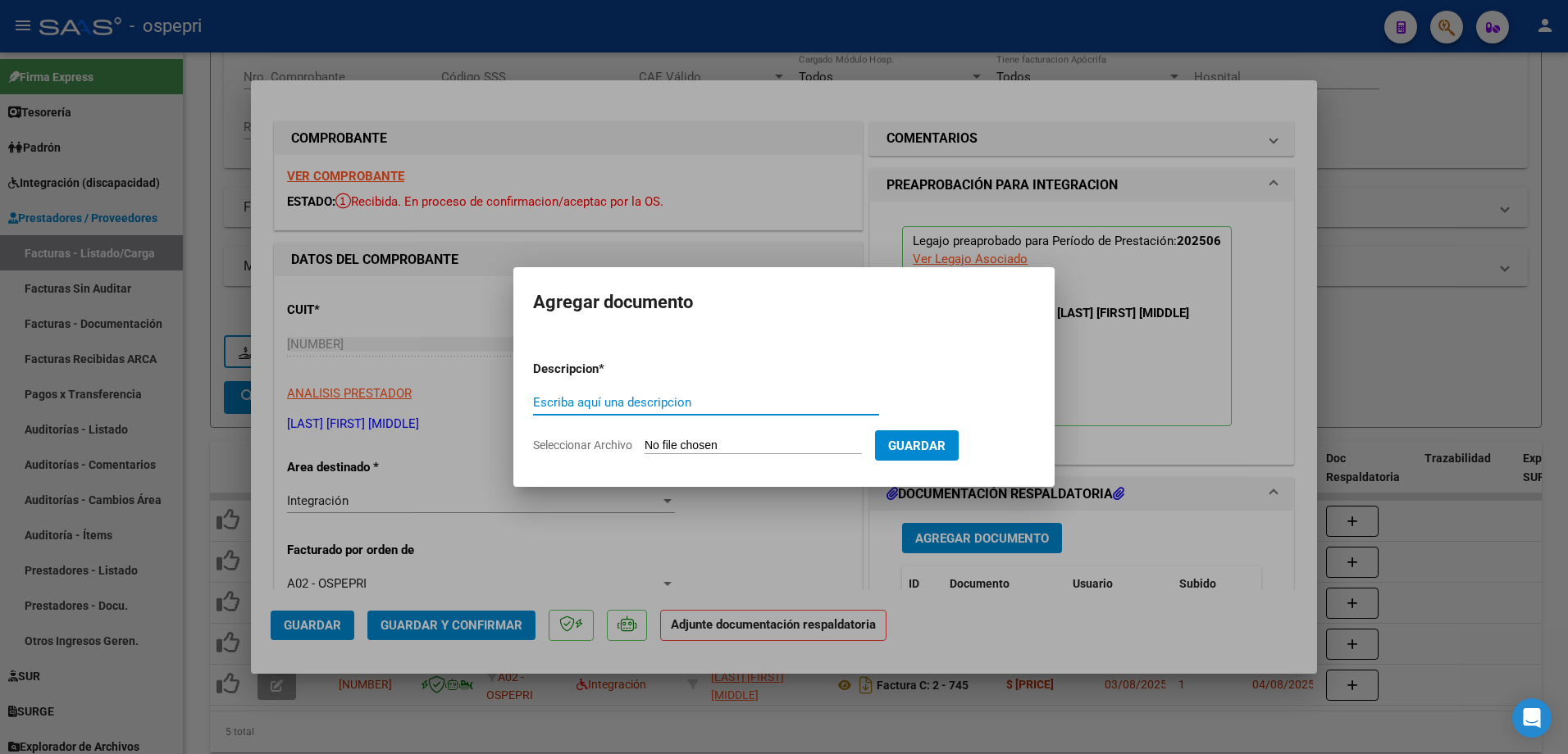 click on "Escriba aquí una descripcion" at bounding box center [706, 402] 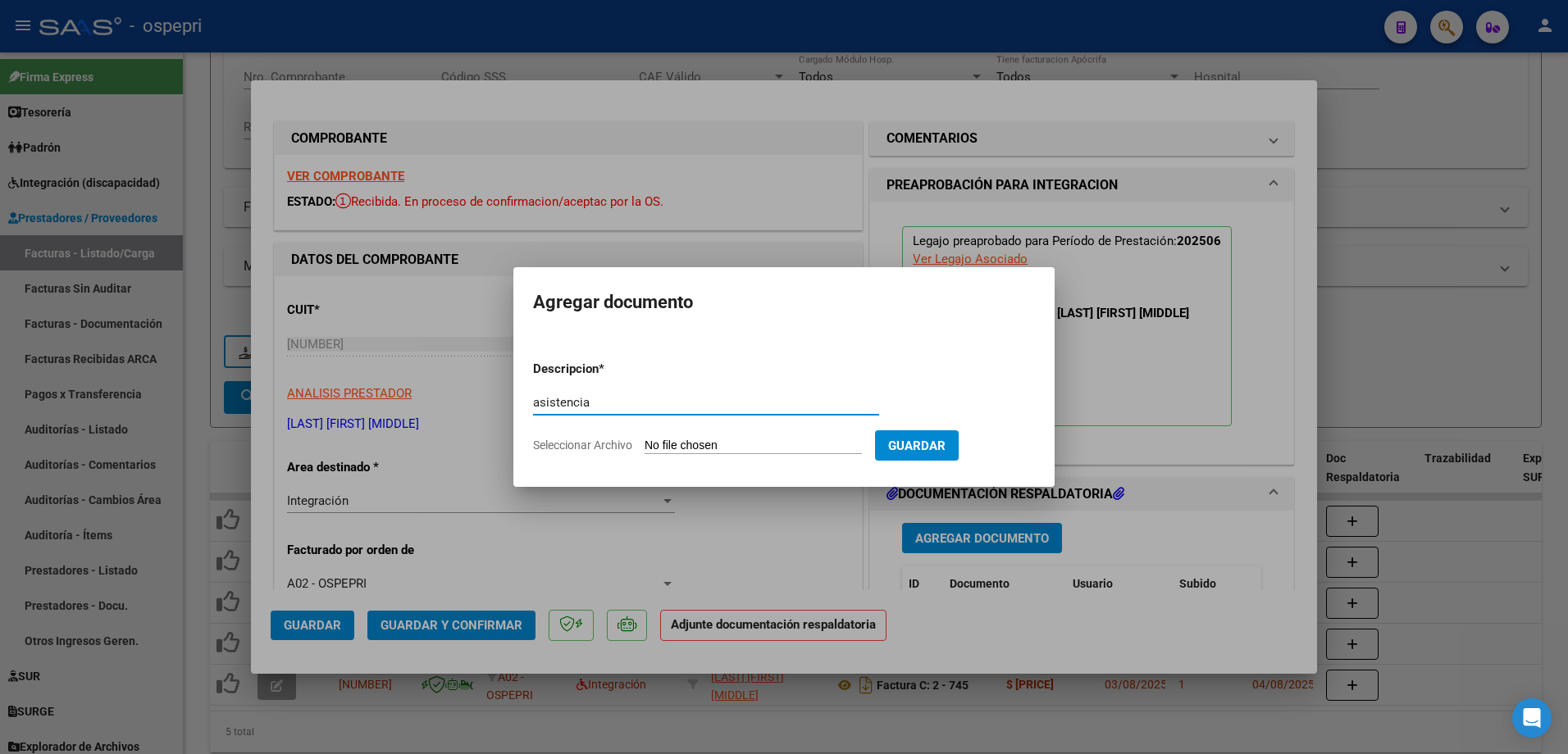 type on "asistencia" 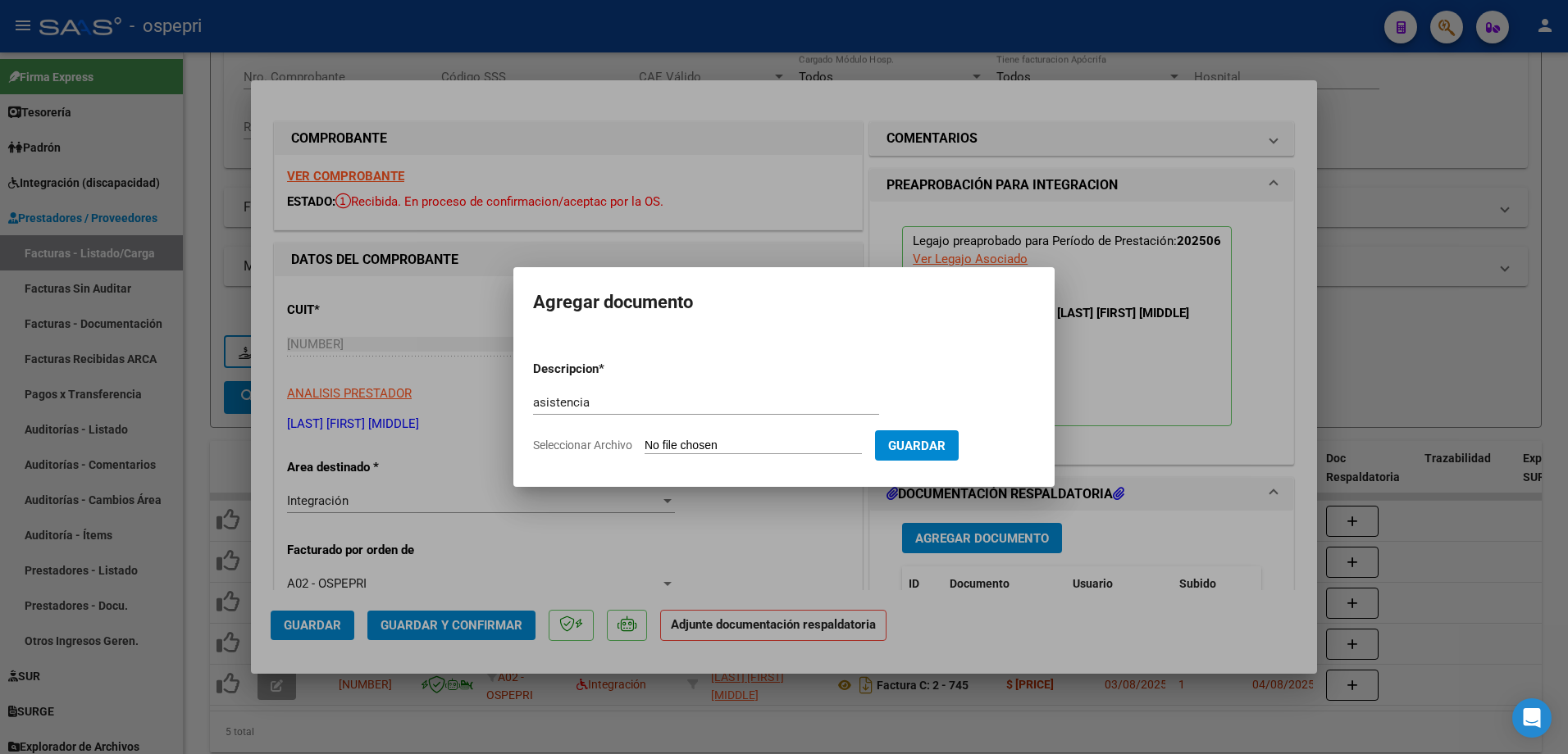 click on "Seleccionar Archivo" at bounding box center (753, 446) 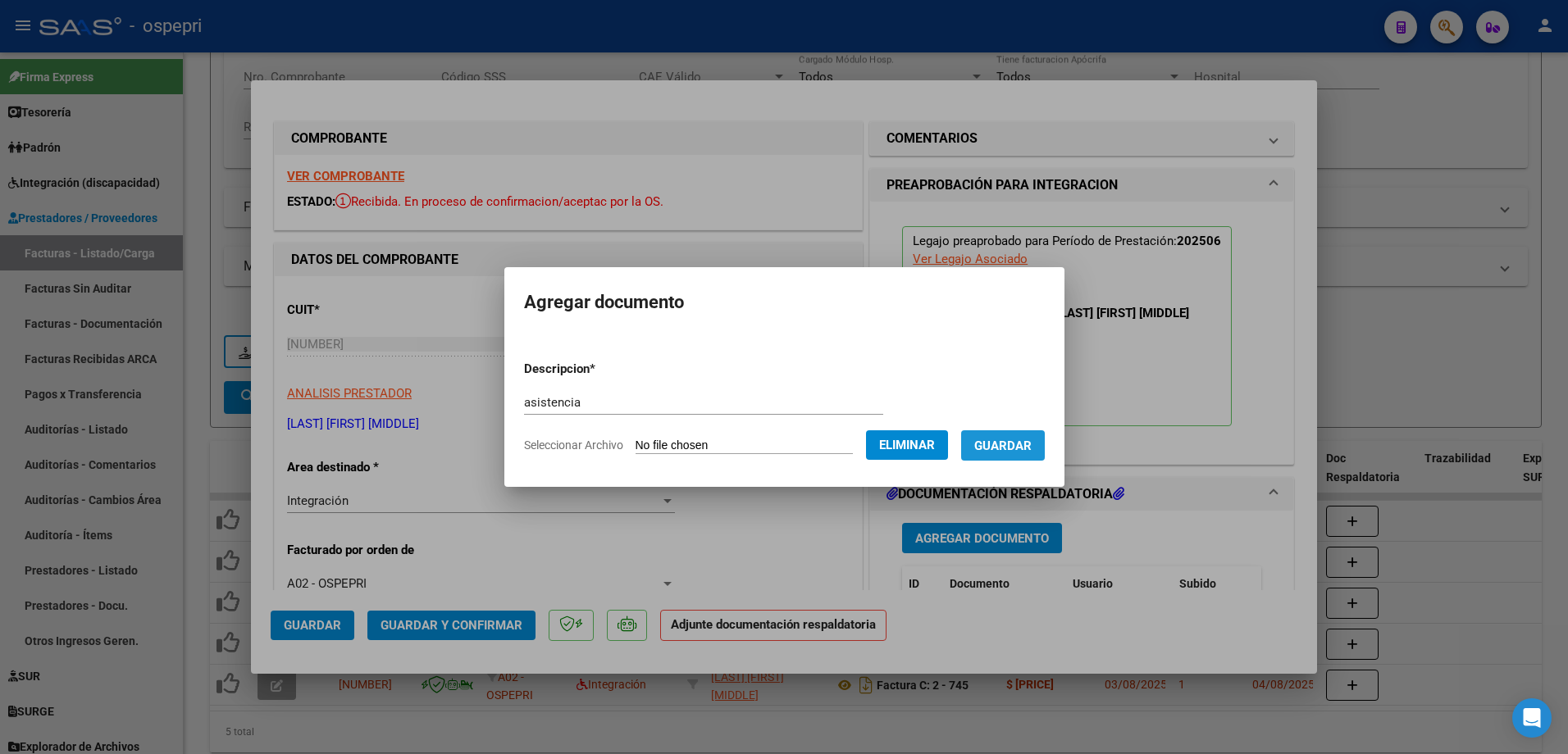 click on "Guardar" at bounding box center [1003, 446] 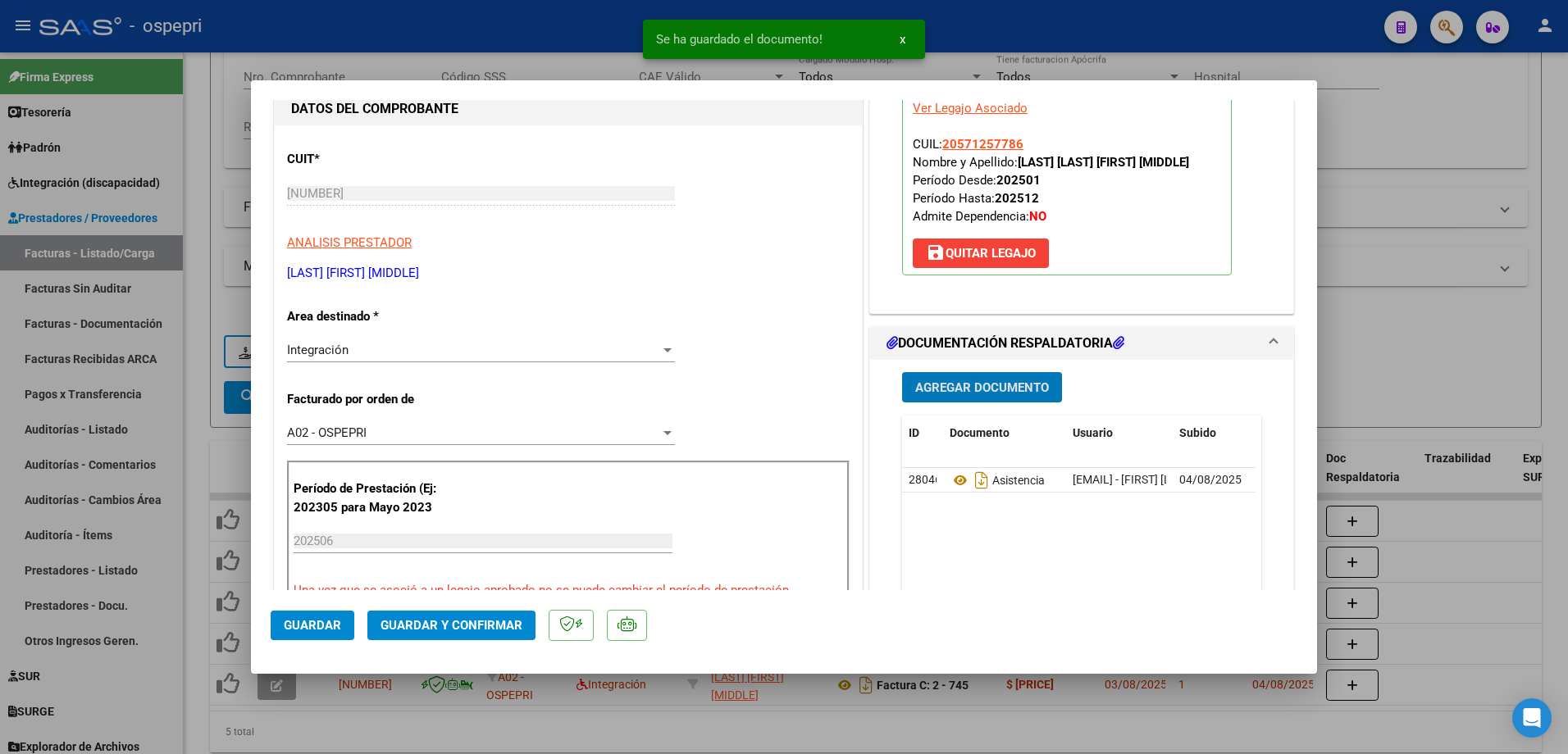 scroll, scrollTop: 164, scrollLeft: 0, axis: vertical 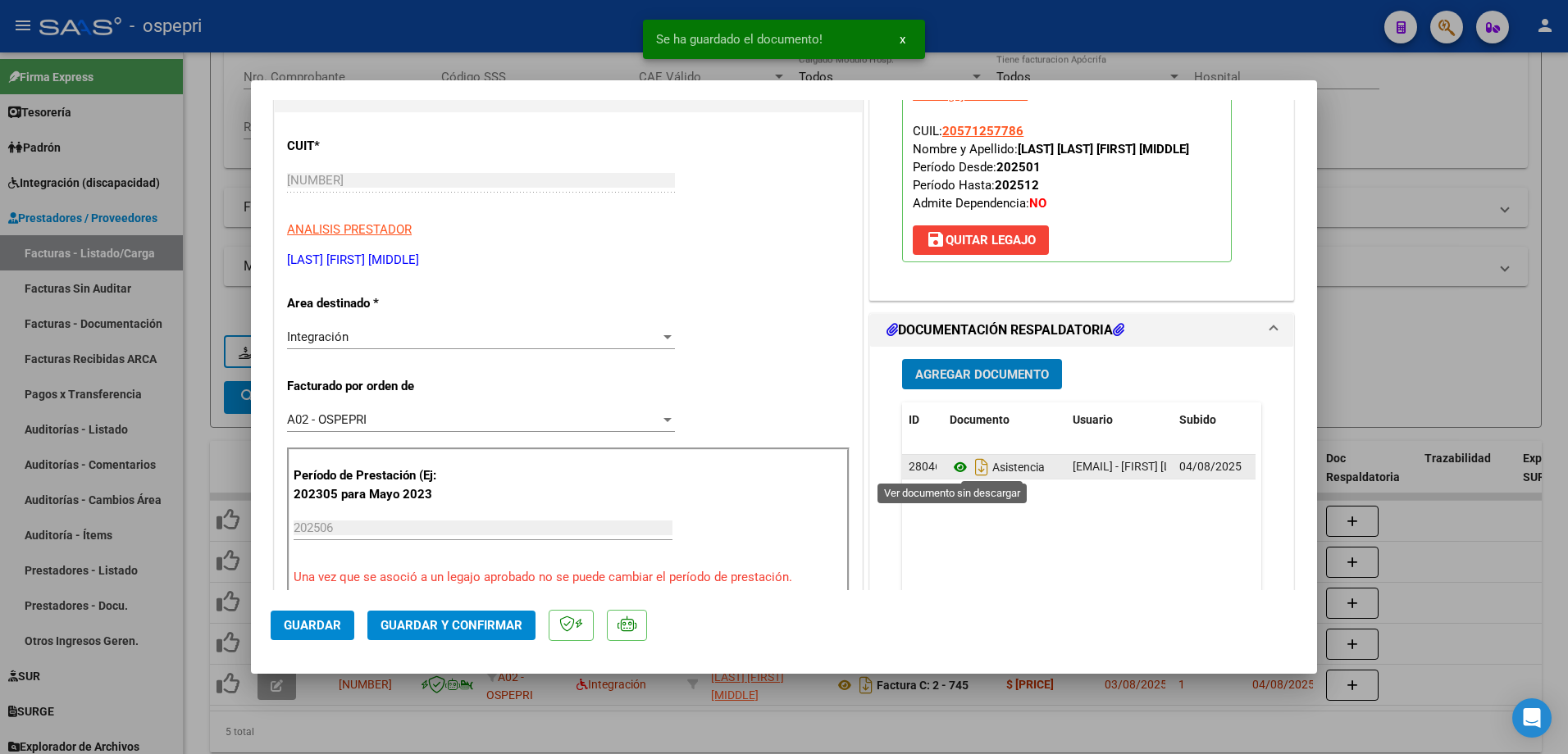 click 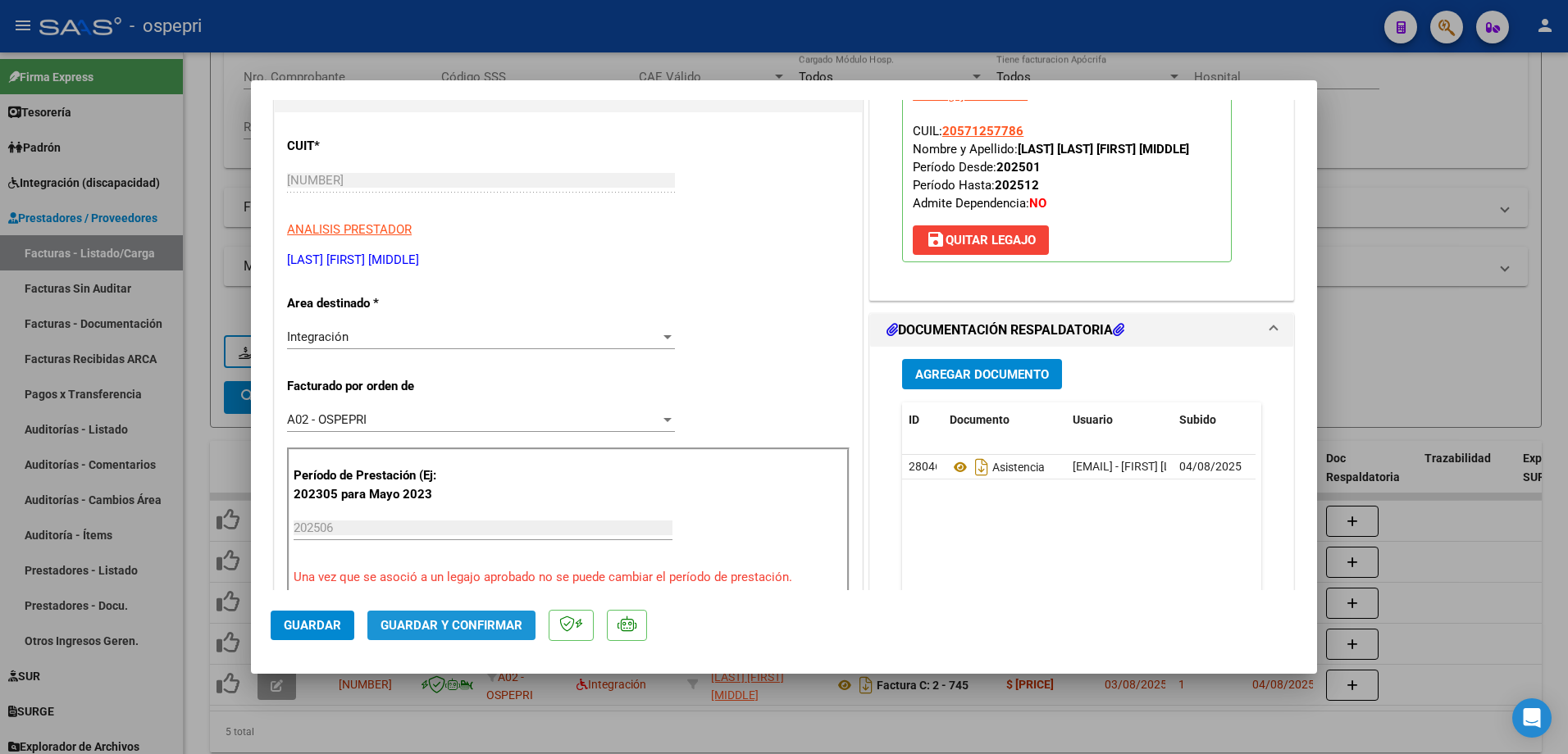 click on "Guardar y Confirmar" 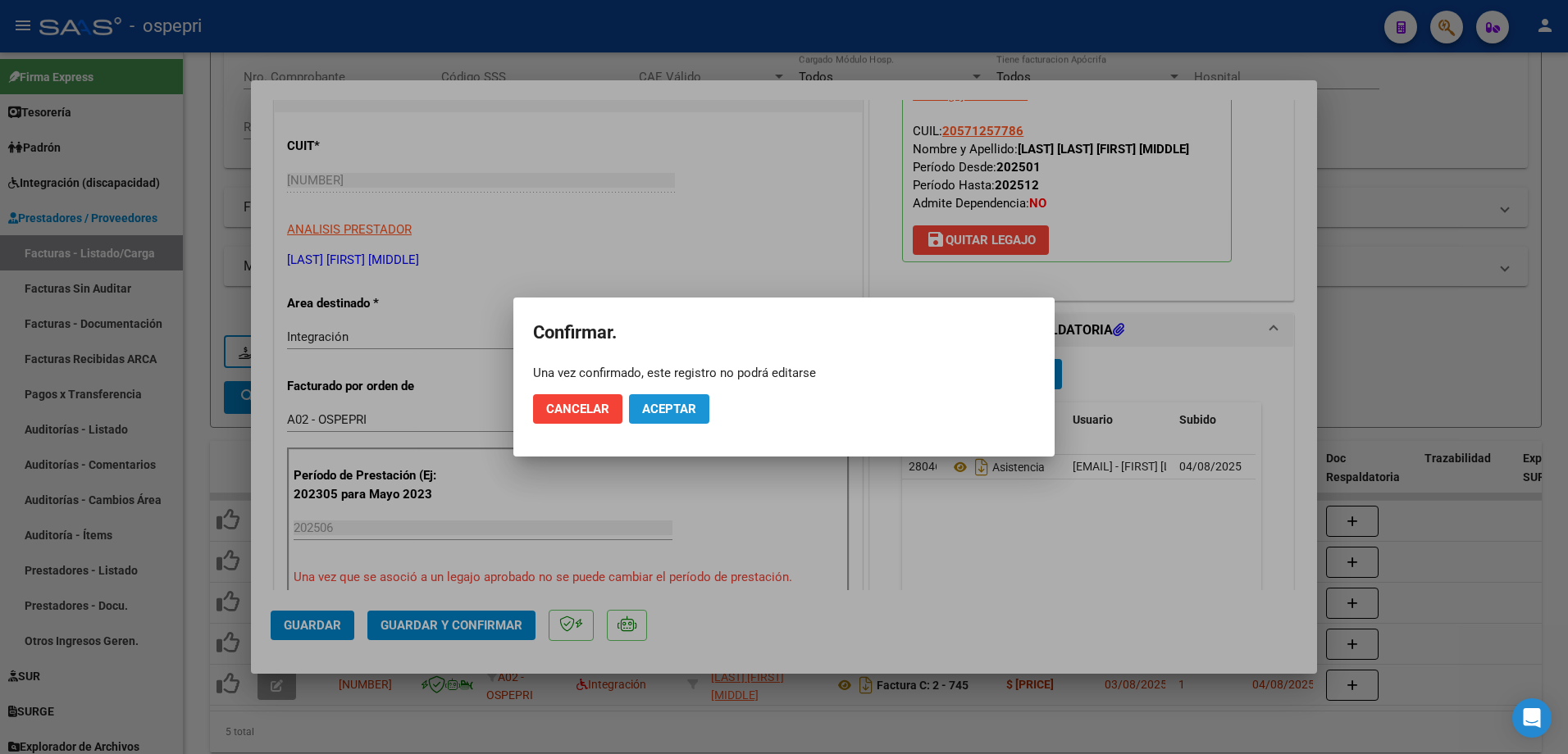 click on "Aceptar" 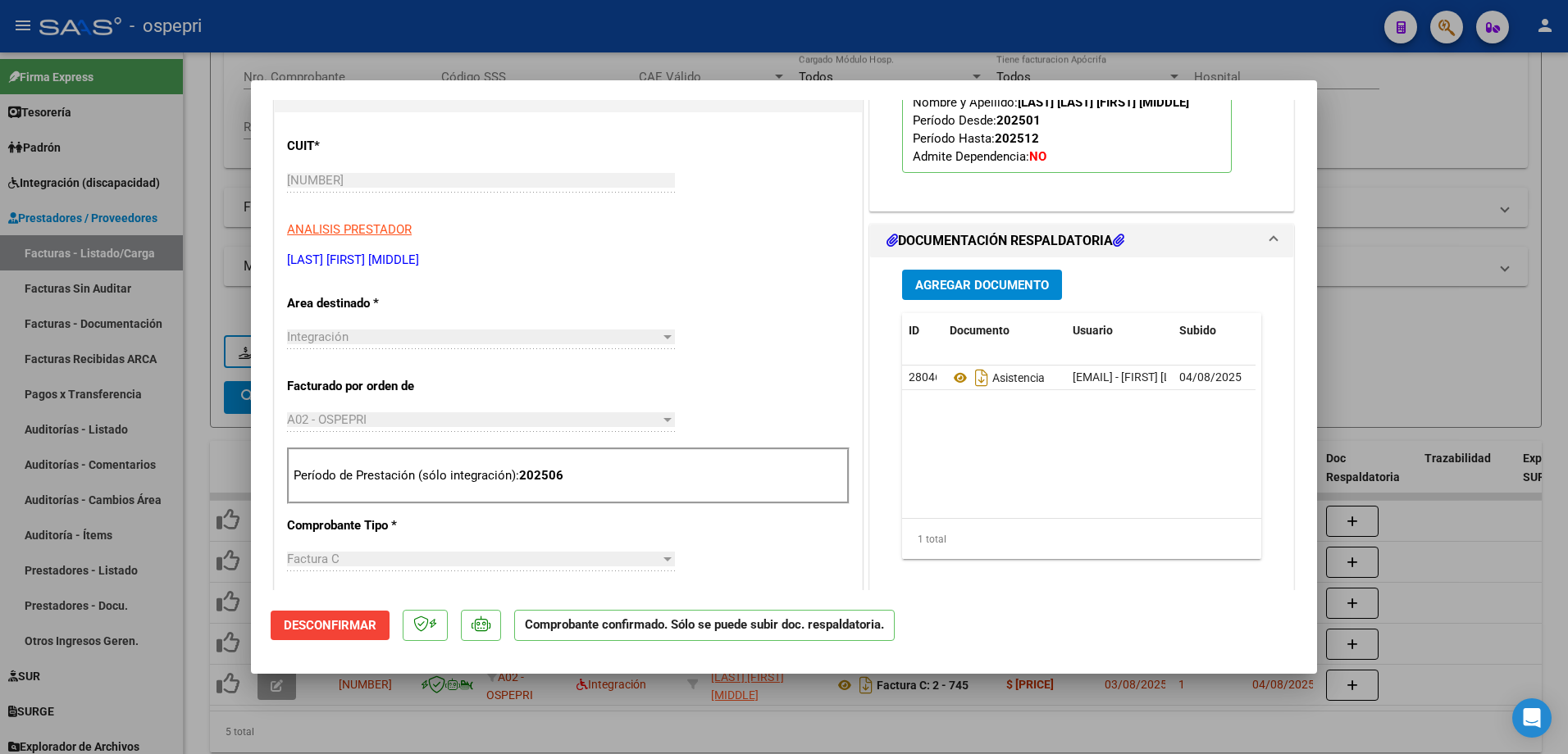 type 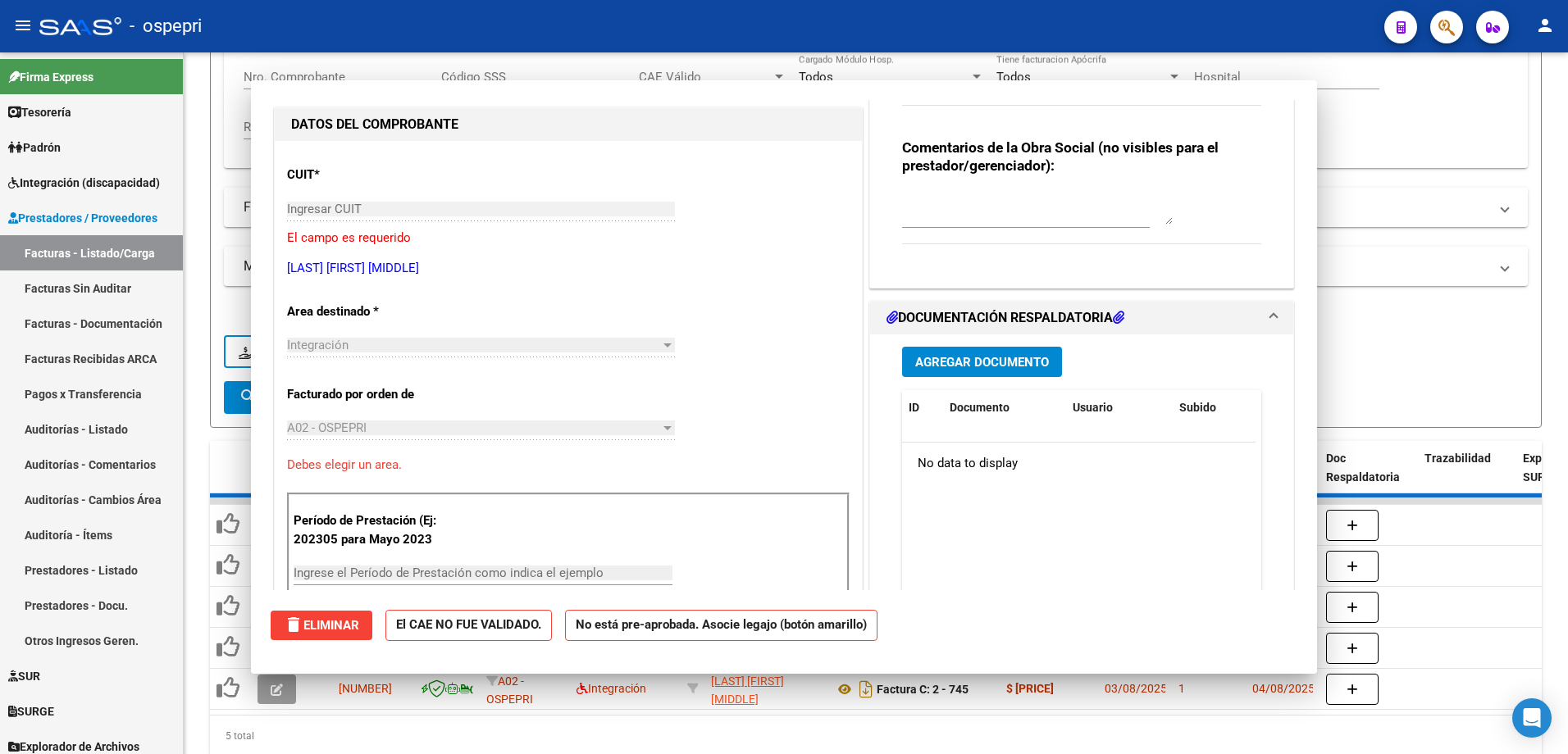 scroll, scrollTop: 0, scrollLeft: 0, axis: both 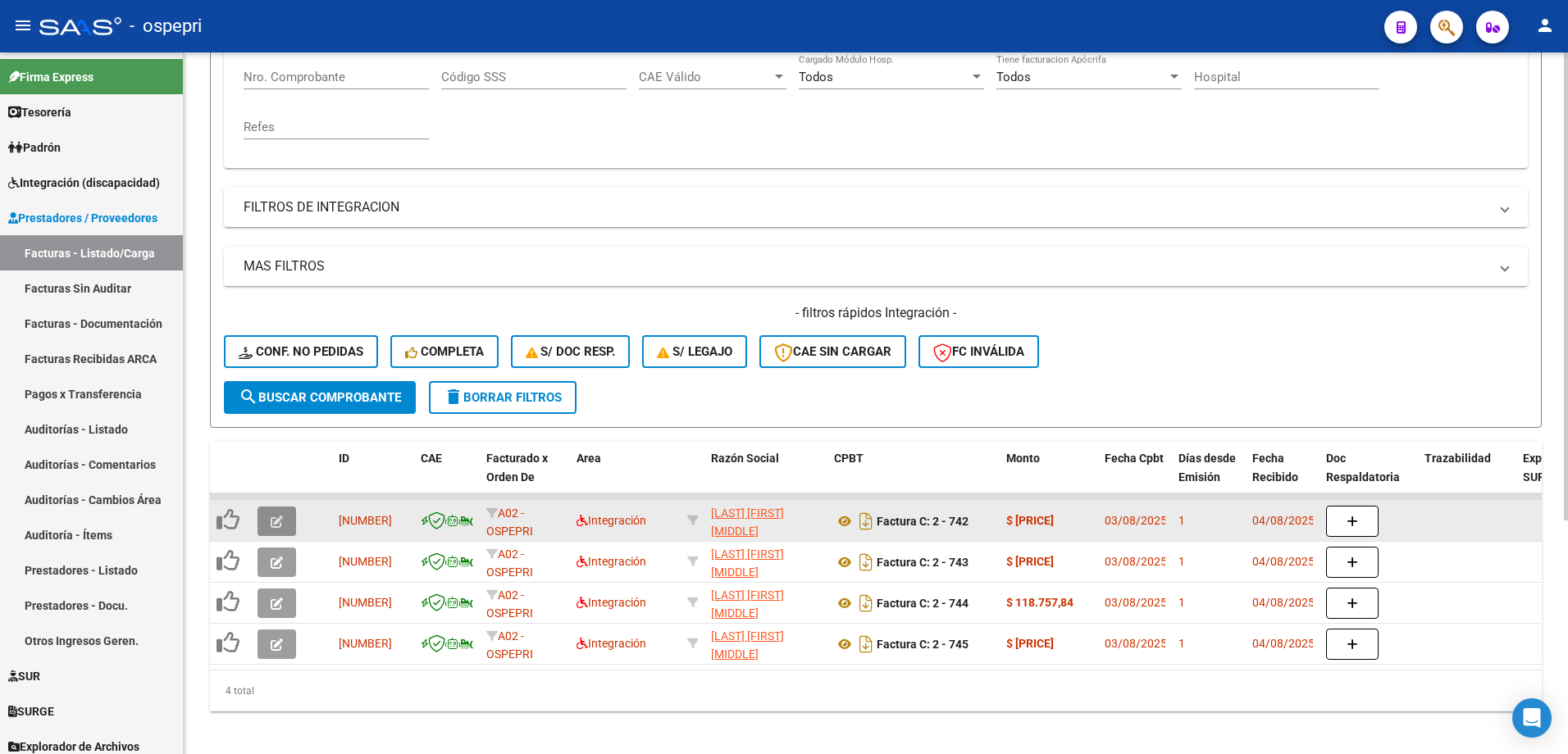 click 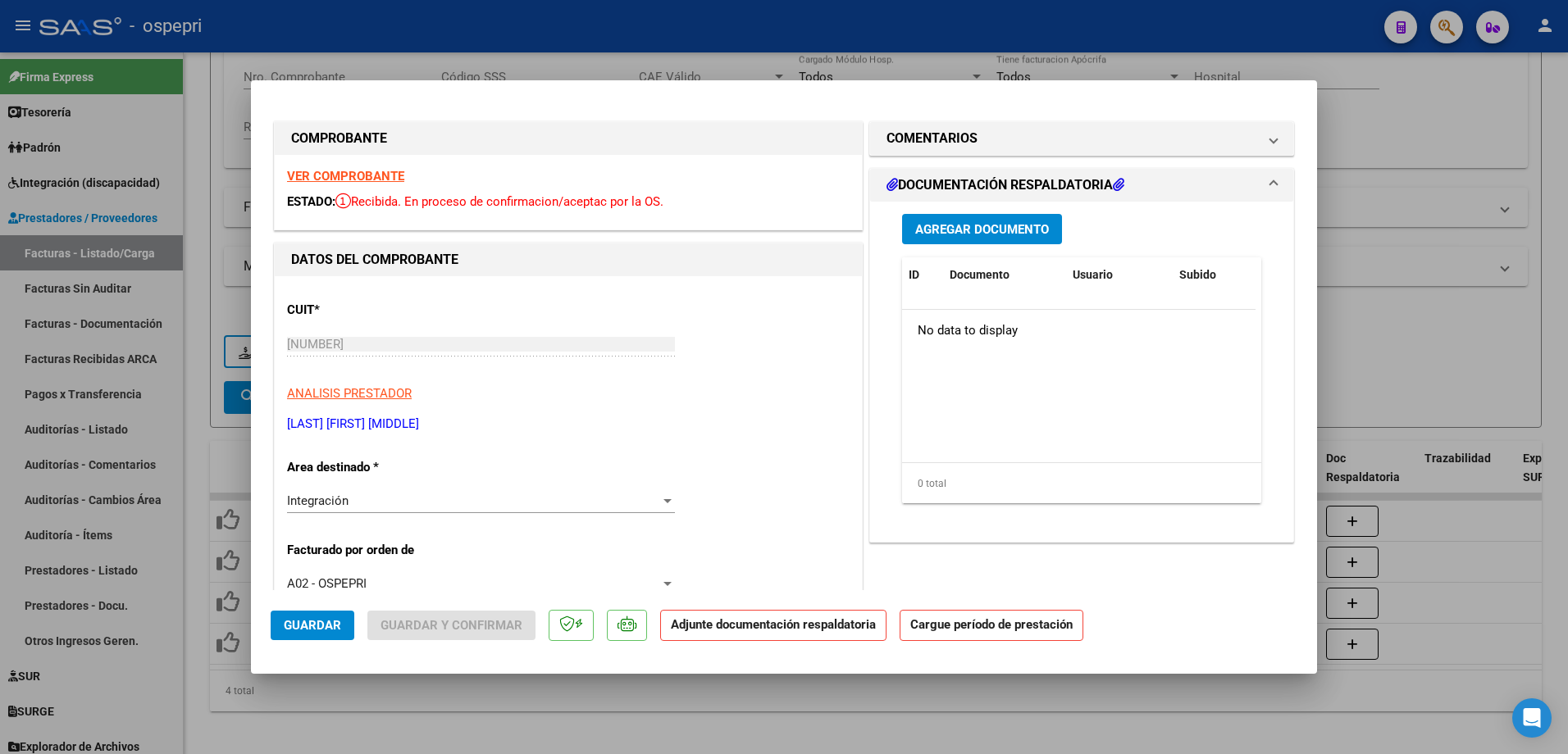 click on "VER COMPROBANTE" at bounding box center [345, 176] 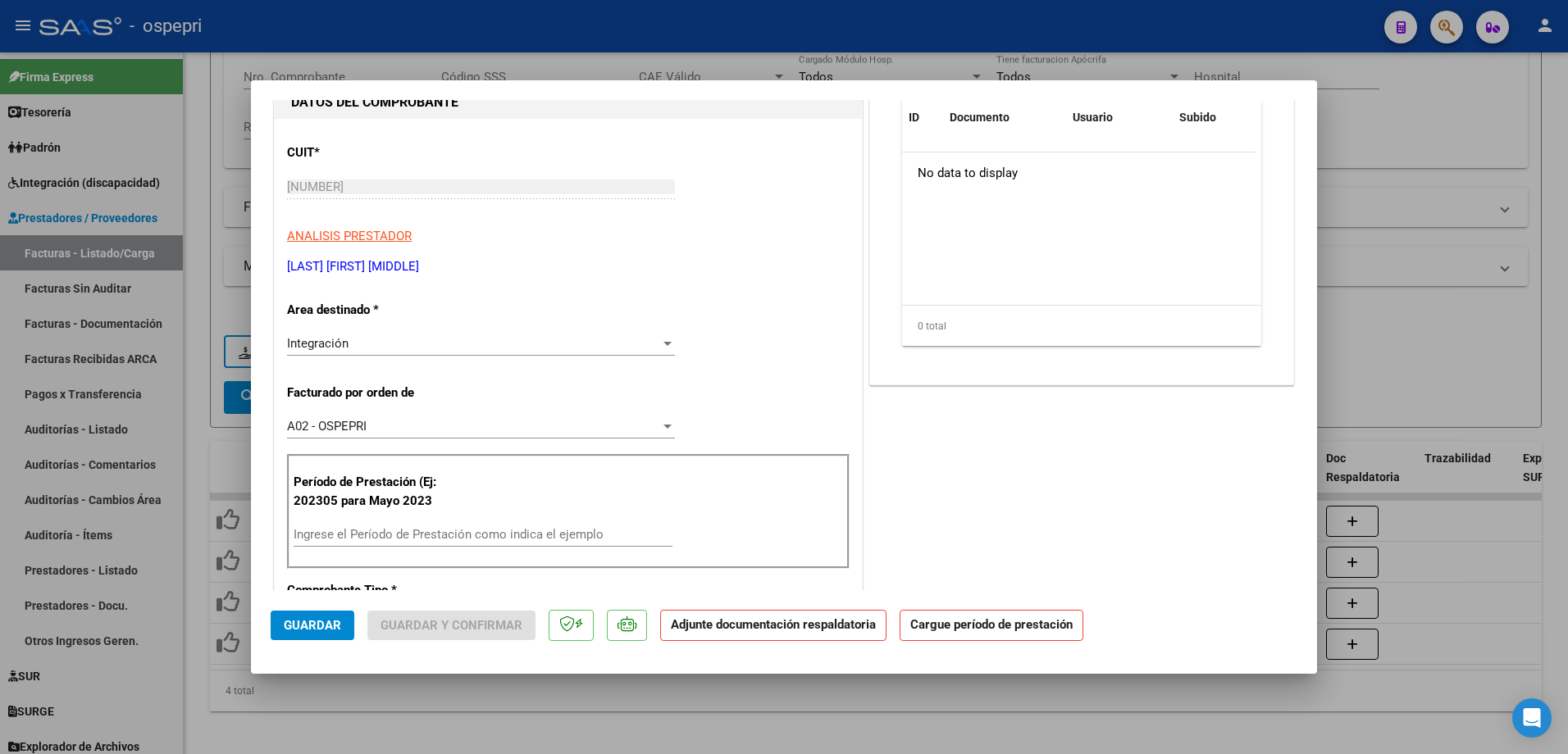 scroll, scrollTop: 246, scrollLeft: 0, axis: vertical 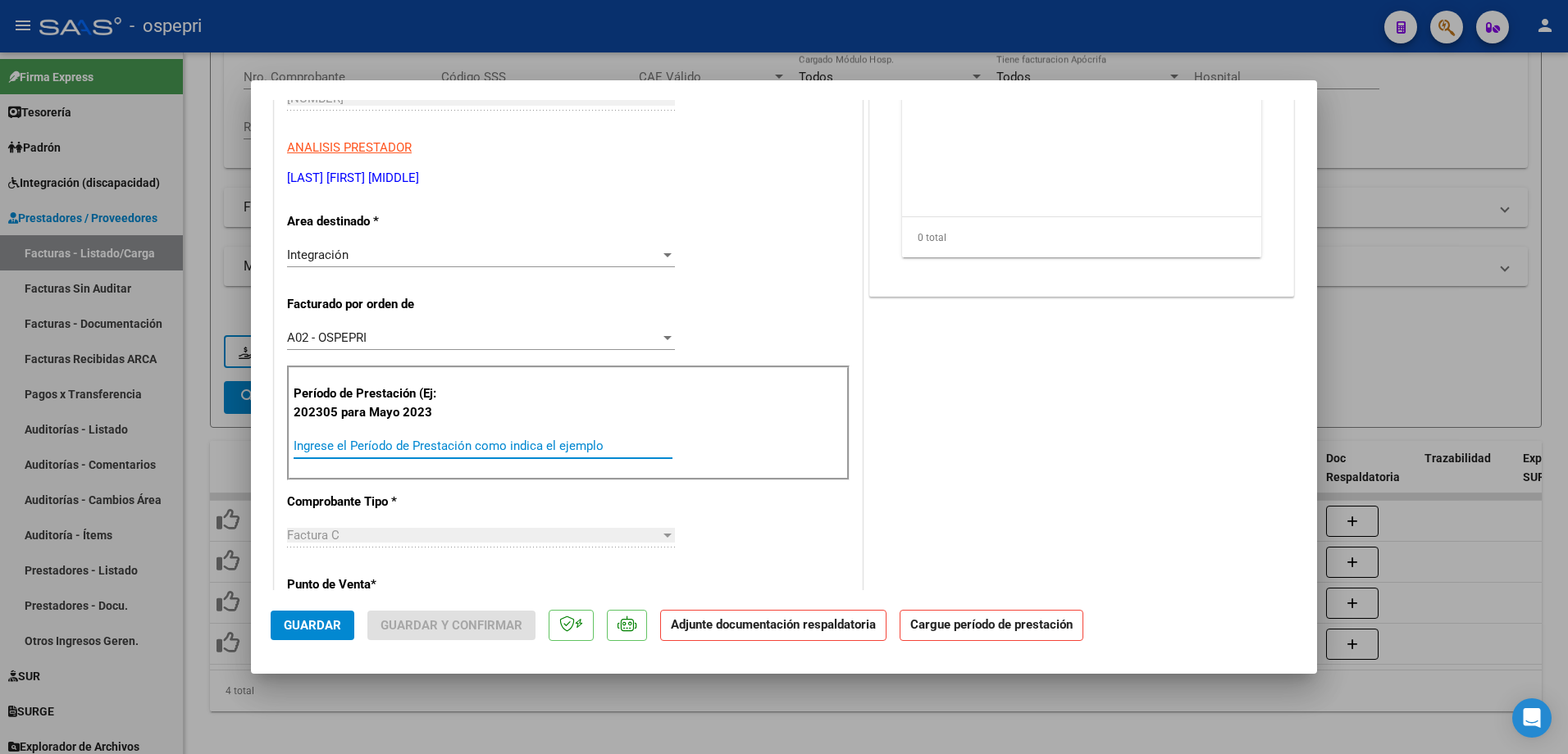 click on "Ingrese el Período de Prestación como indica el ejemplo" at bounding box center (483, 446) 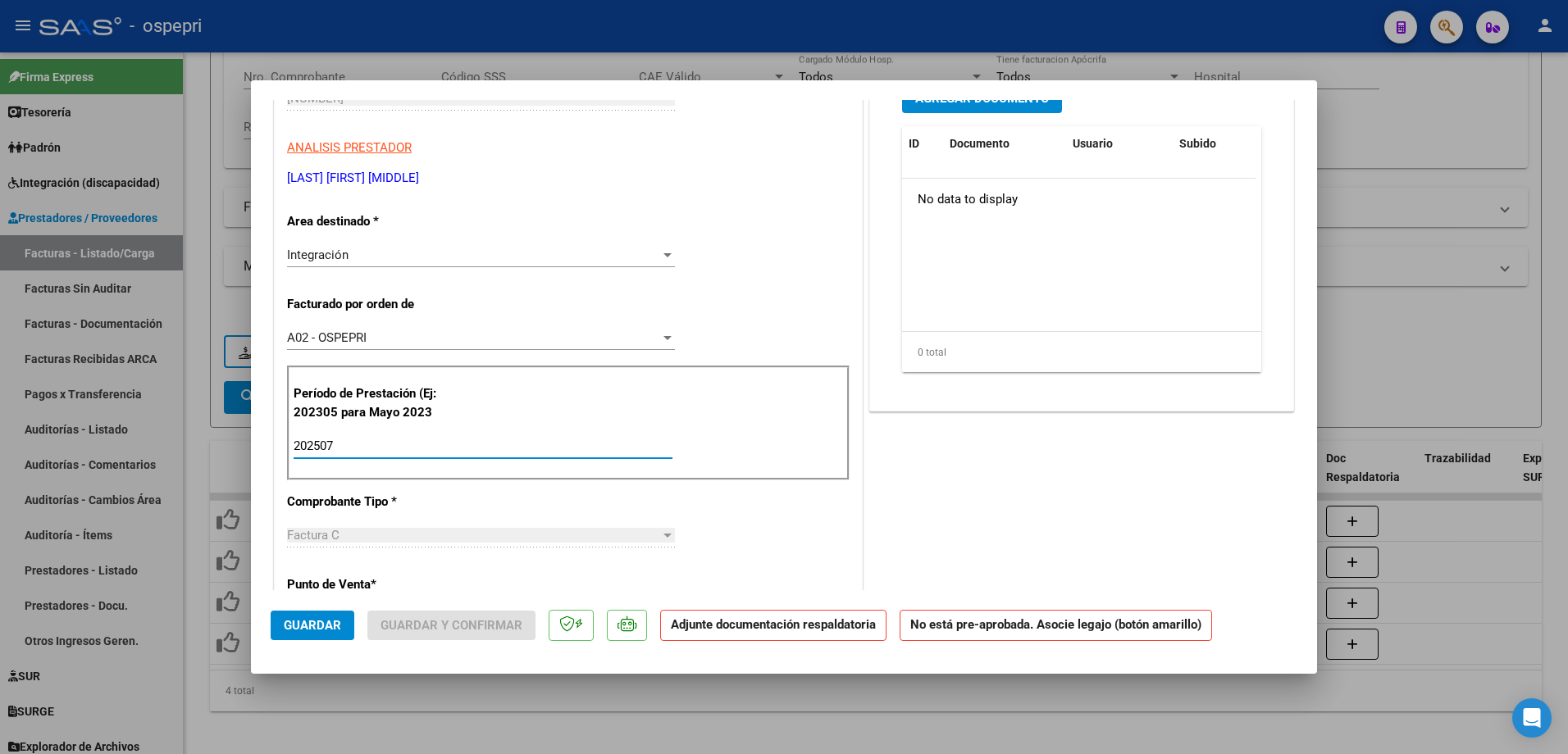 scroll, scrollTop: 0, scrollLeft: 0, axis: both 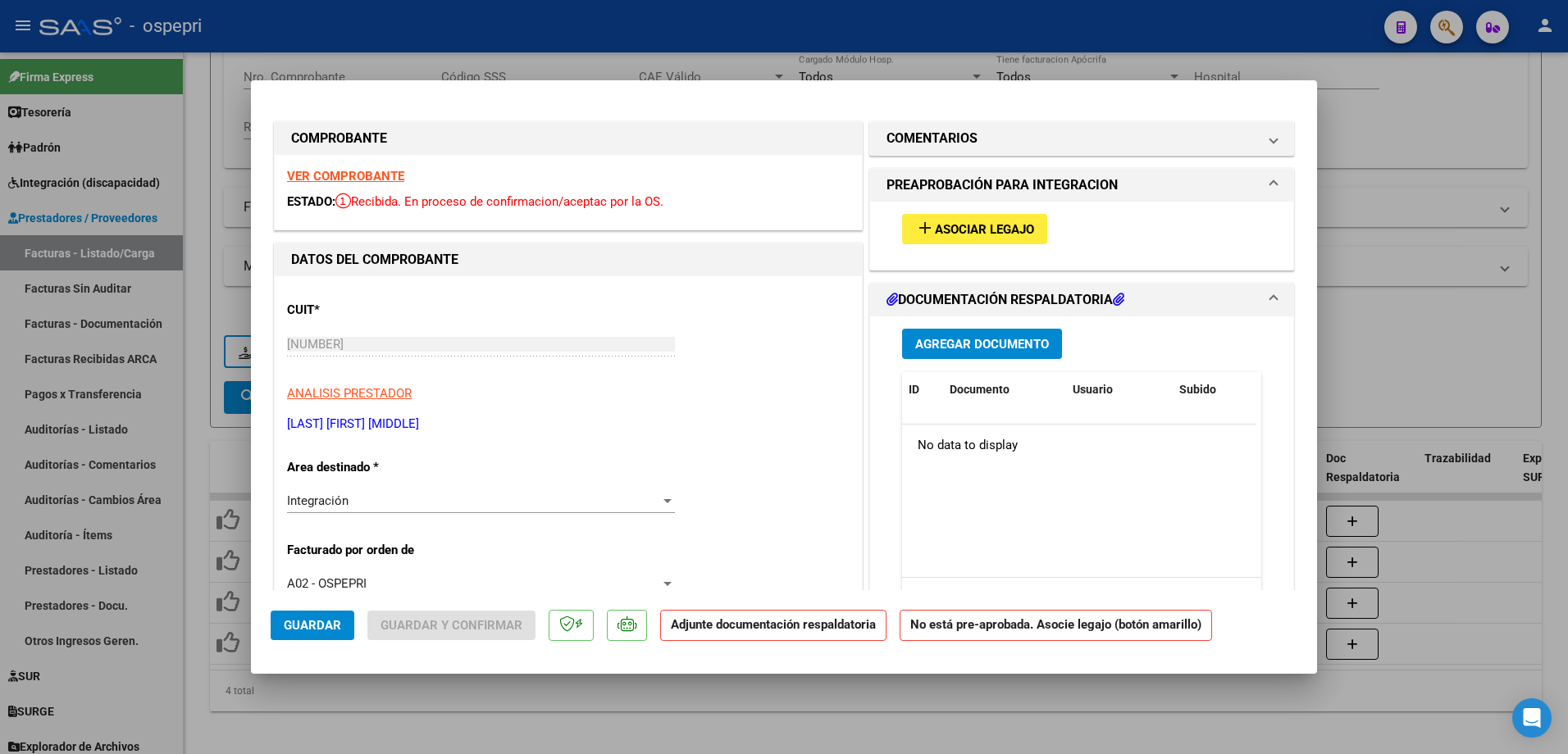 type on "202507" 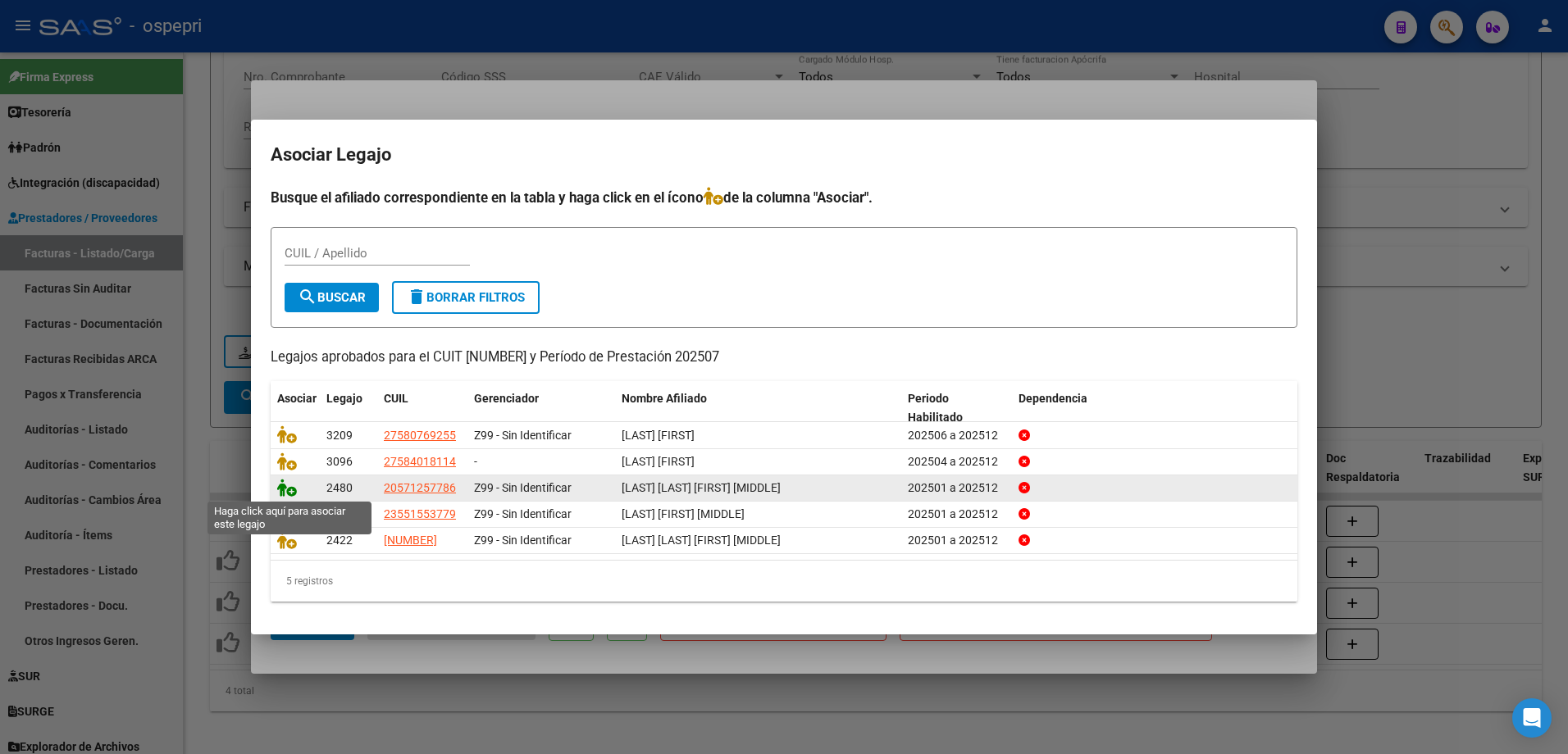 click 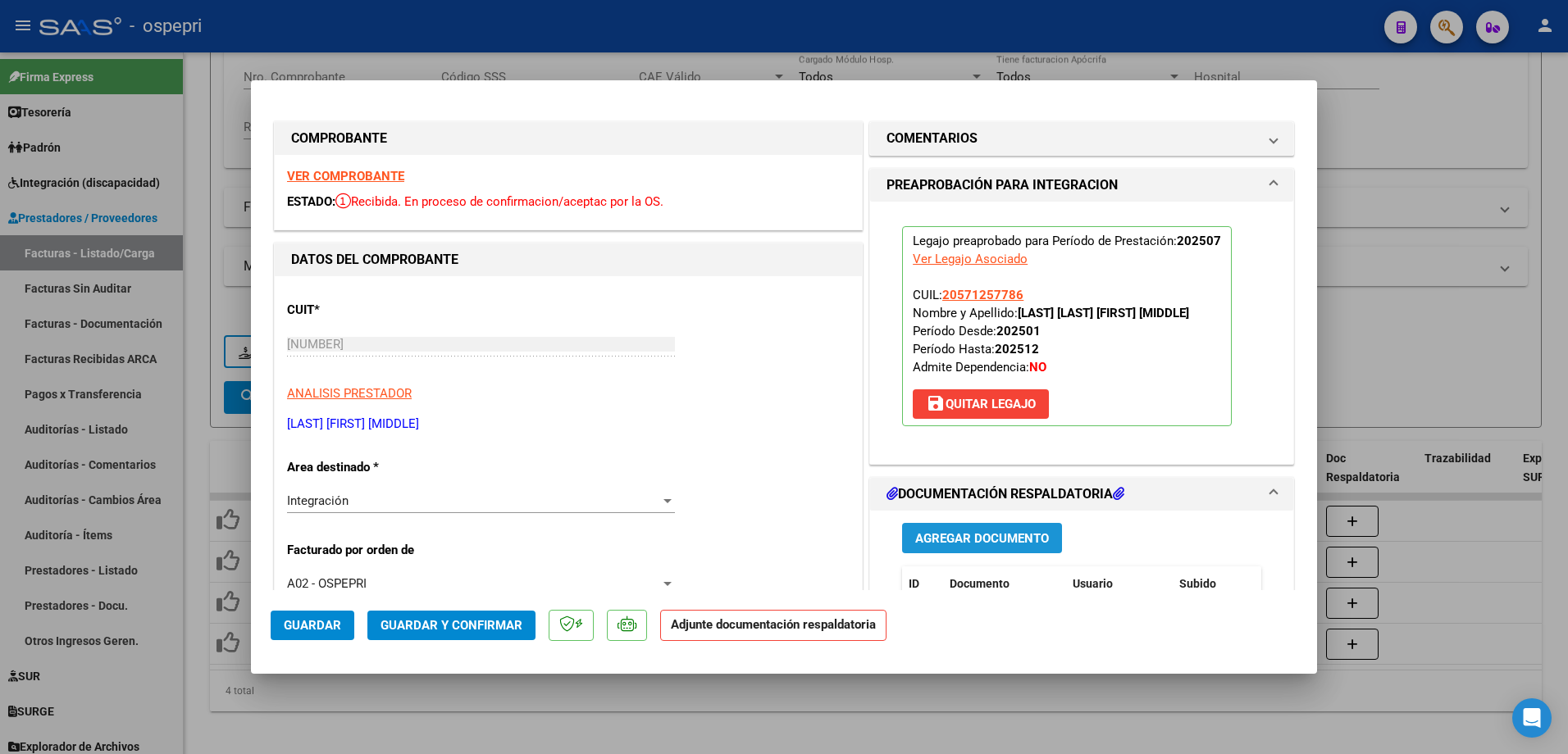 click on "Agregar Documento" at bounding box center (982, 538) 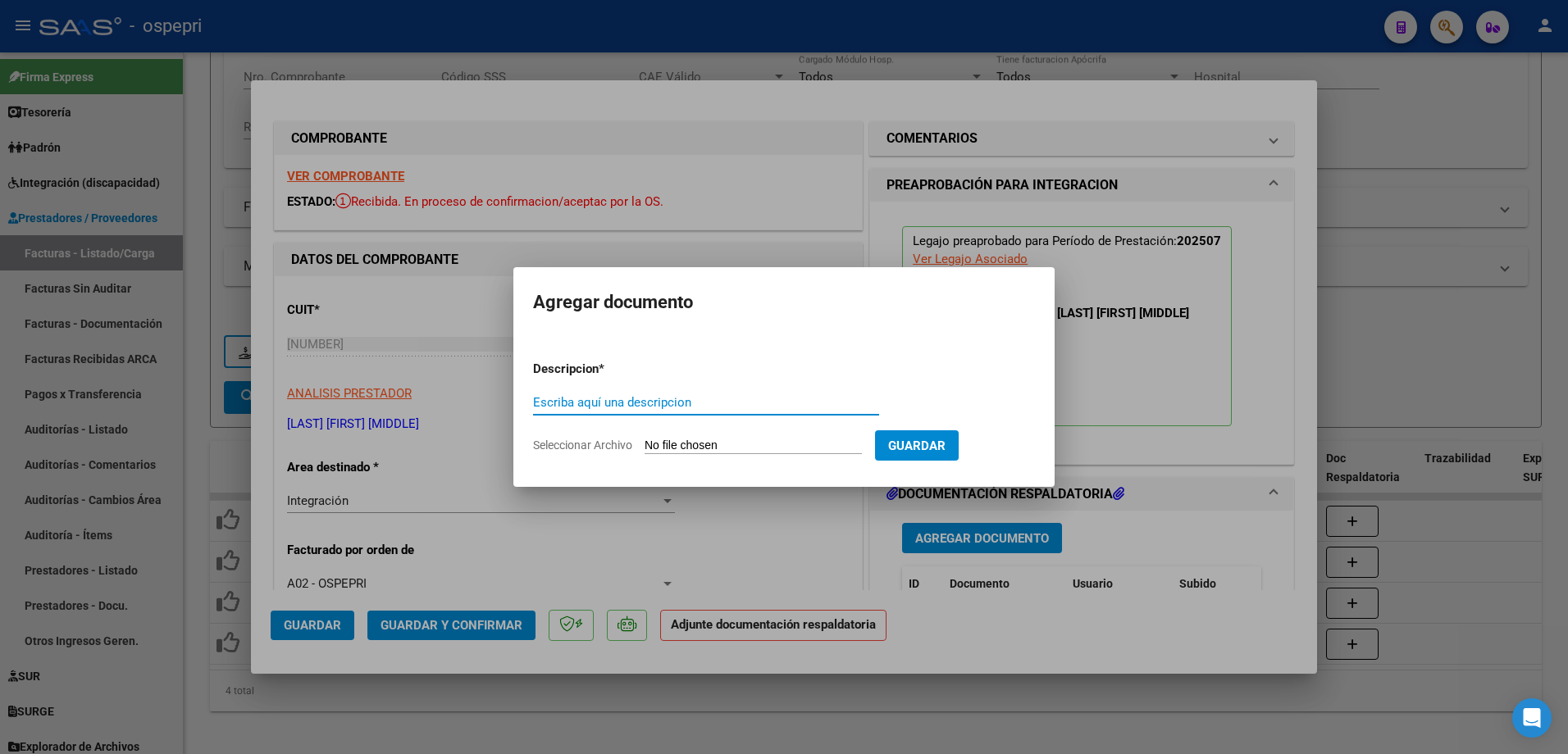 click on "Escriba aquí una descripcion" at bounding box center (706, 402) 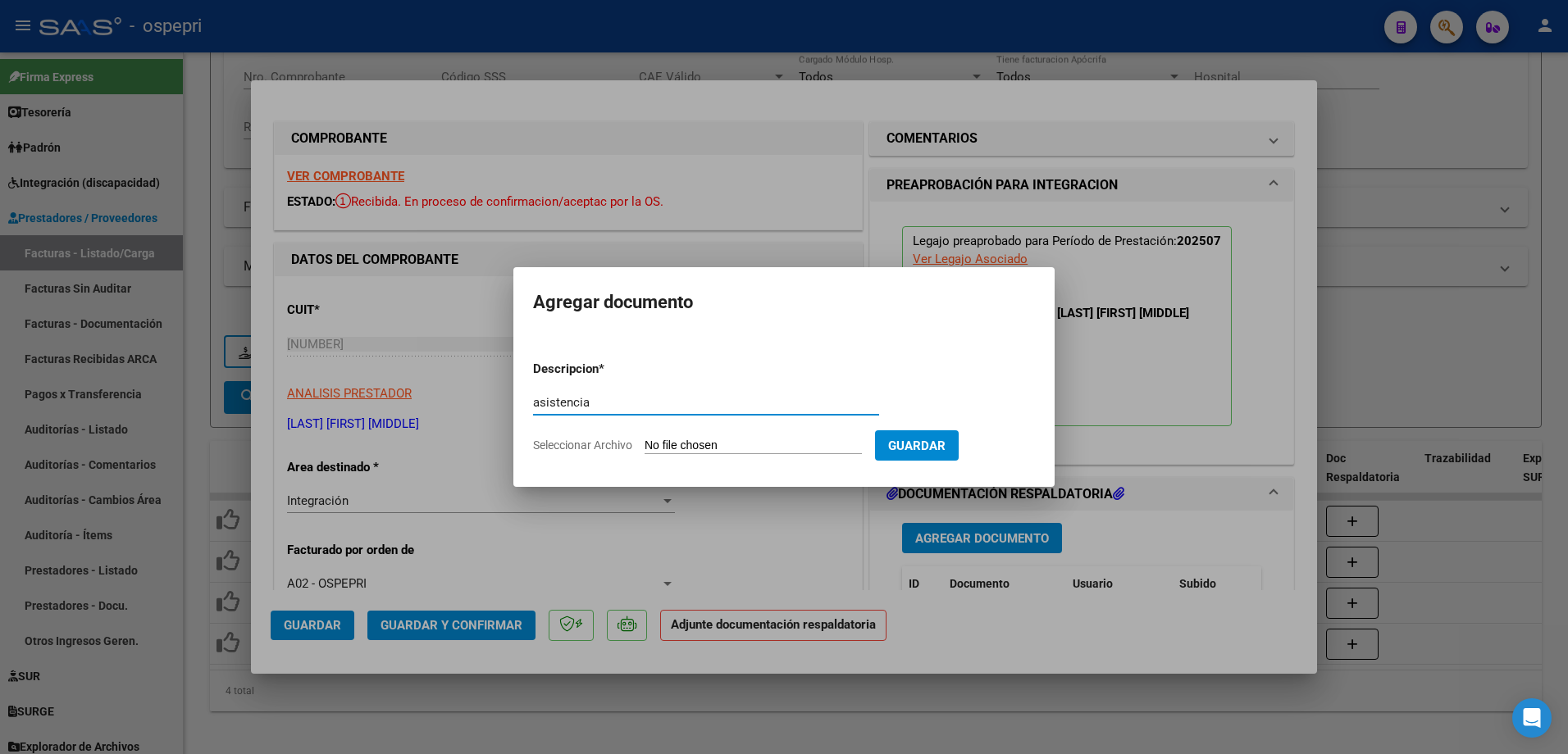 type on "asistencia" 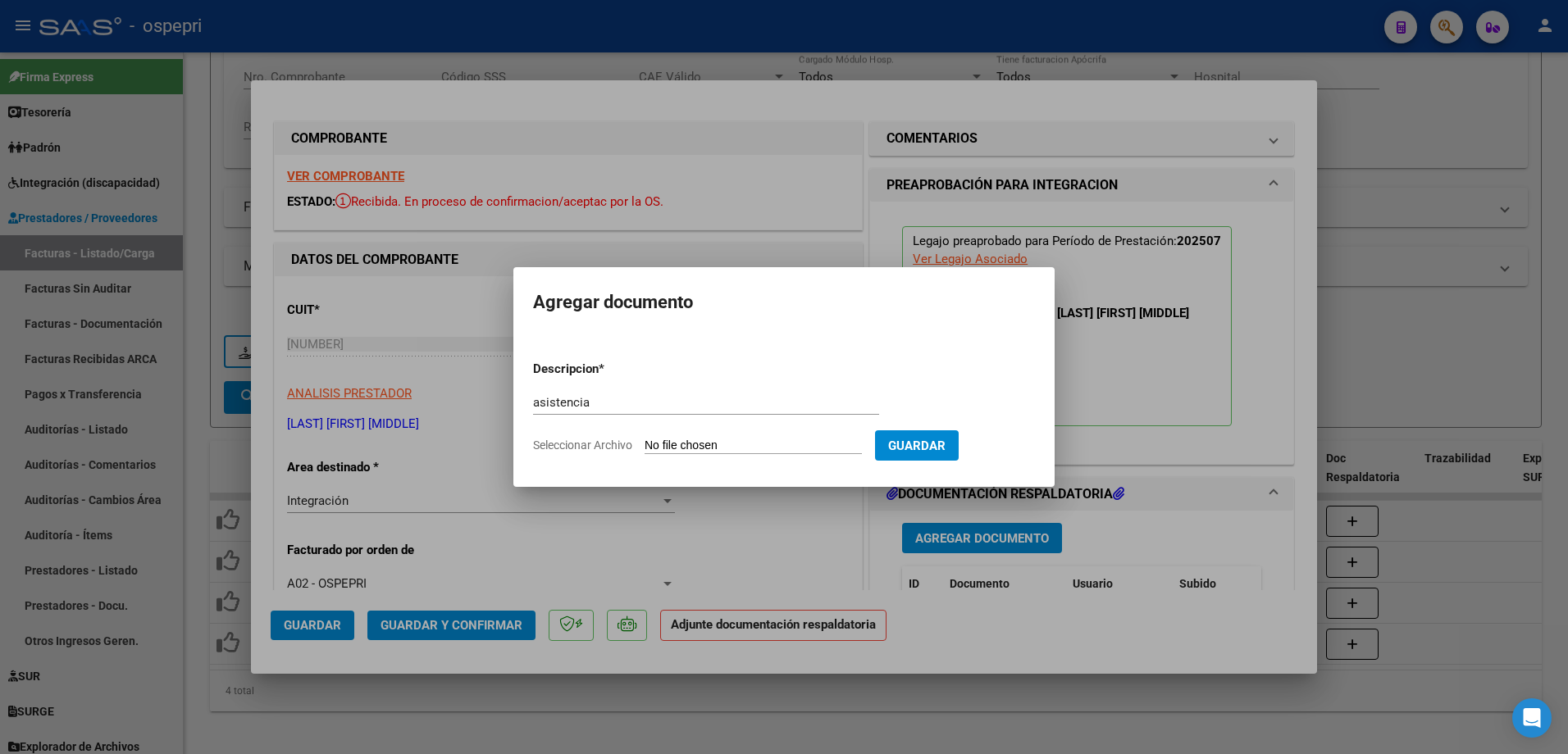 click on "Seleccionar Archivo" at bounding box center [753, 446] 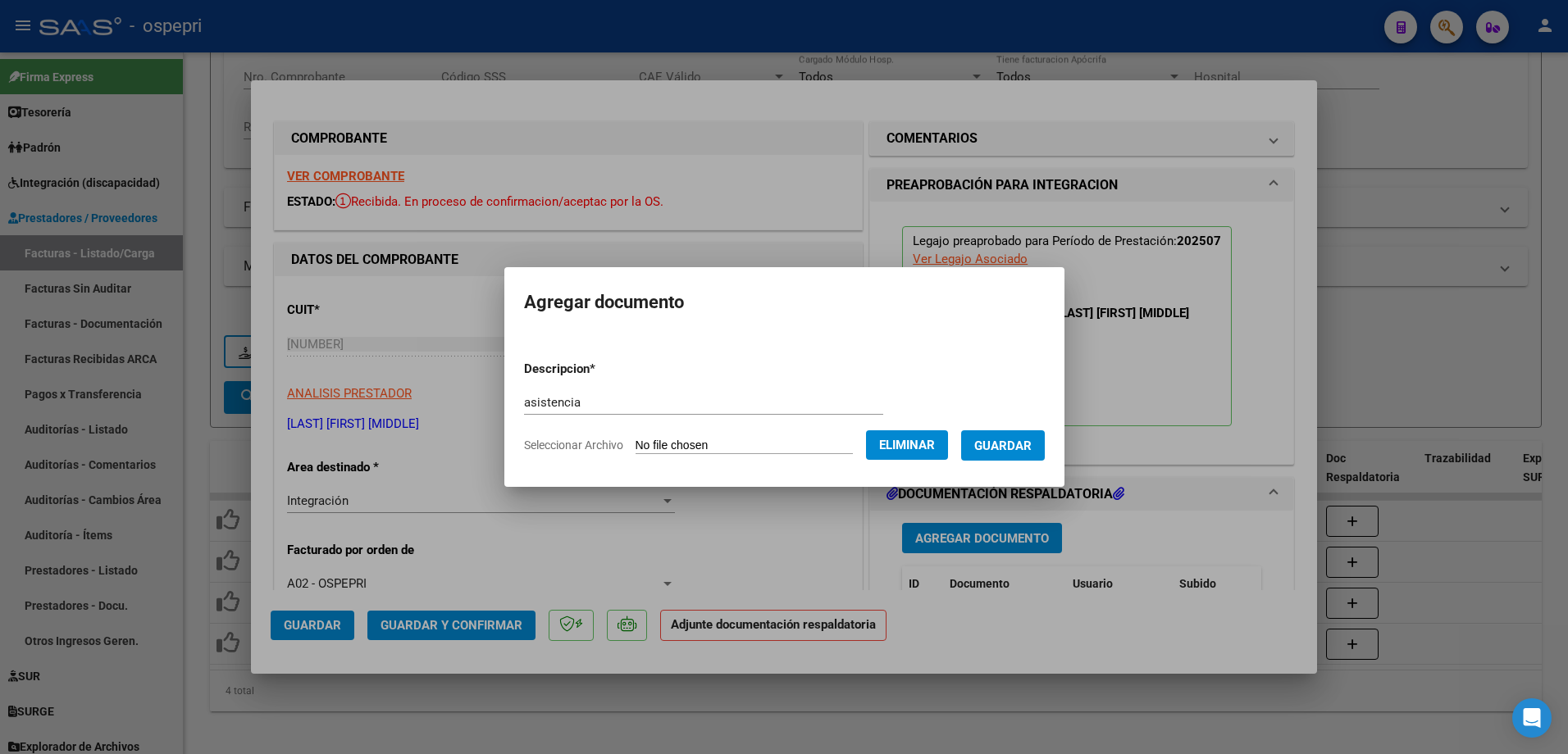 click on "Guardar" at bounding box center [1003, 446] 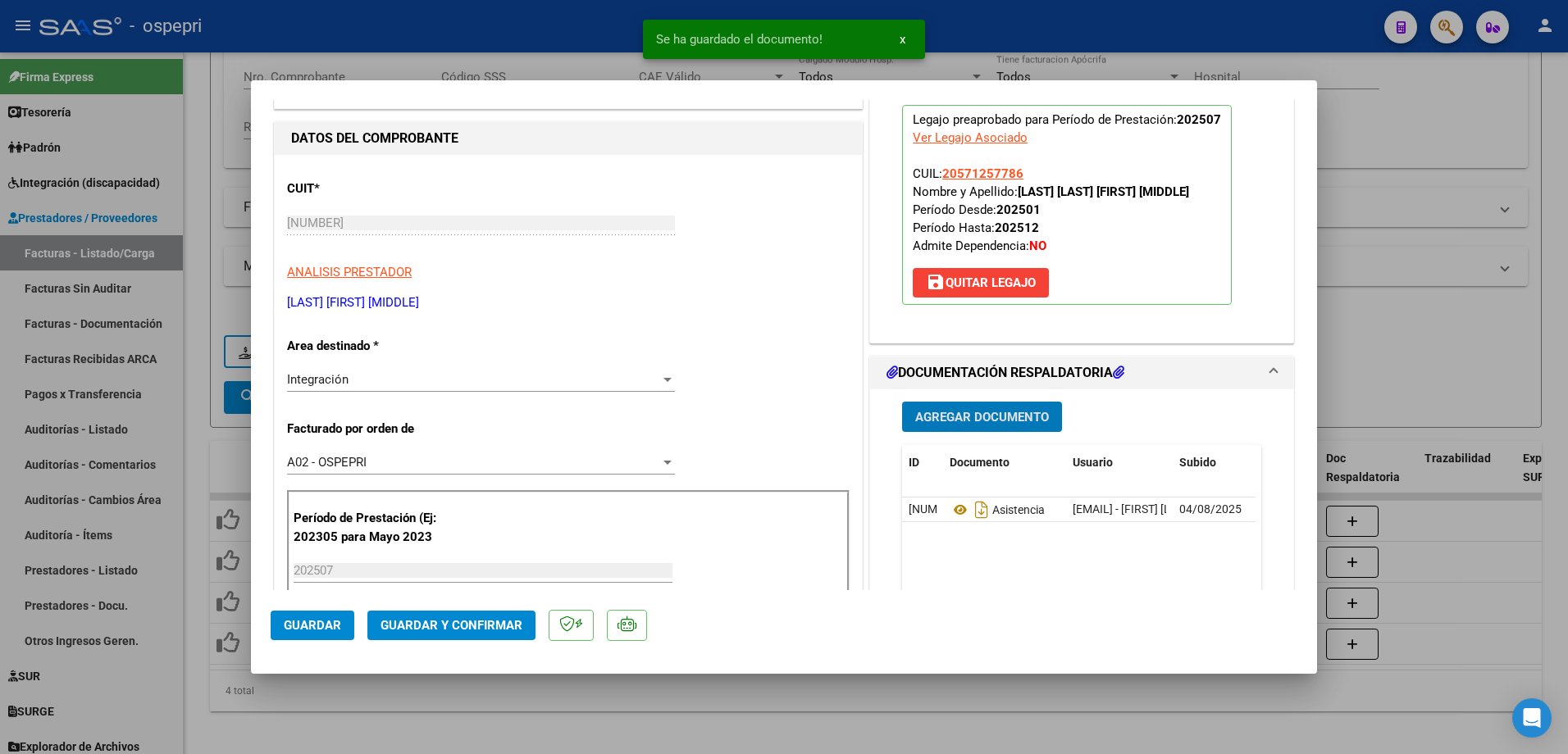 scroll, scrollTop: 164, scrollLeft: 0, axis: vertical 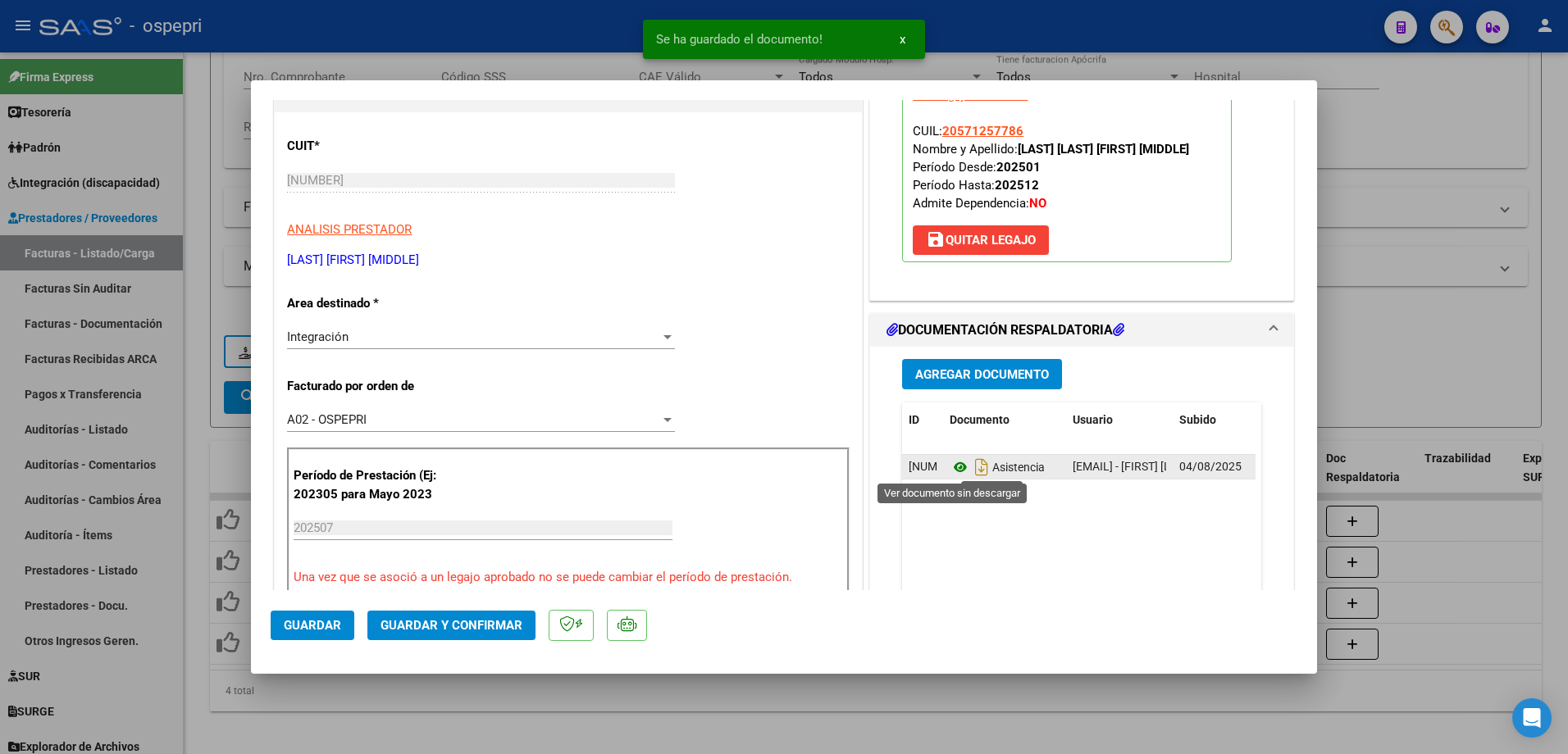 click 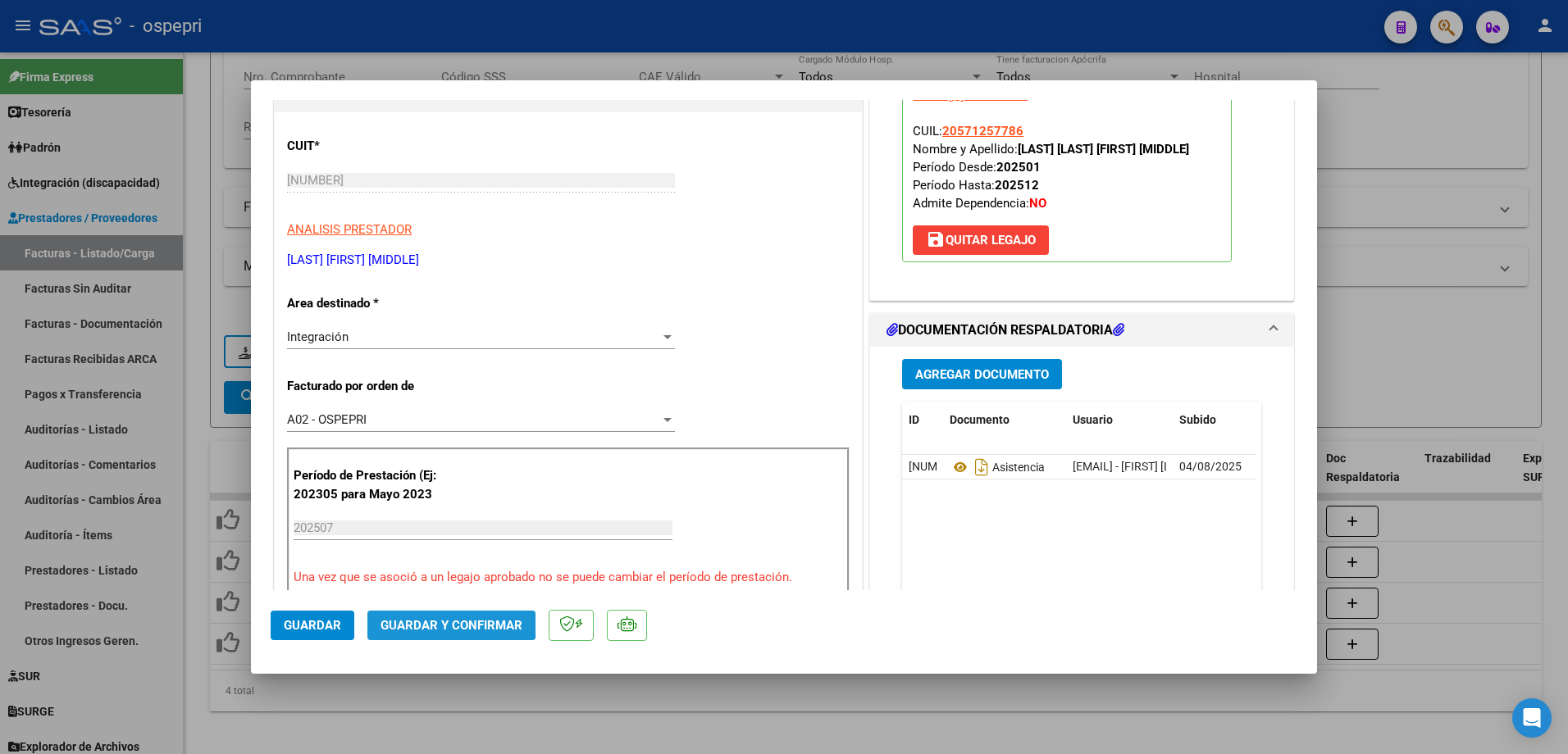 click on "Guardar y Confirmar" 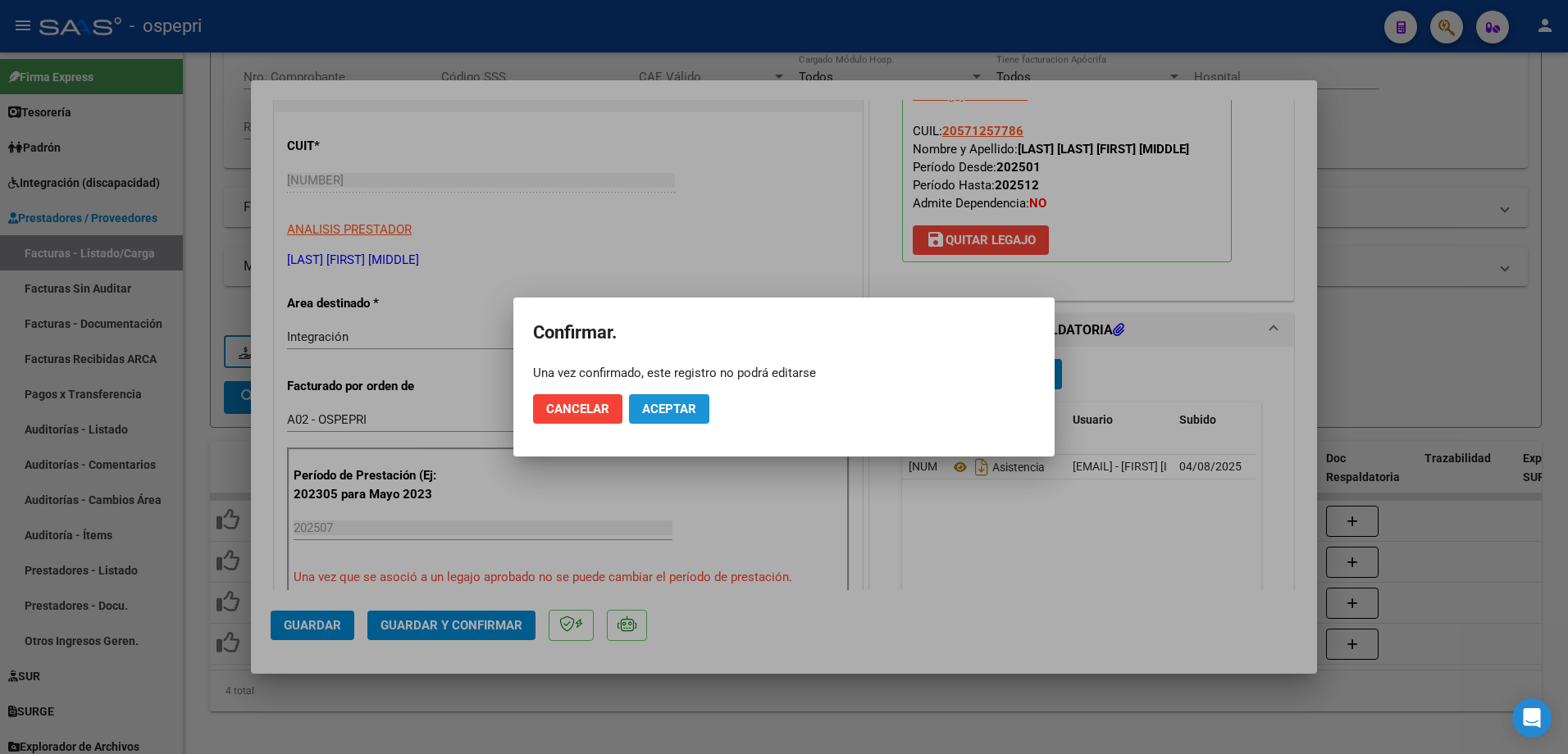 click on "Aceptar" 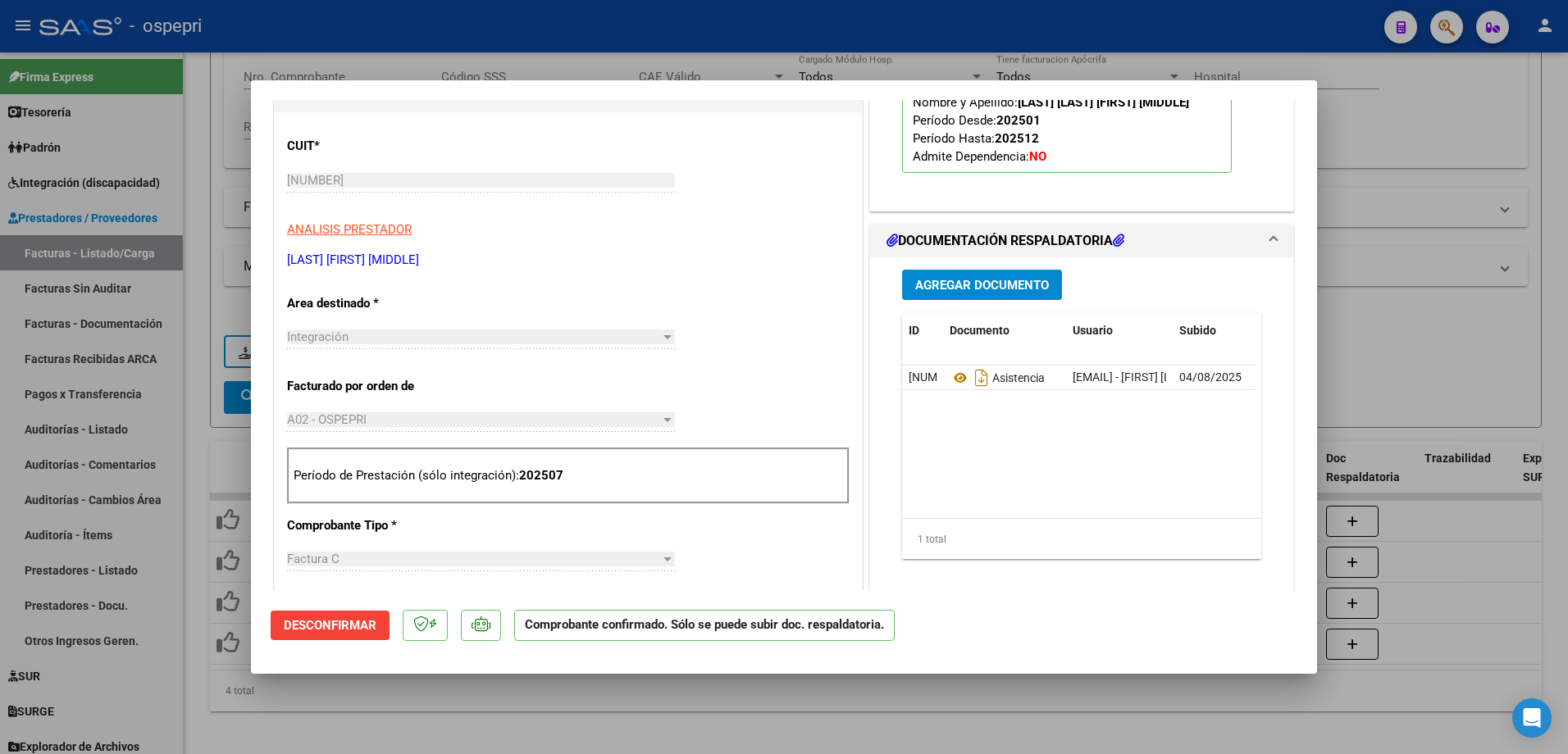 type 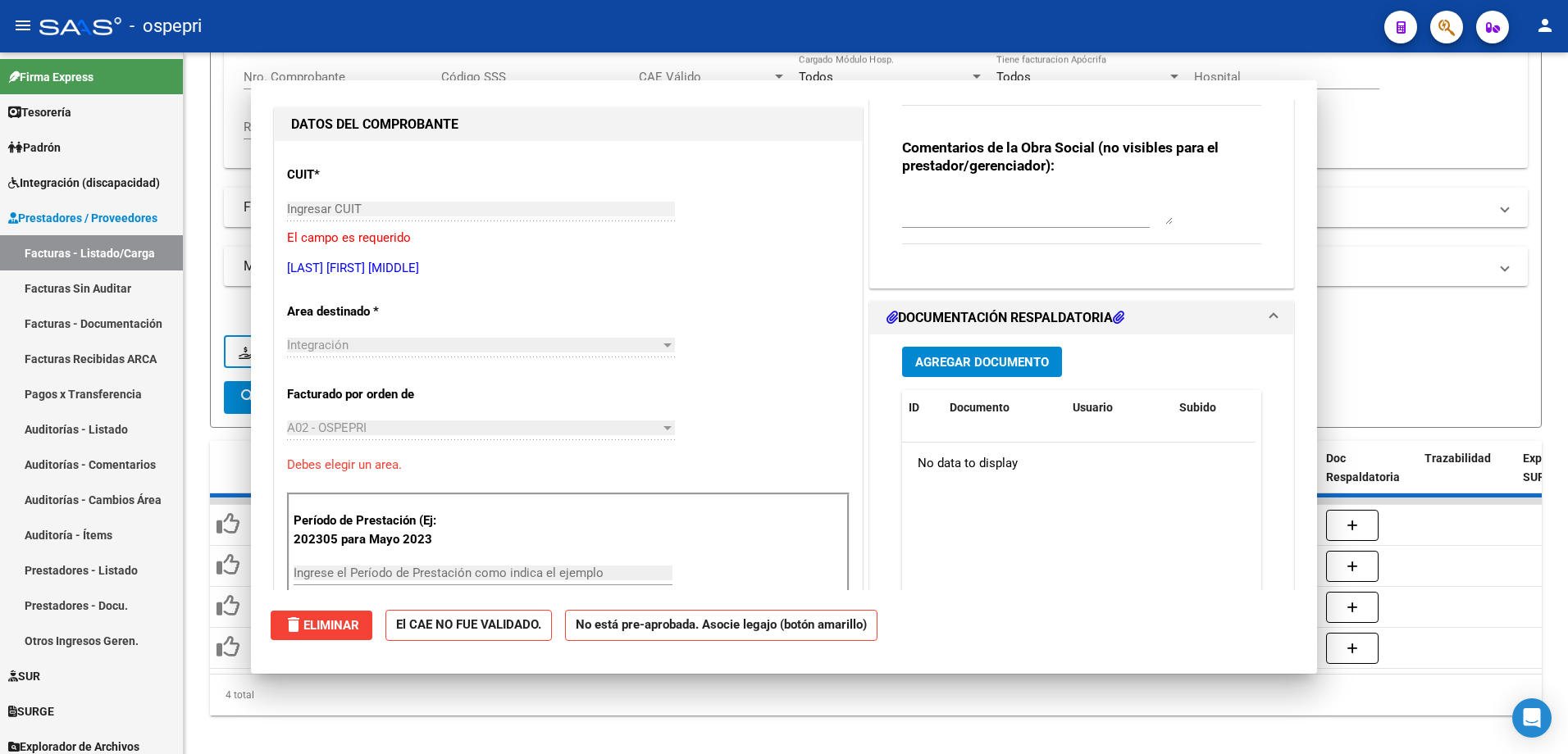 scroll, scrollTop: 193, scrollLeft: 0, axis: vertical 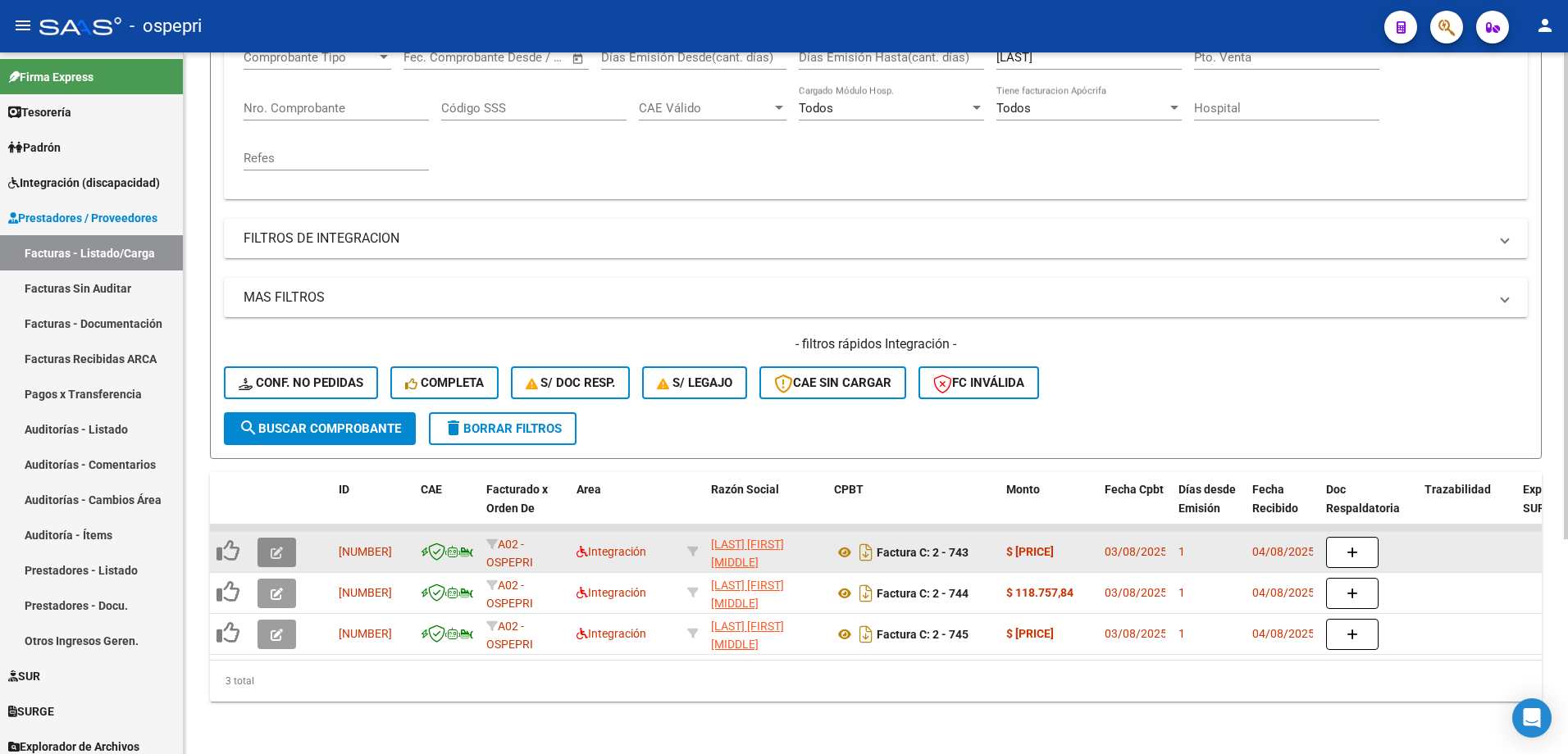 click 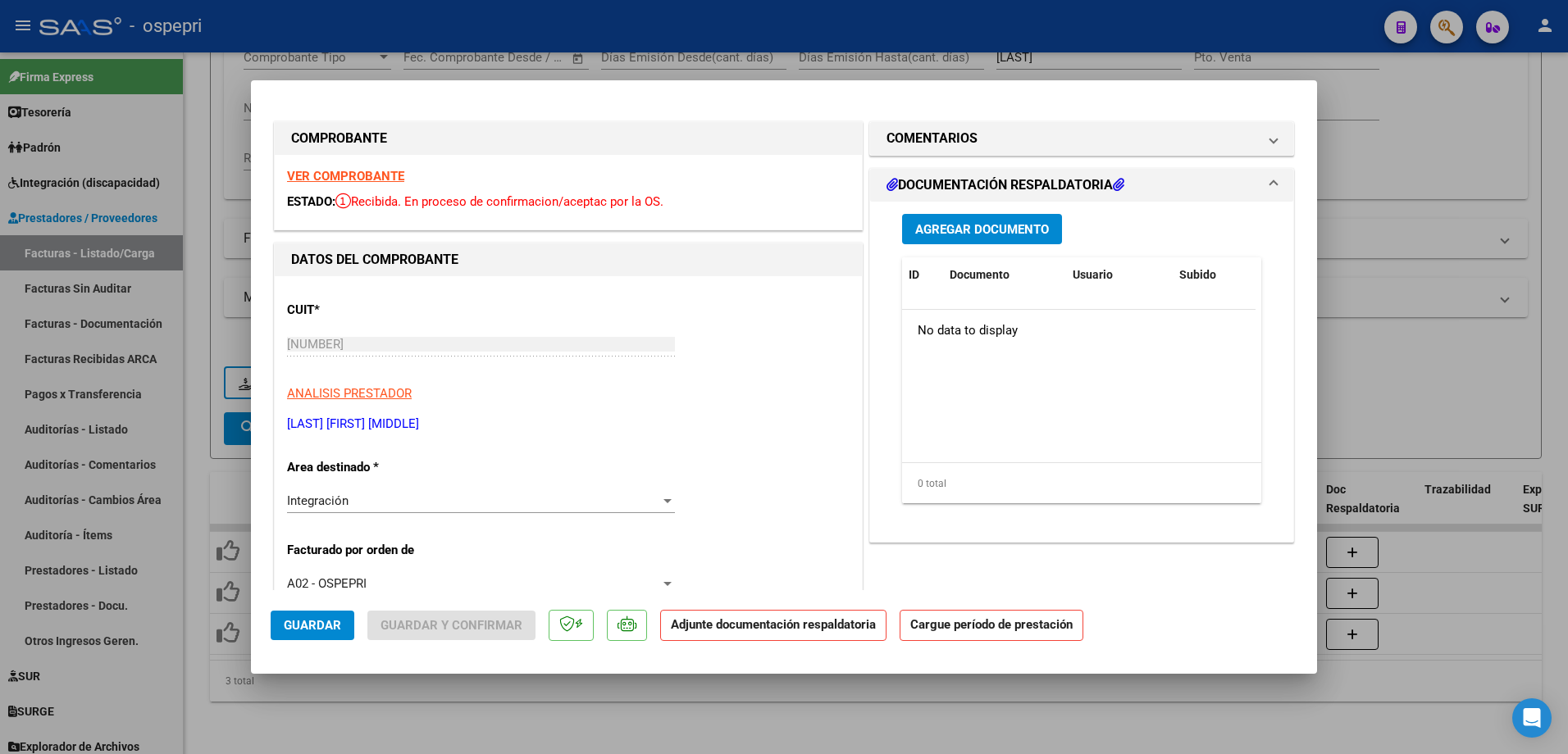 click on "VER COMPROBANTE" at bounding box center [345, 176] 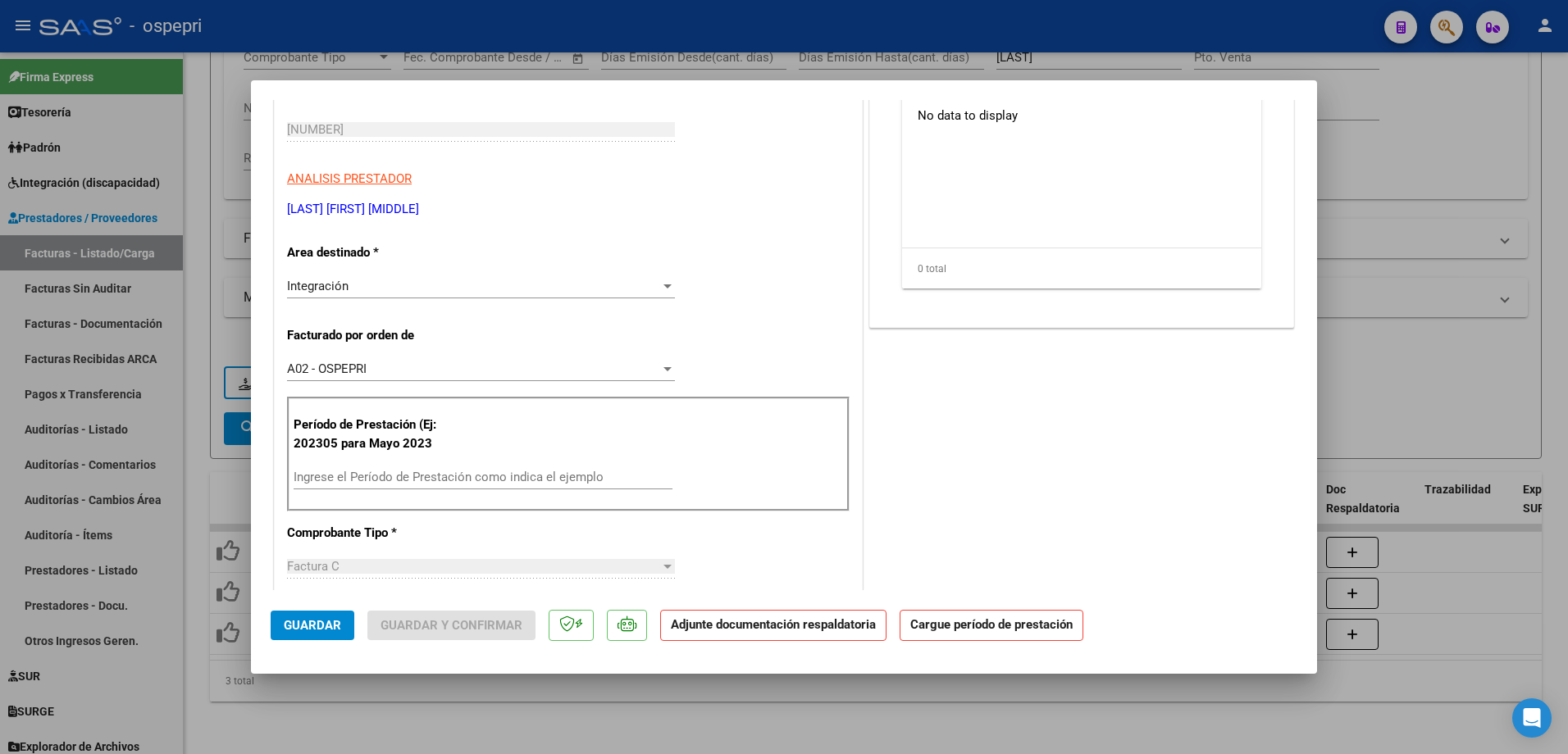 scroll, scrollTop: 246, scrollLeft: 0, axis: vertical 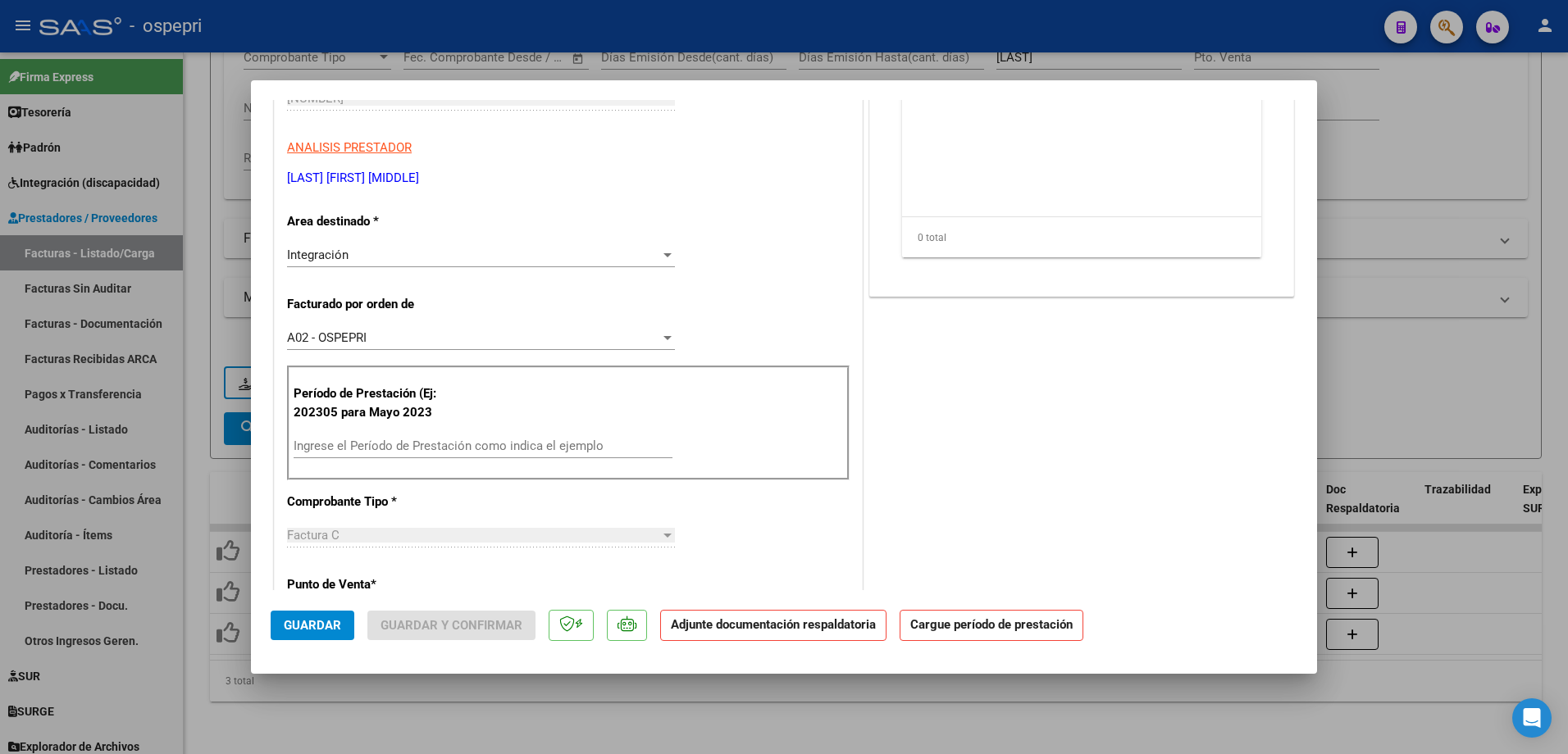 click on "Ingrese el Período de Prestación como indica el ejemplo" at bounding box center (483, 446) 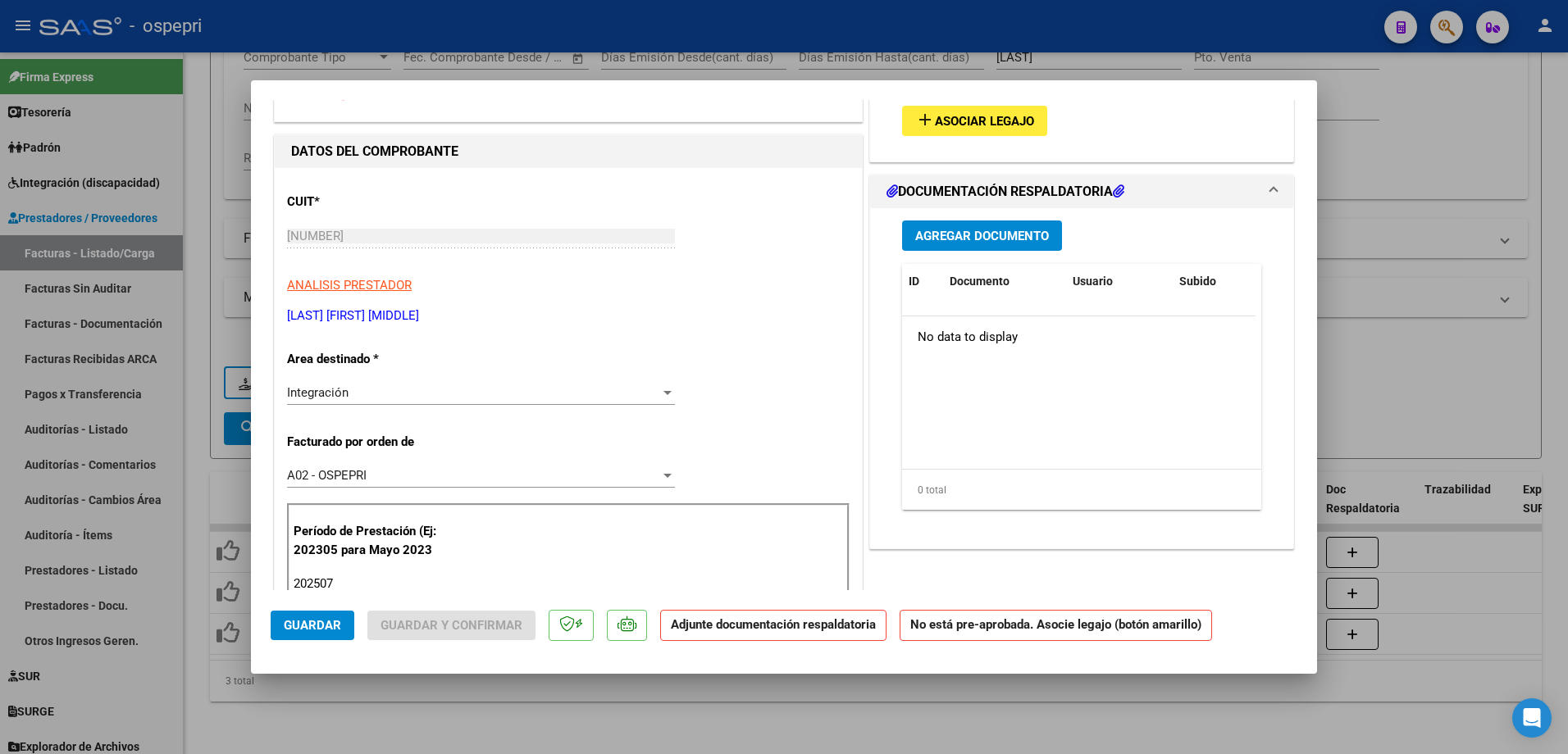 scroll, scrollTop: 0, scrollLeft: 0, axis: both 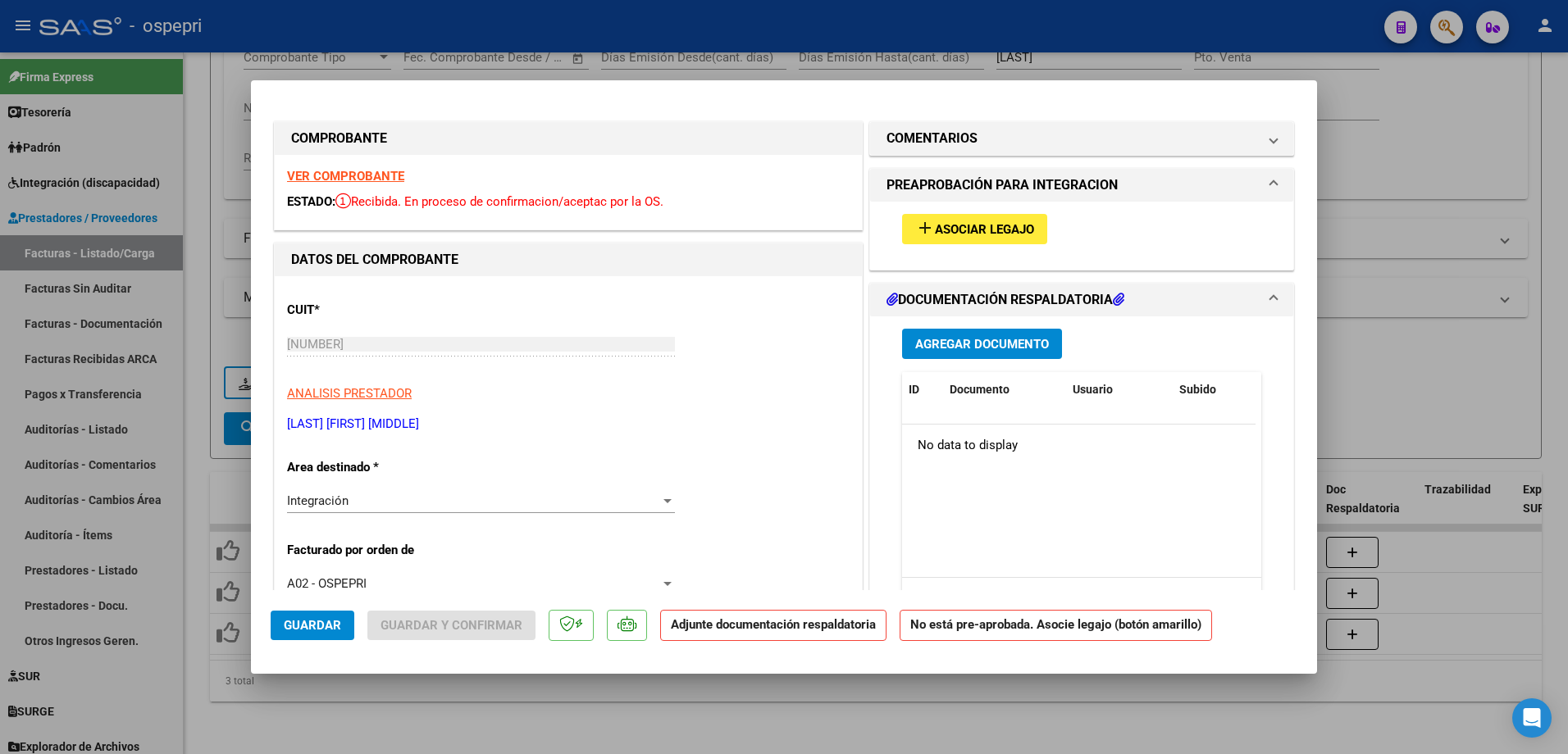type on "202507" 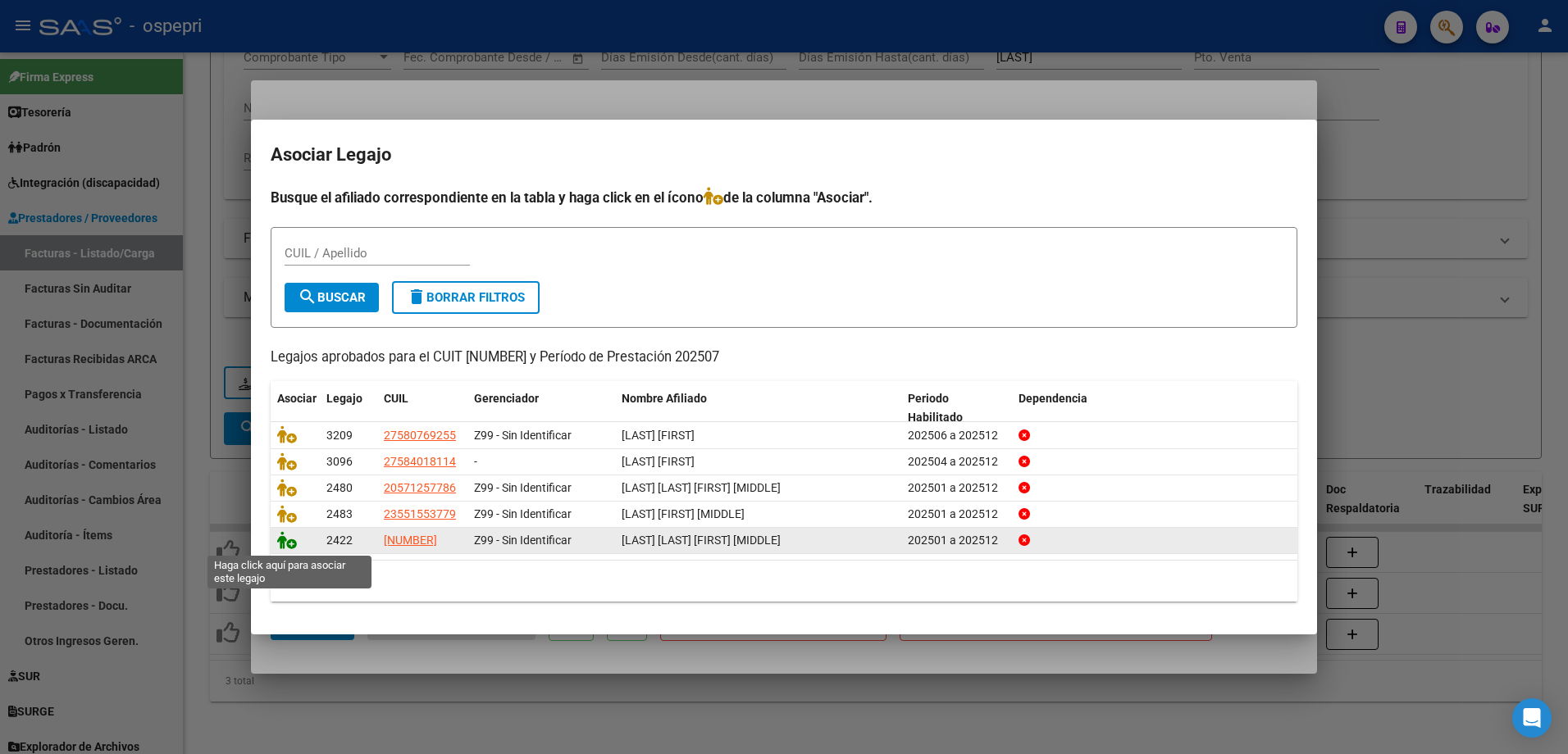 click 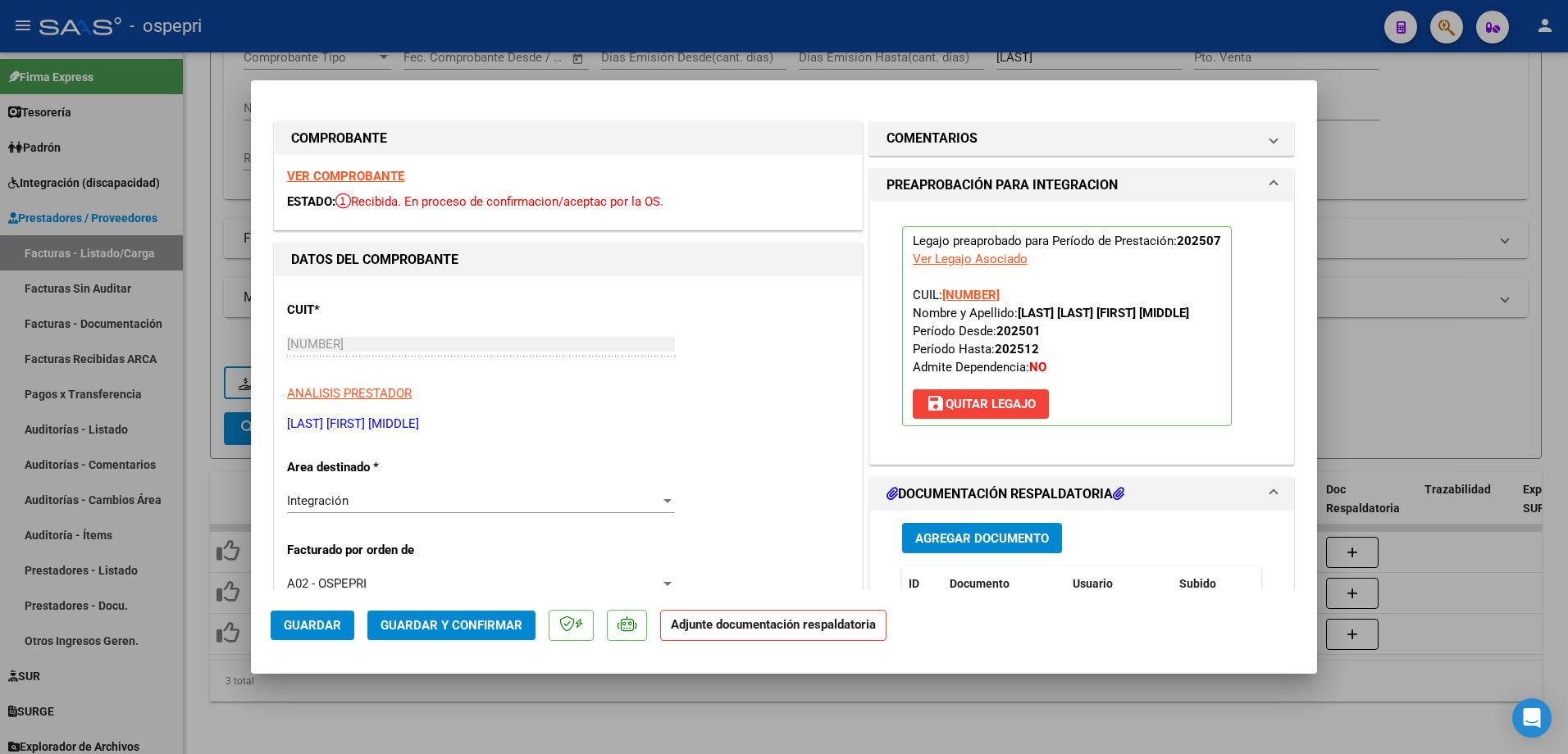 click on "Agregar Documento" at bounding box center [982, 538] 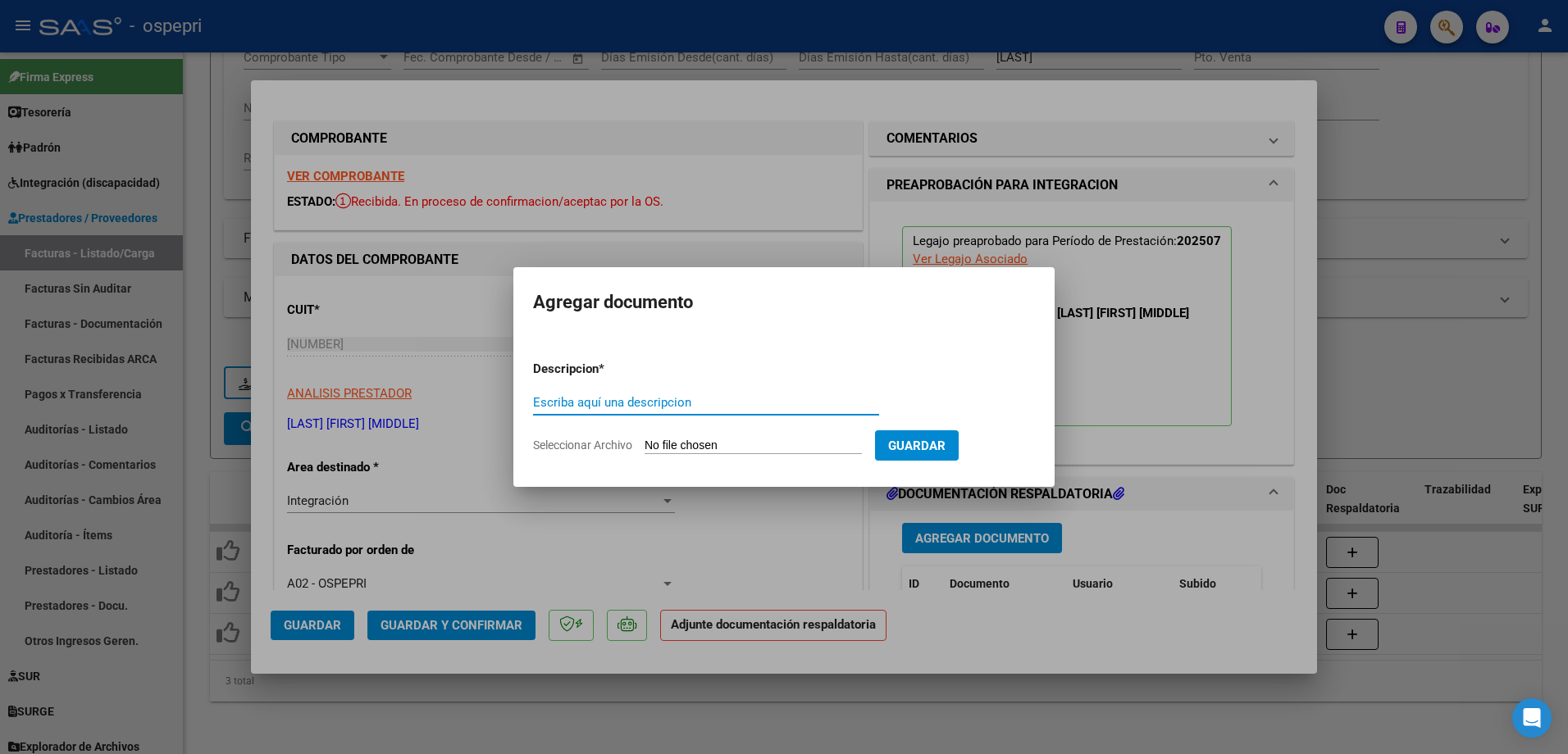 click on "Escriba aquí una descripcion" at bounding box center (706, 402) 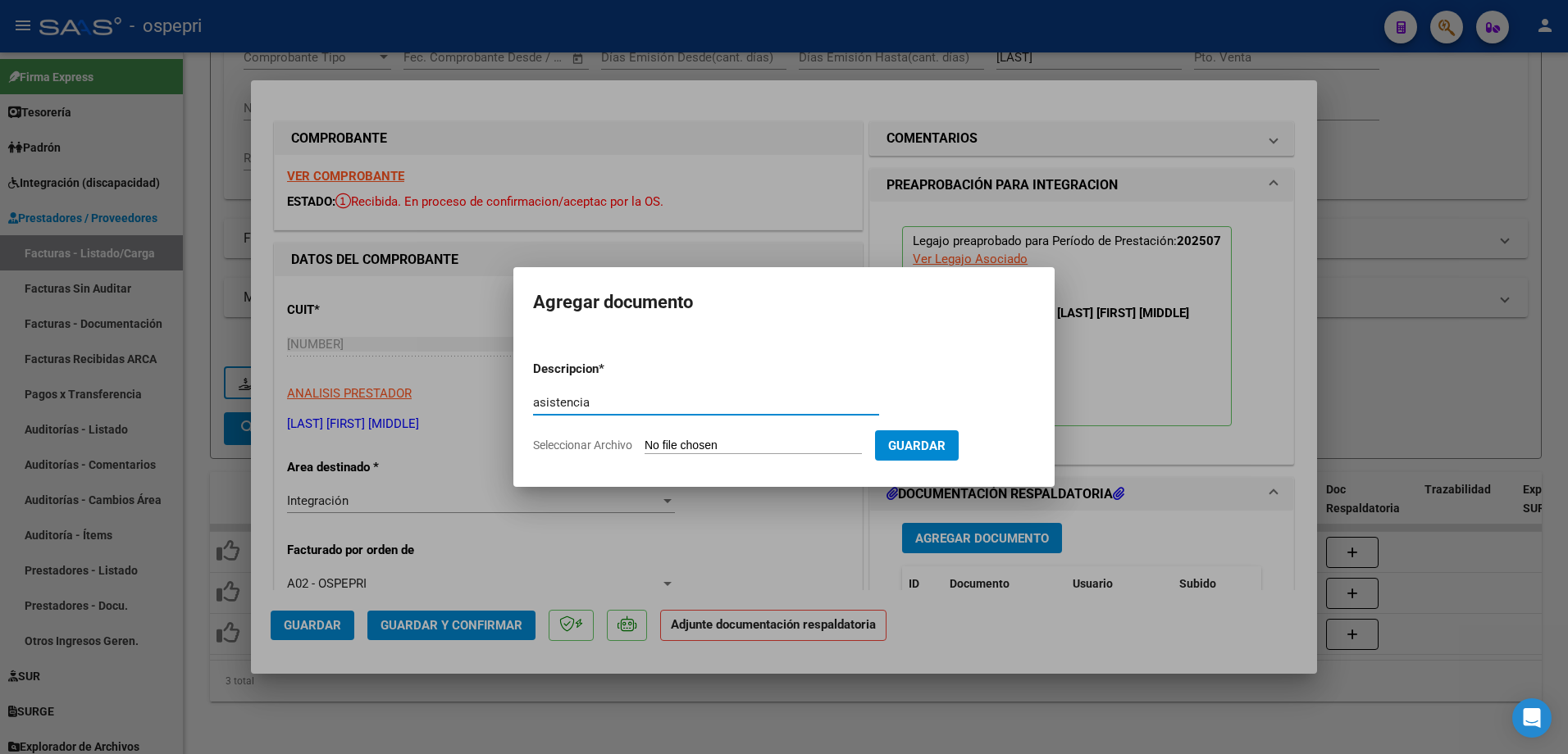 type on "asistencia" 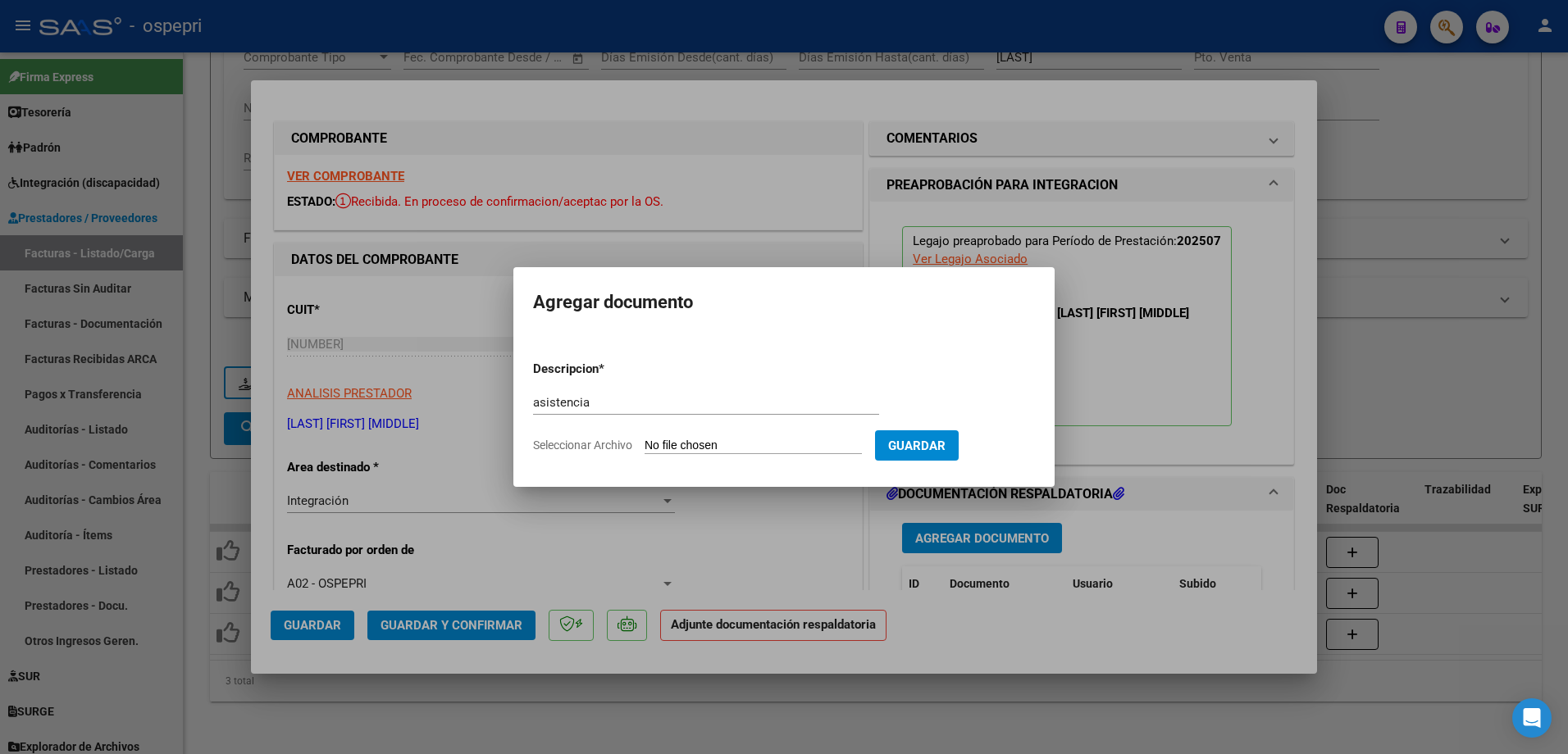 click on "Seleccionar Archivo" at bounding box center (753, 446) 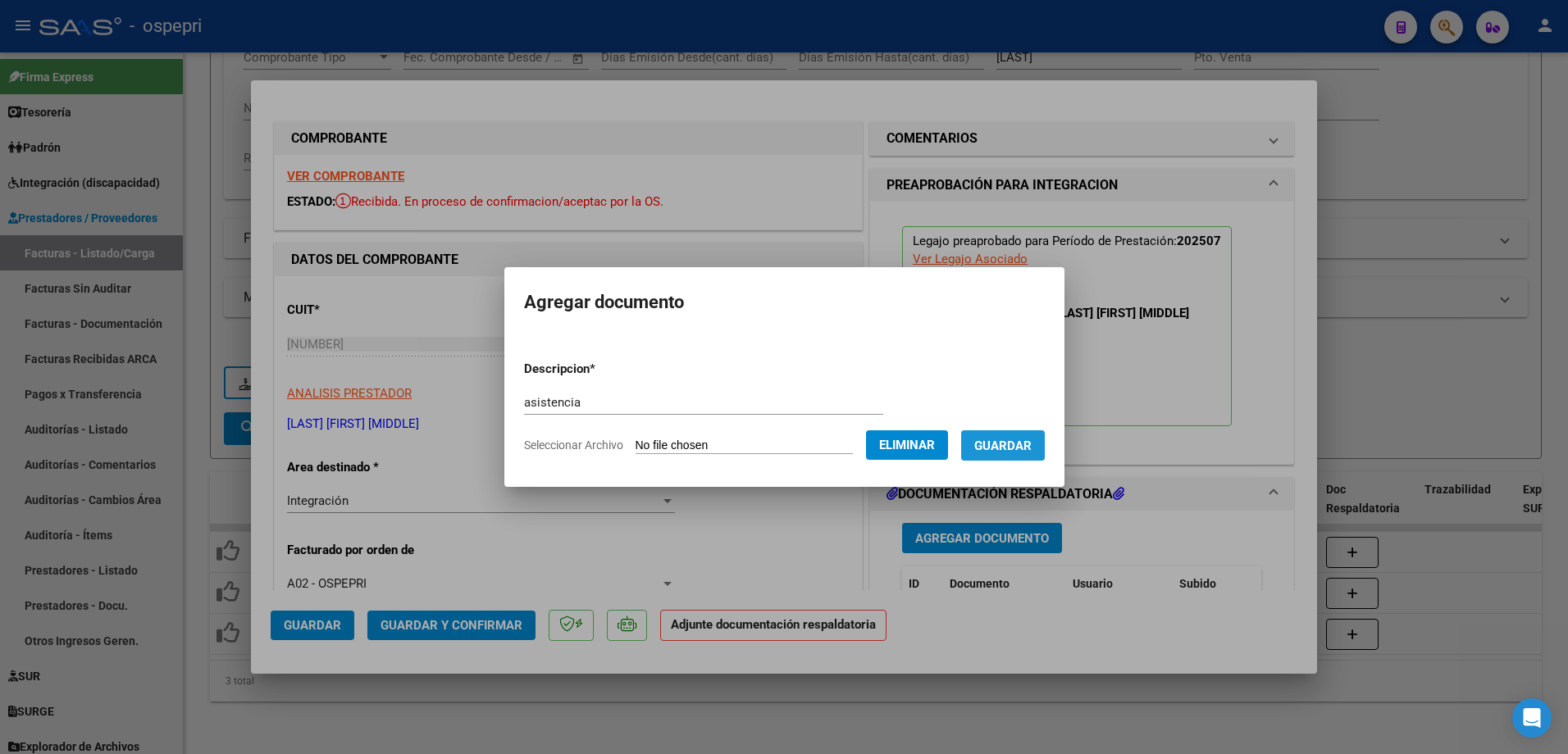 click on "Guardar" at bounding box center (1003, 445) 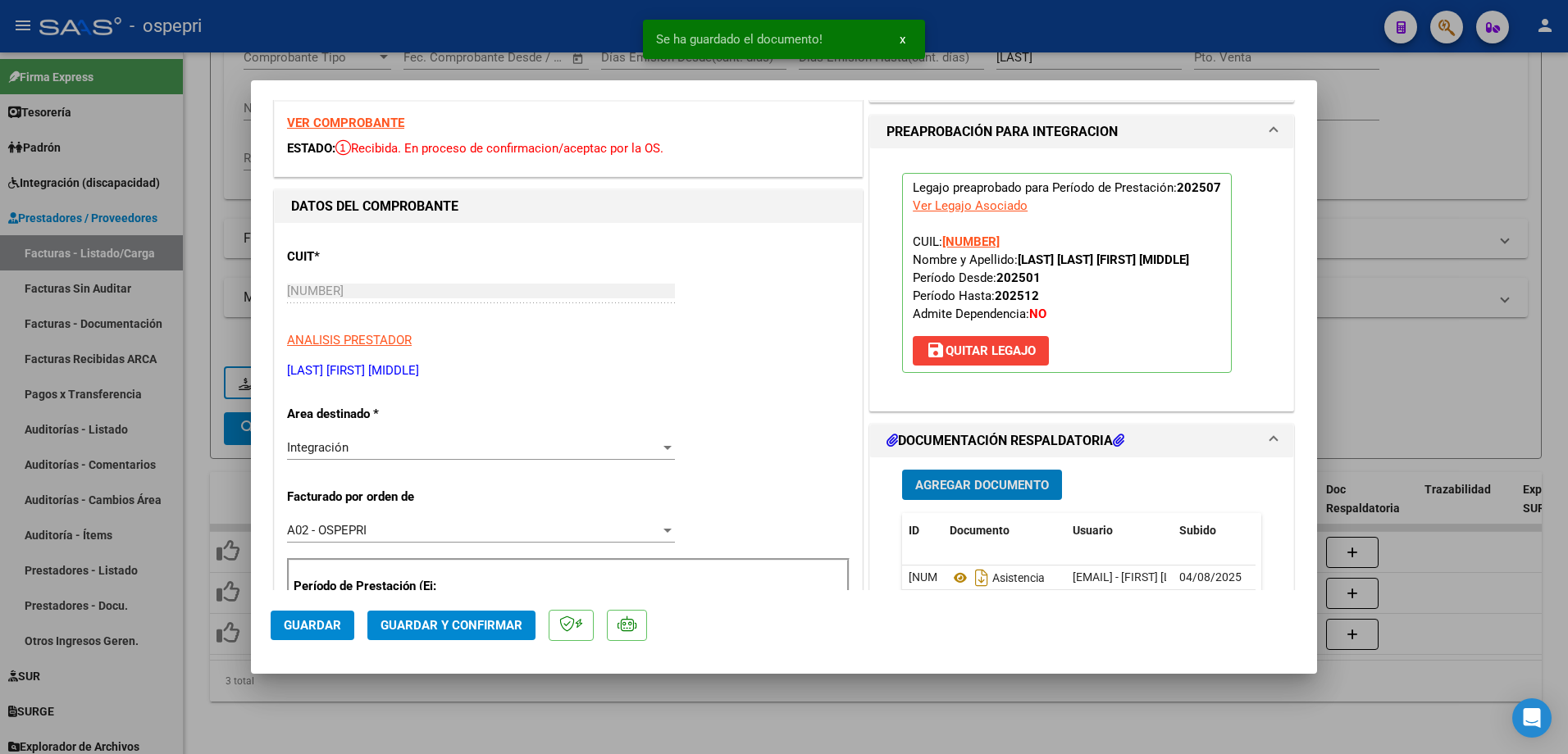 scroll, scrollTop: 164, scrollLeft: 0, axis: vertical 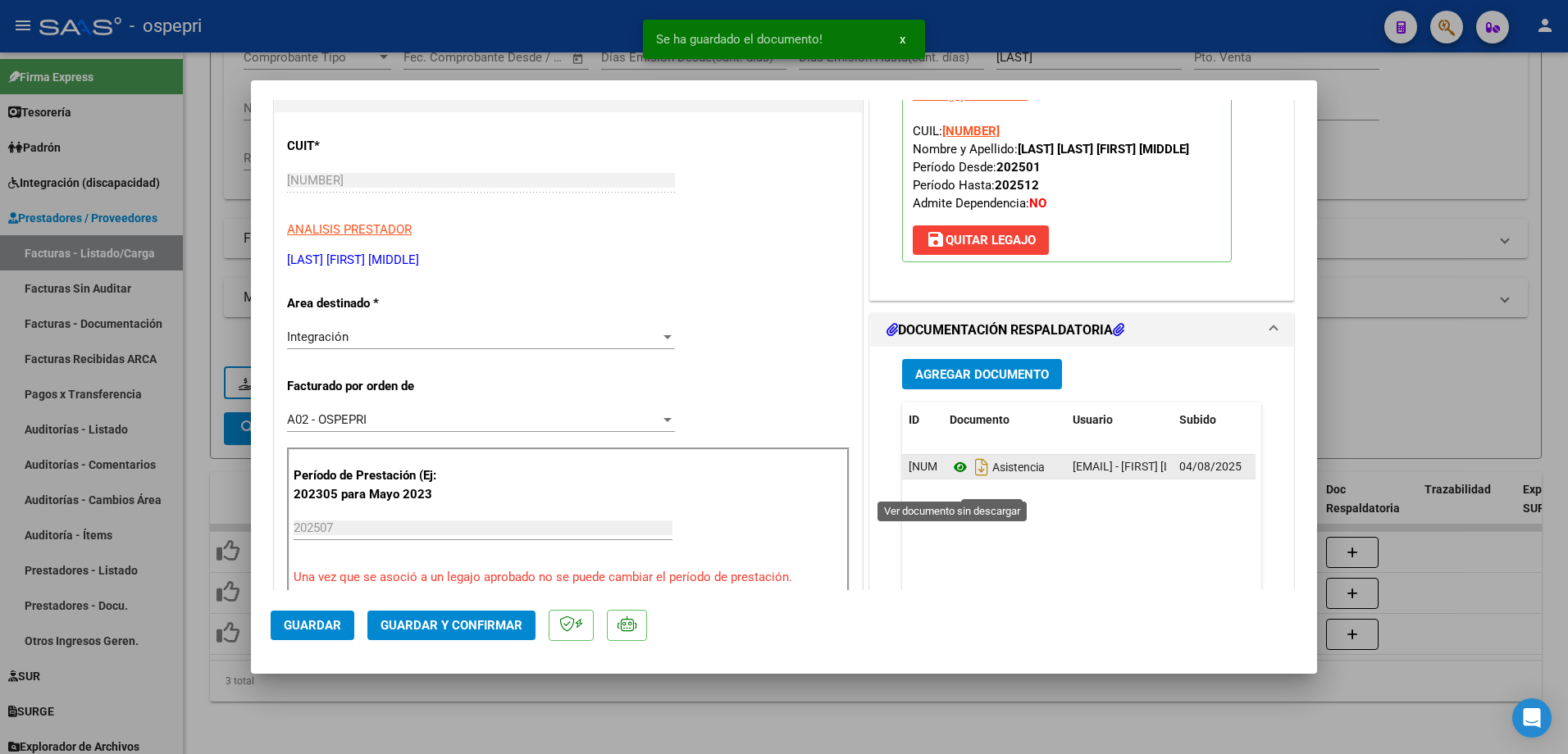 click 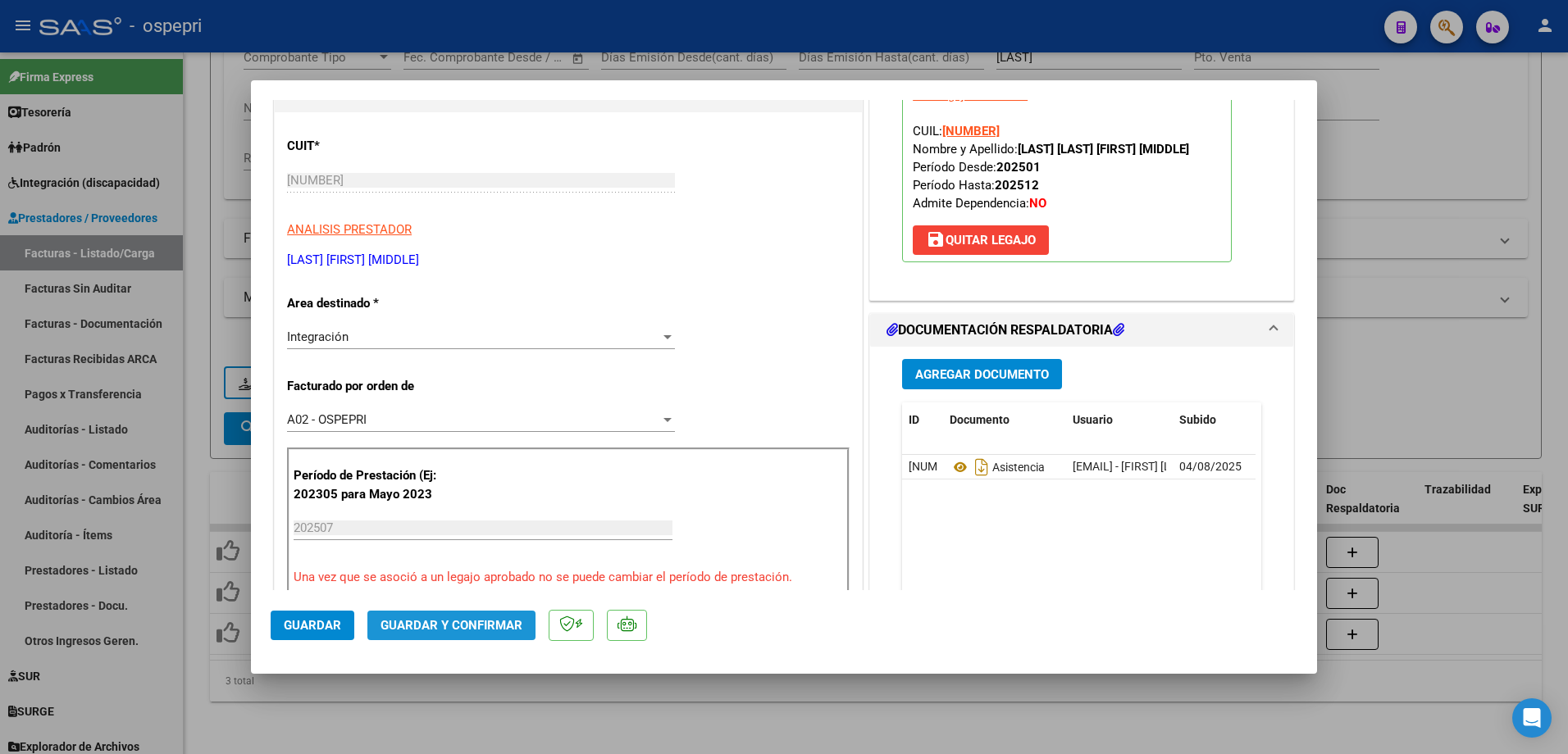 click on "Guardar y Confirmar" 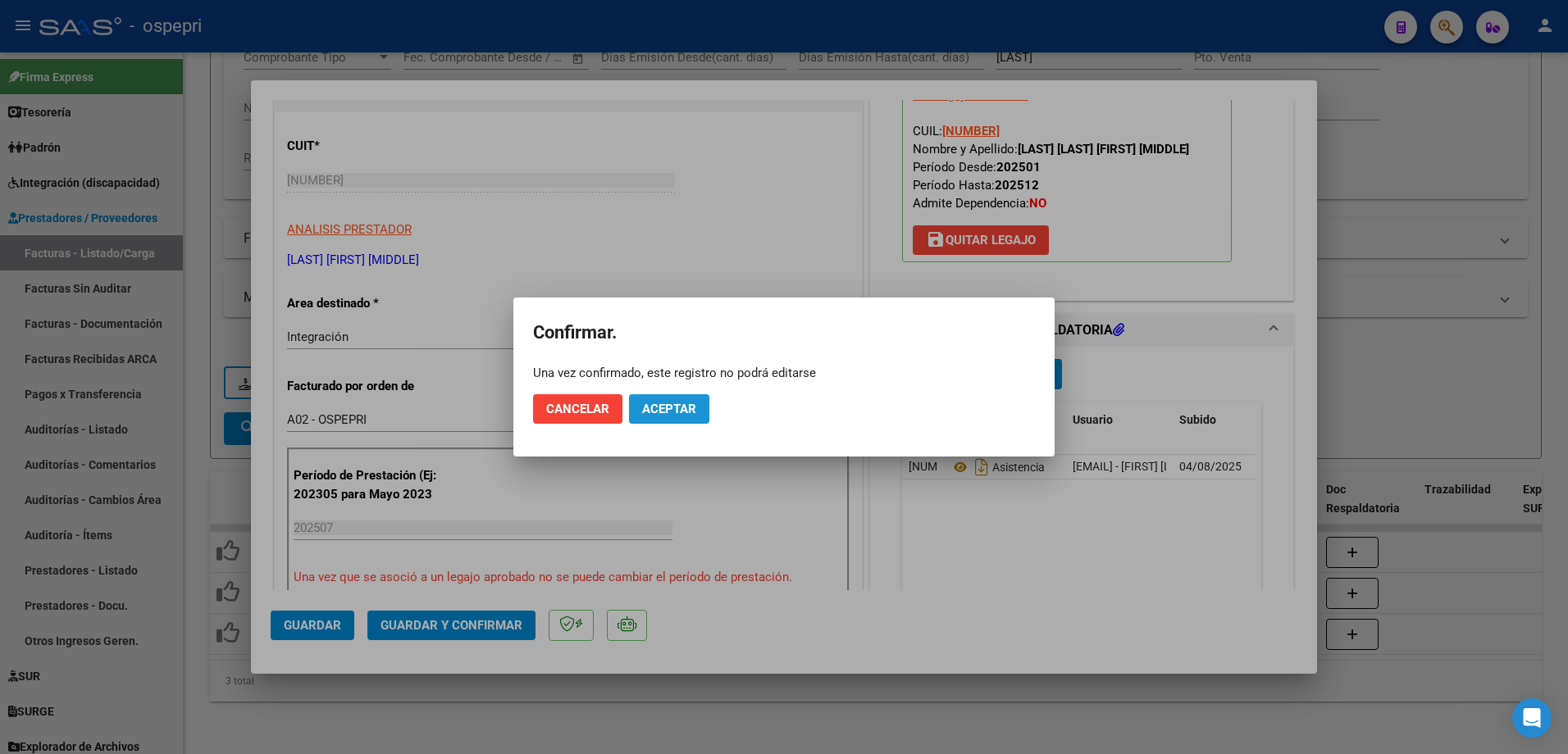 click on "Aceptar" 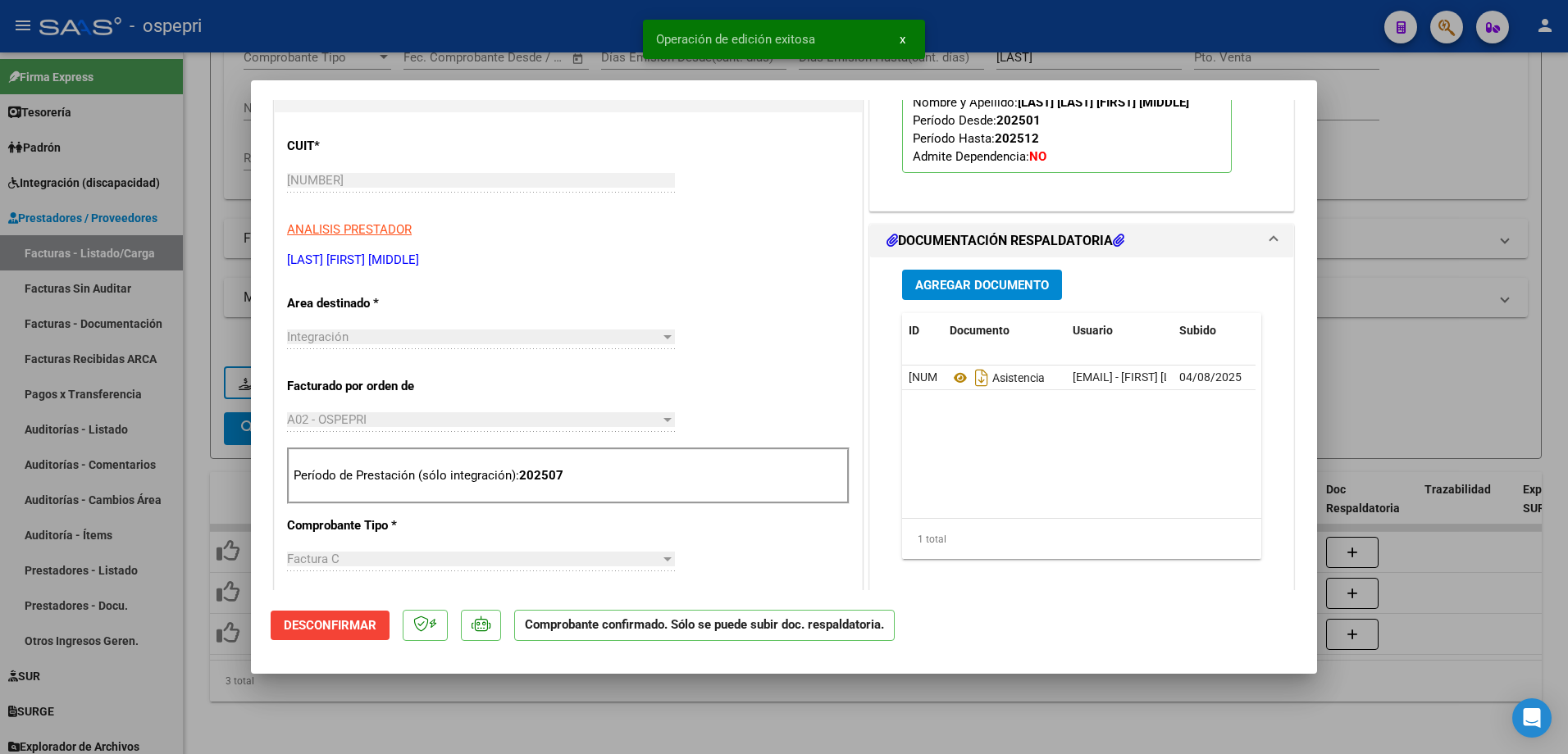 type 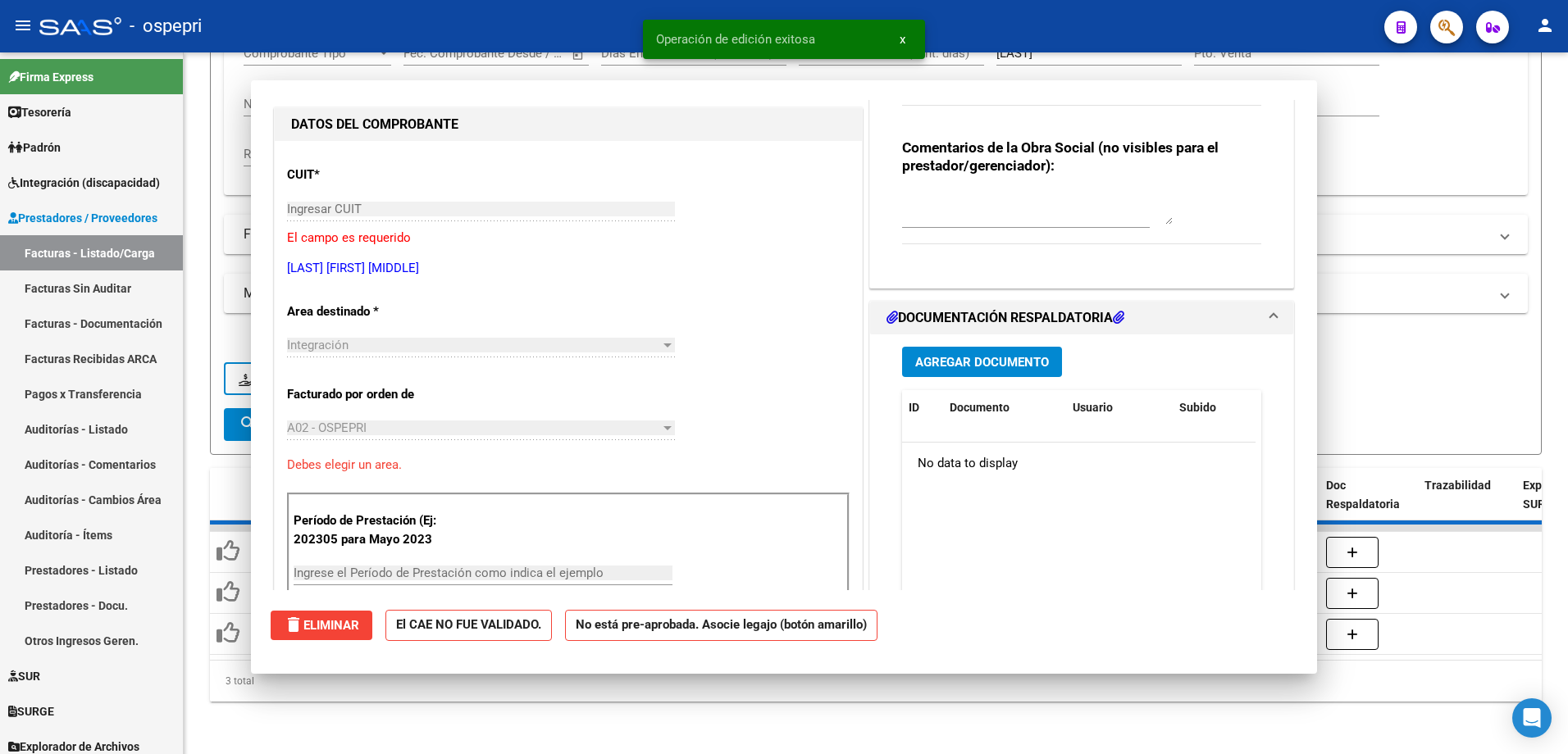 scroll, scrollTop: 0, scrollLeft: 0, axis: both 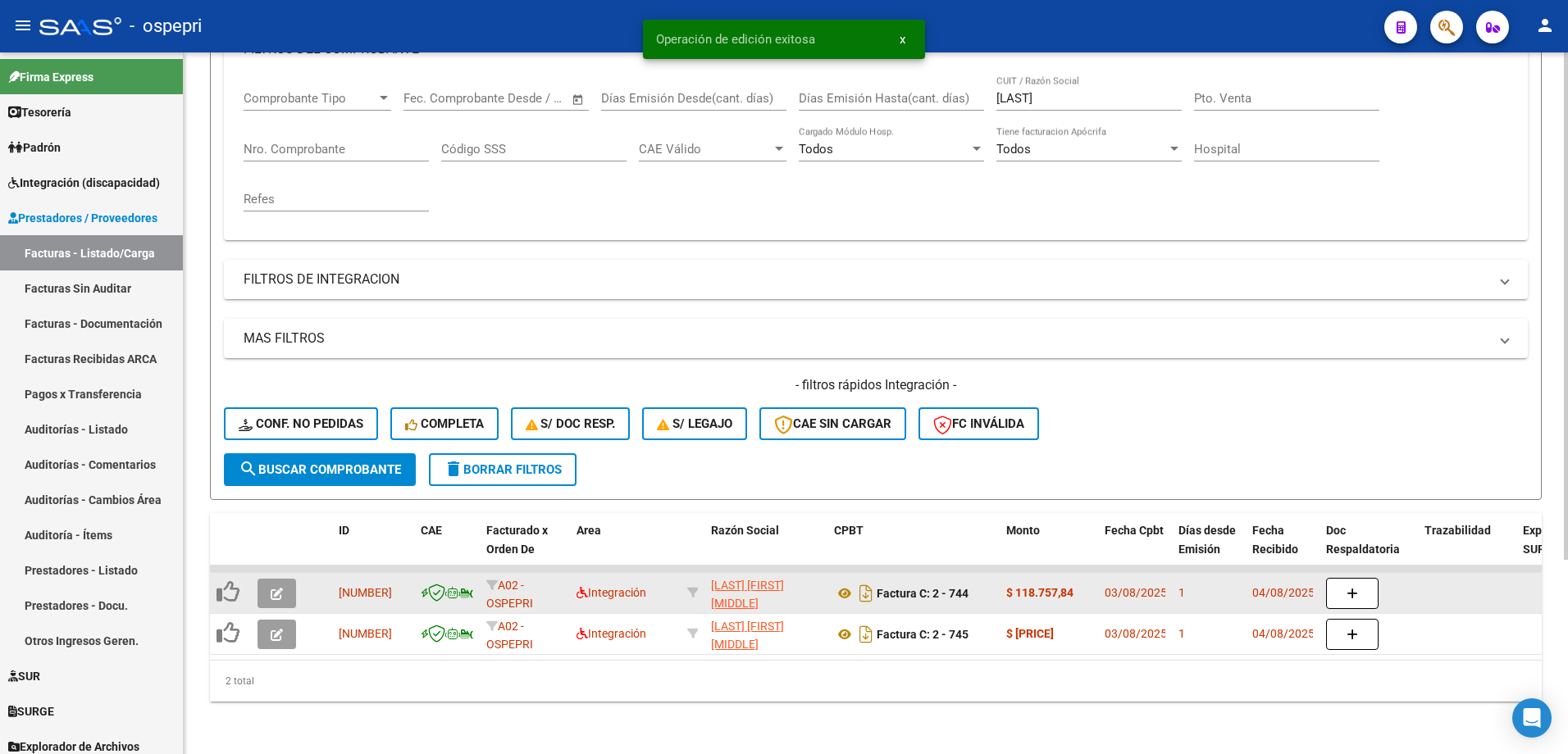 click 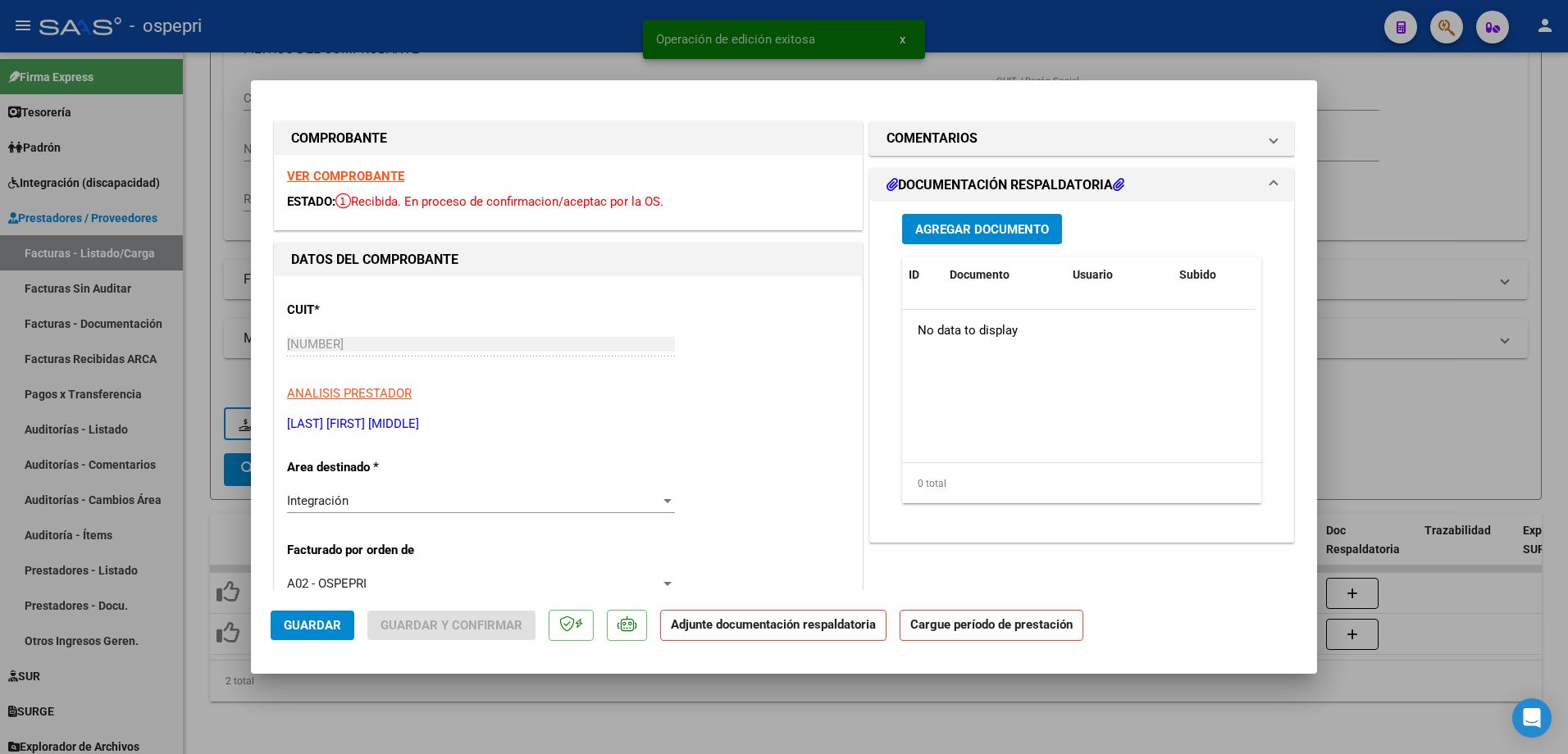 click on "VER COMPROBANTE" at bounding box center (345, 176) 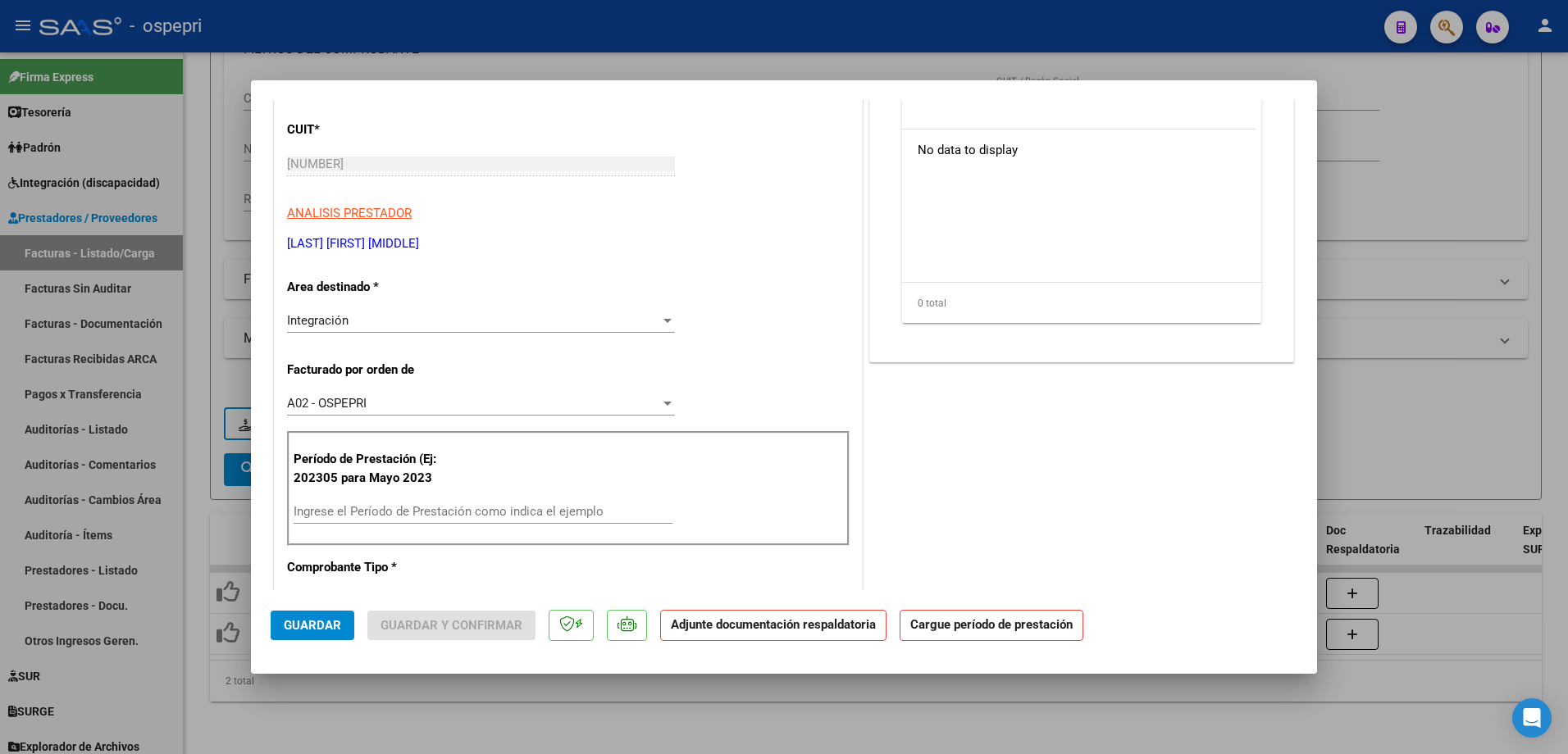 scroll, scrollTop: 246, scrollLeft: 0, axis: vertical 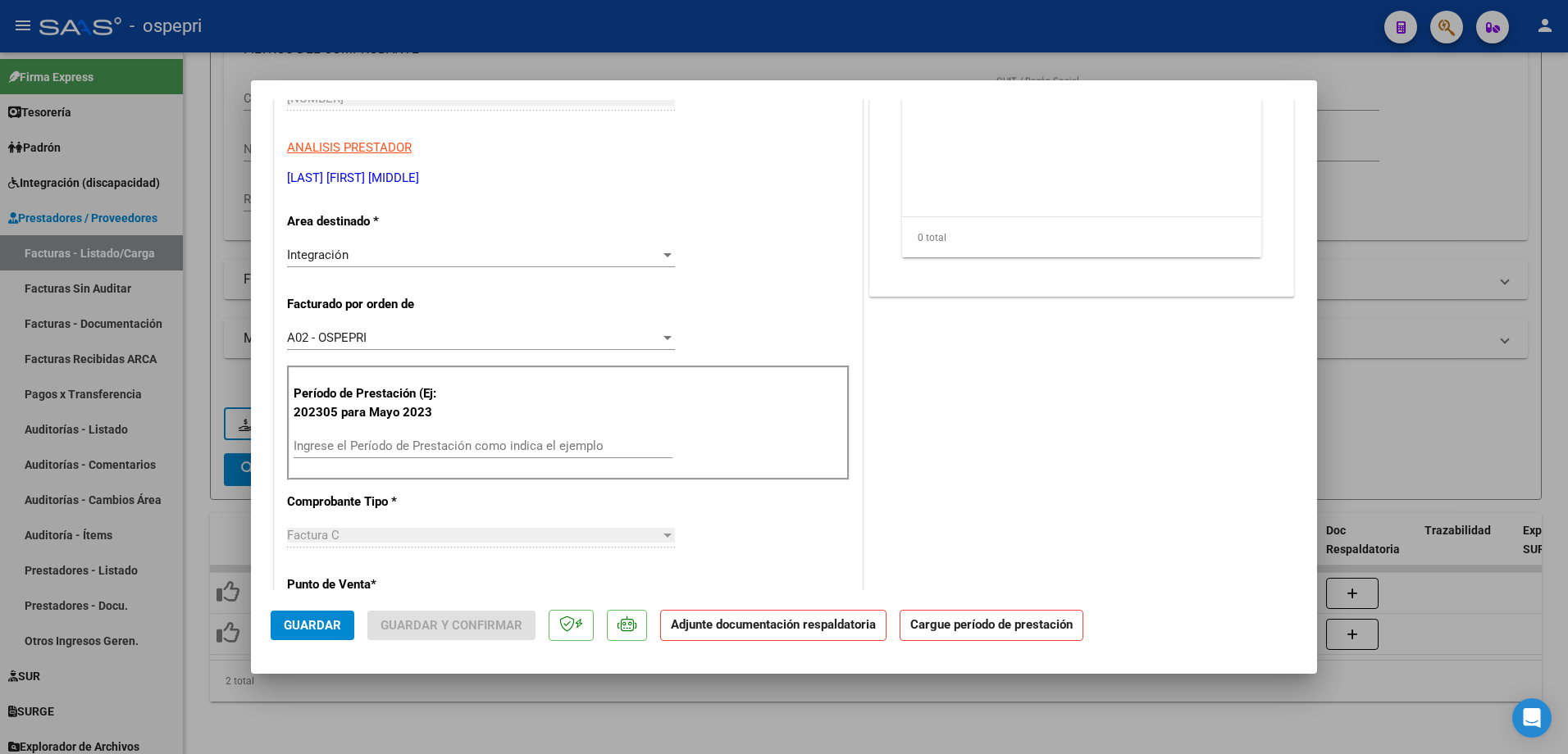 click on "Ingrese el Período de Prestación como indica el ejemplo" at bounding box center (483, 446) 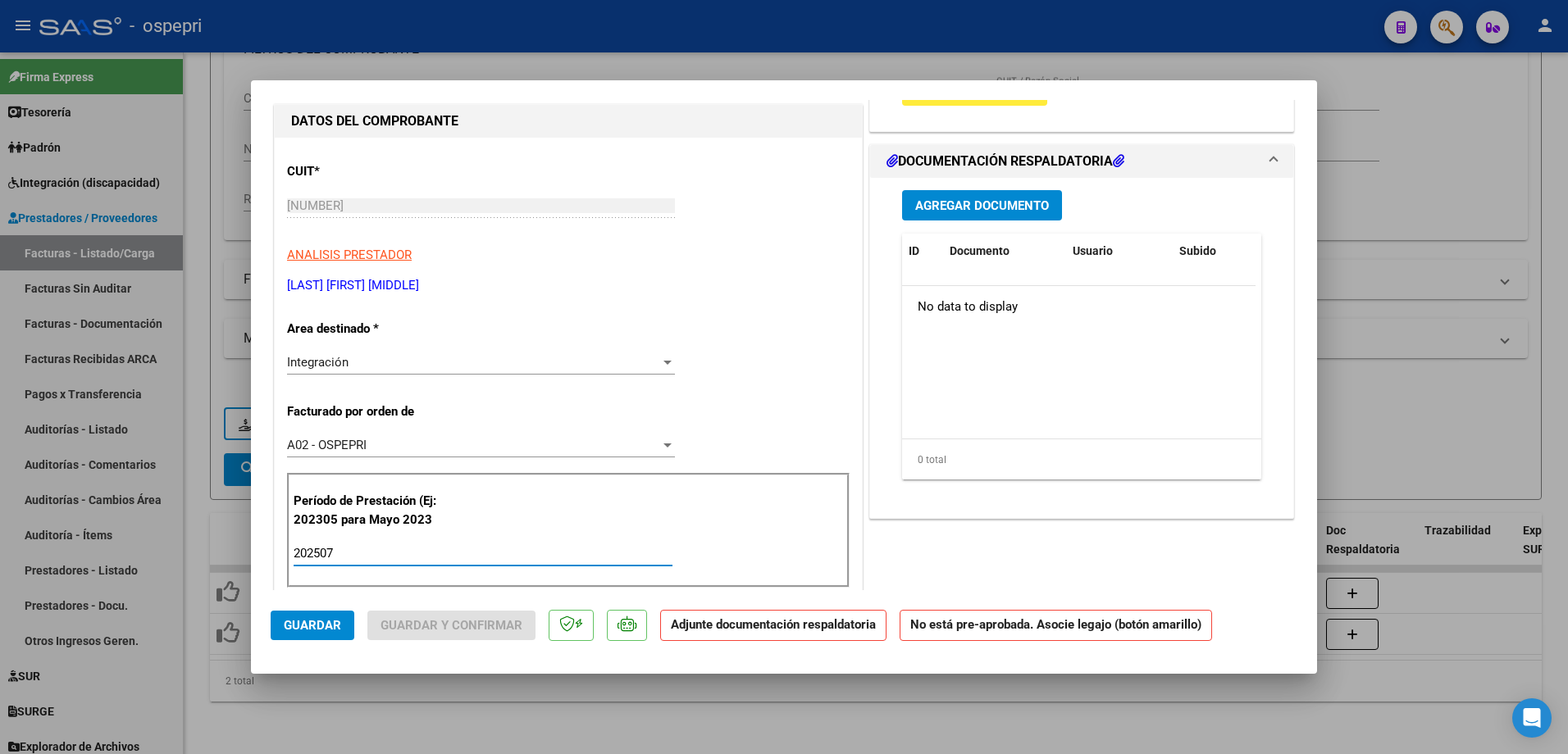 scroll, scrollTop: 0, scrollLeft: 0, axis: both 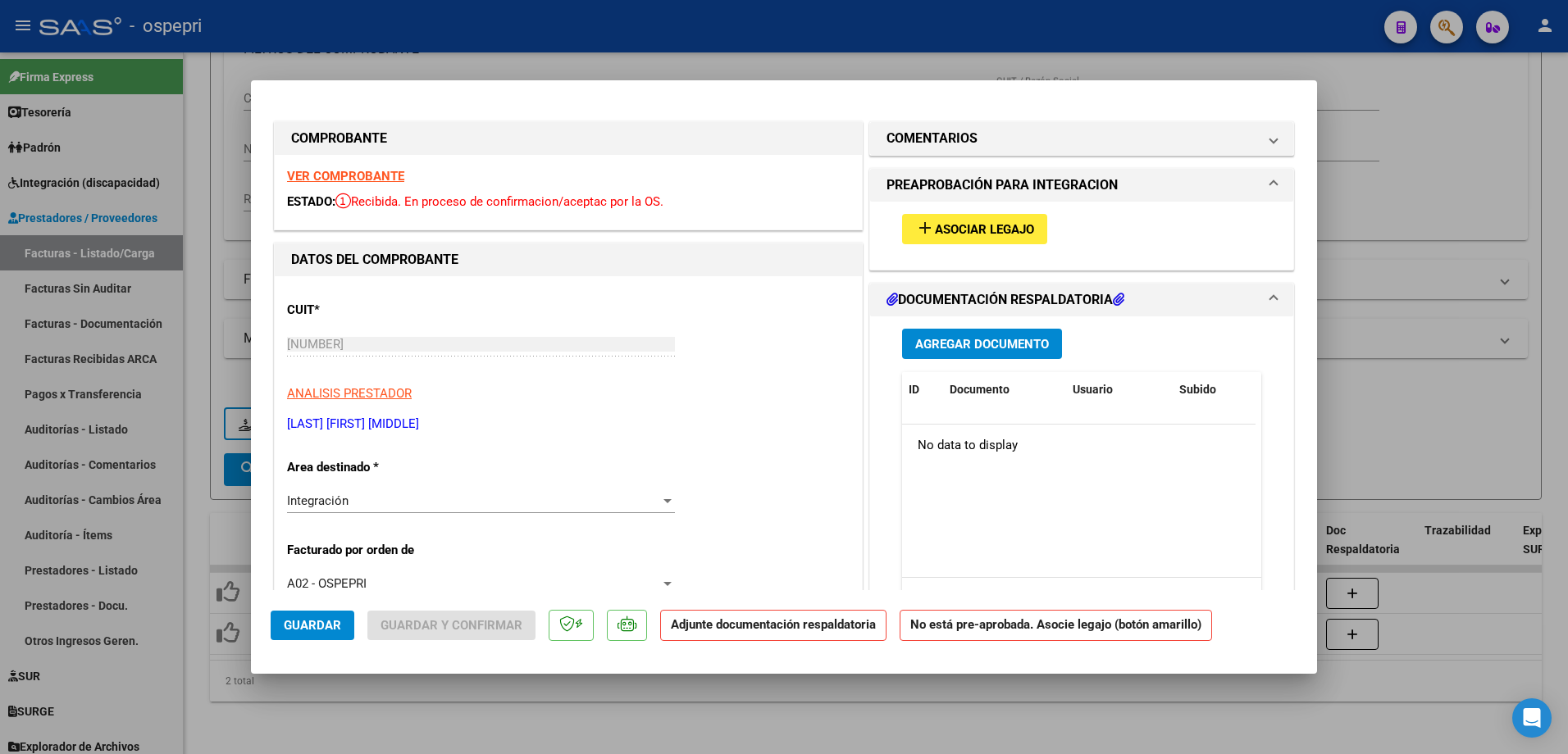 type on "202507" 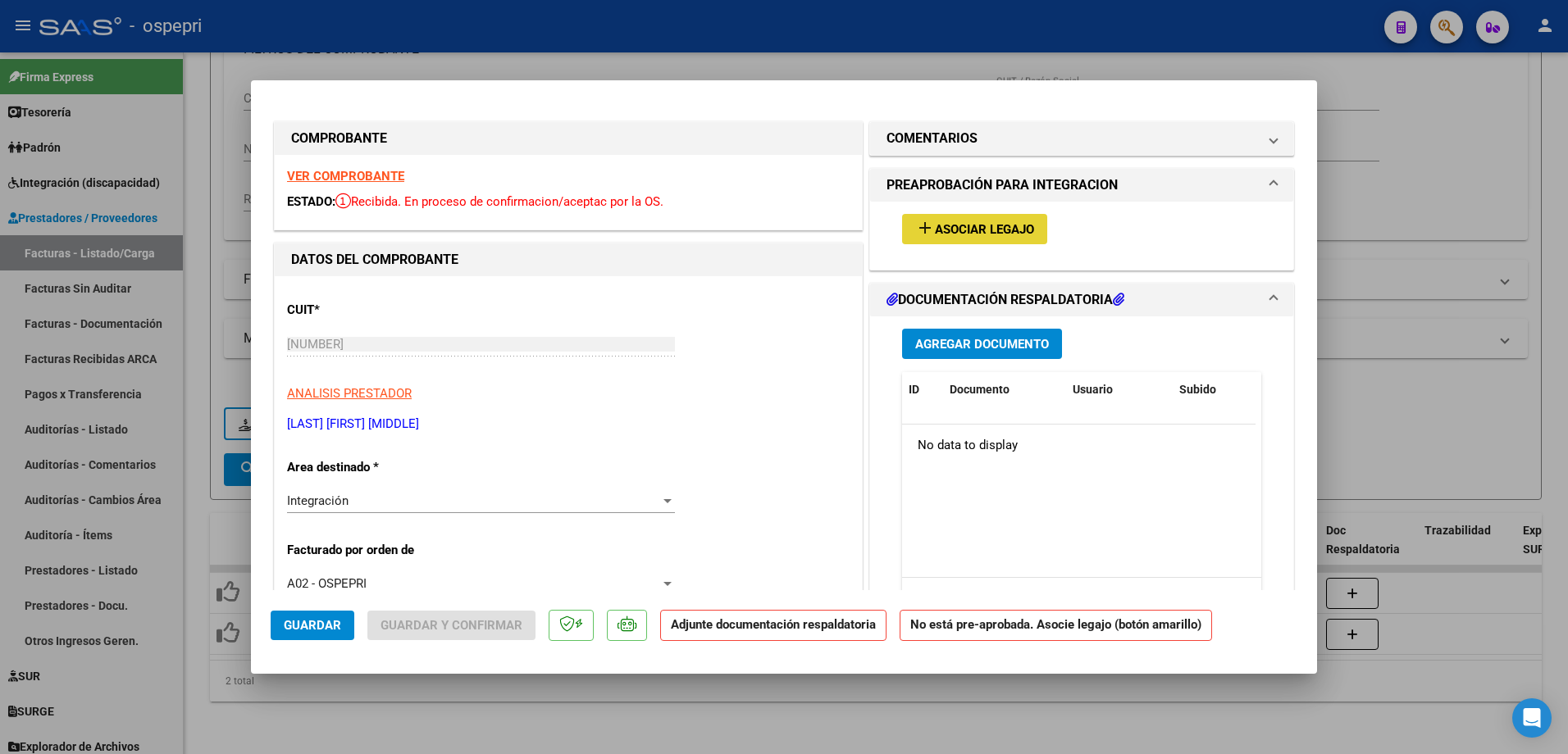 click on "Asociar Legajo" at bounding box center (984, 229) 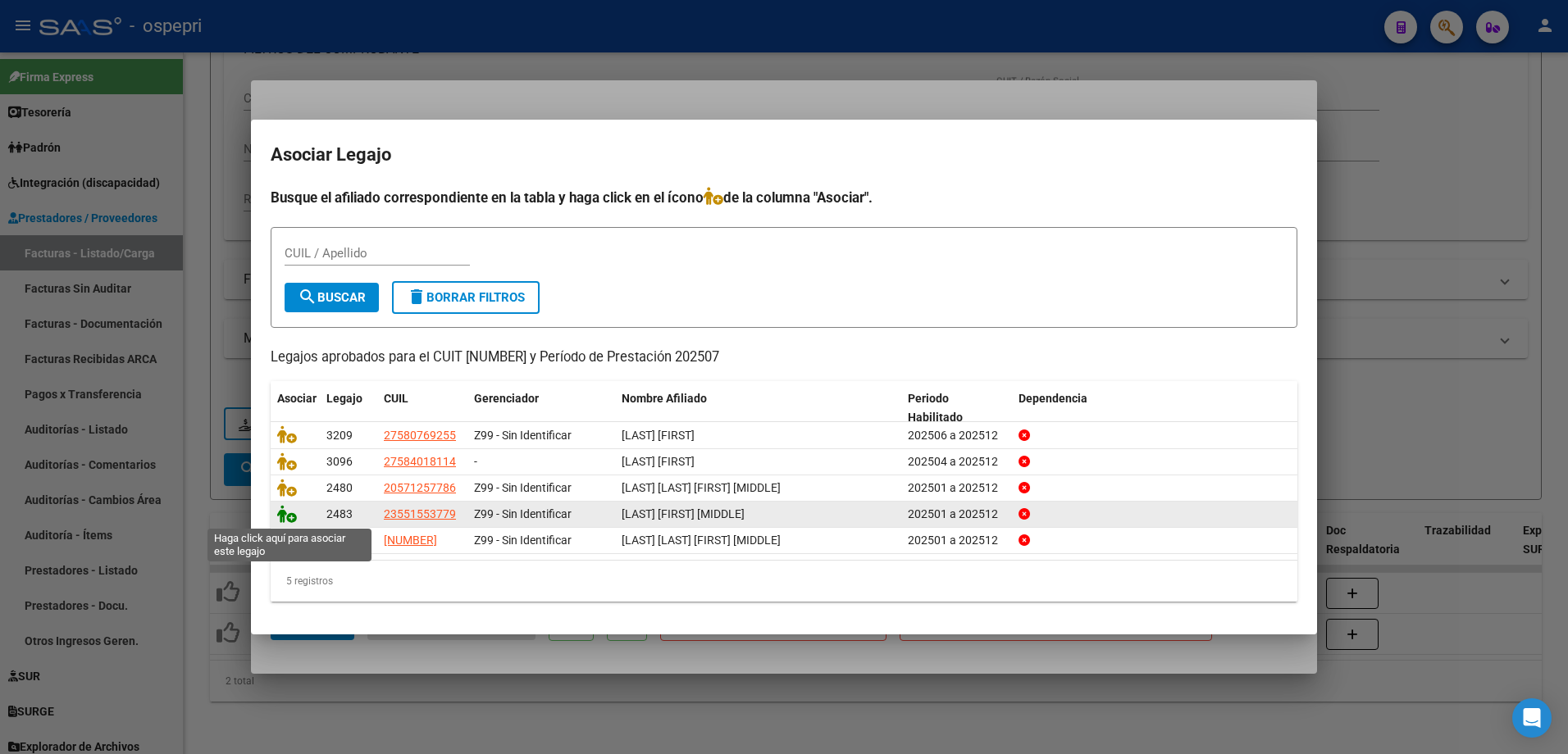 click 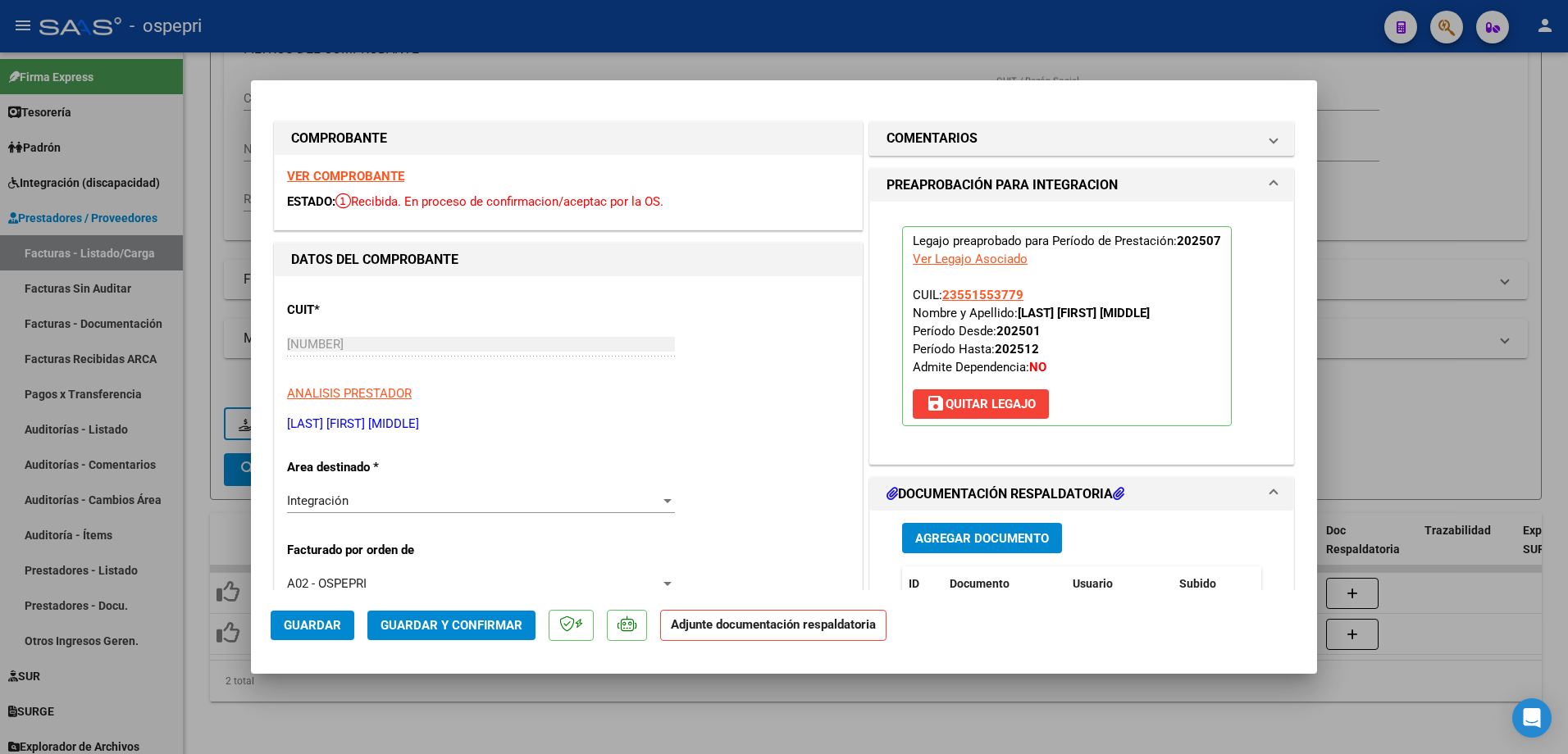 click on "Agregar Documento" at bounding box center (982, 538) 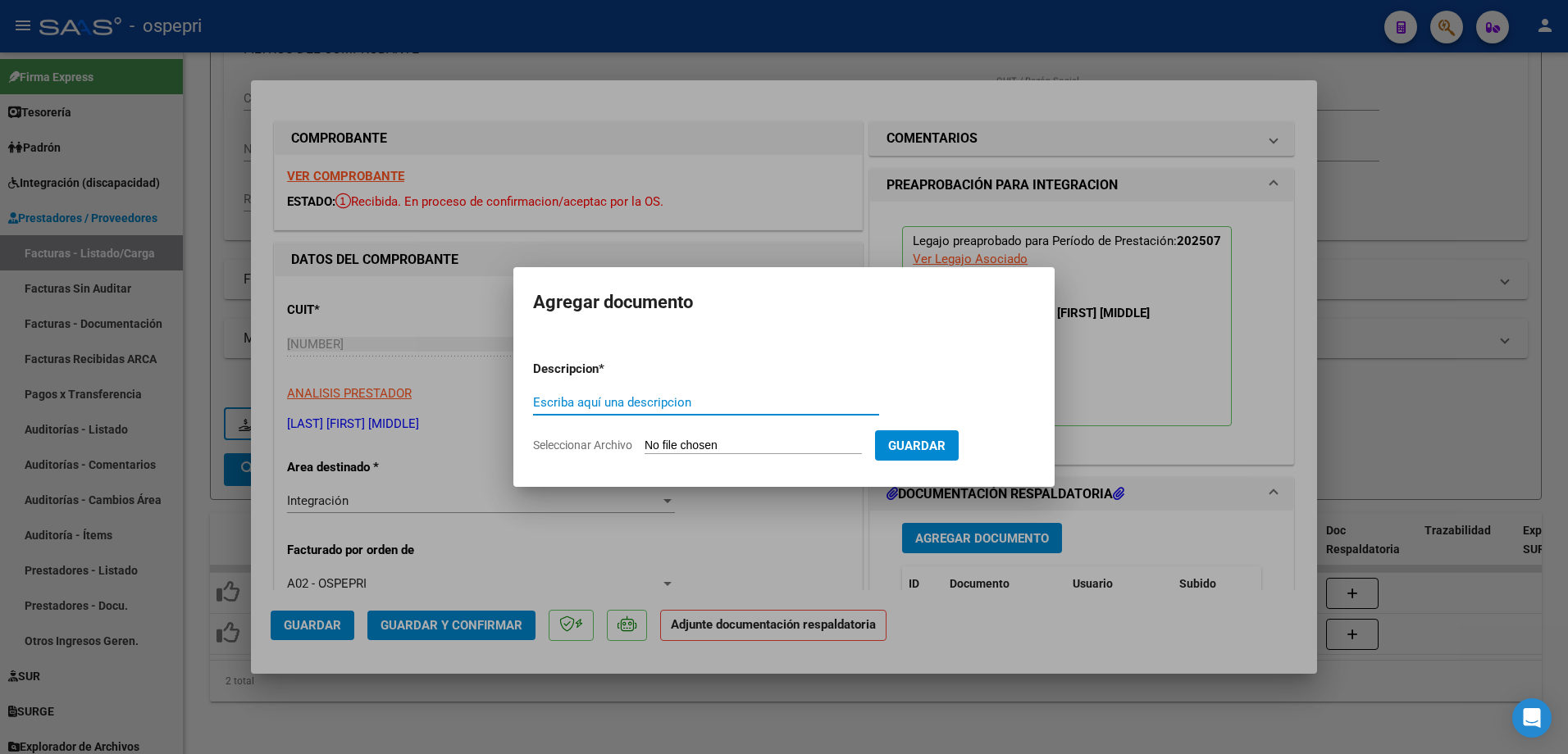 click on "Escriba aquí una descripcion" at bounding box center (706, 402) 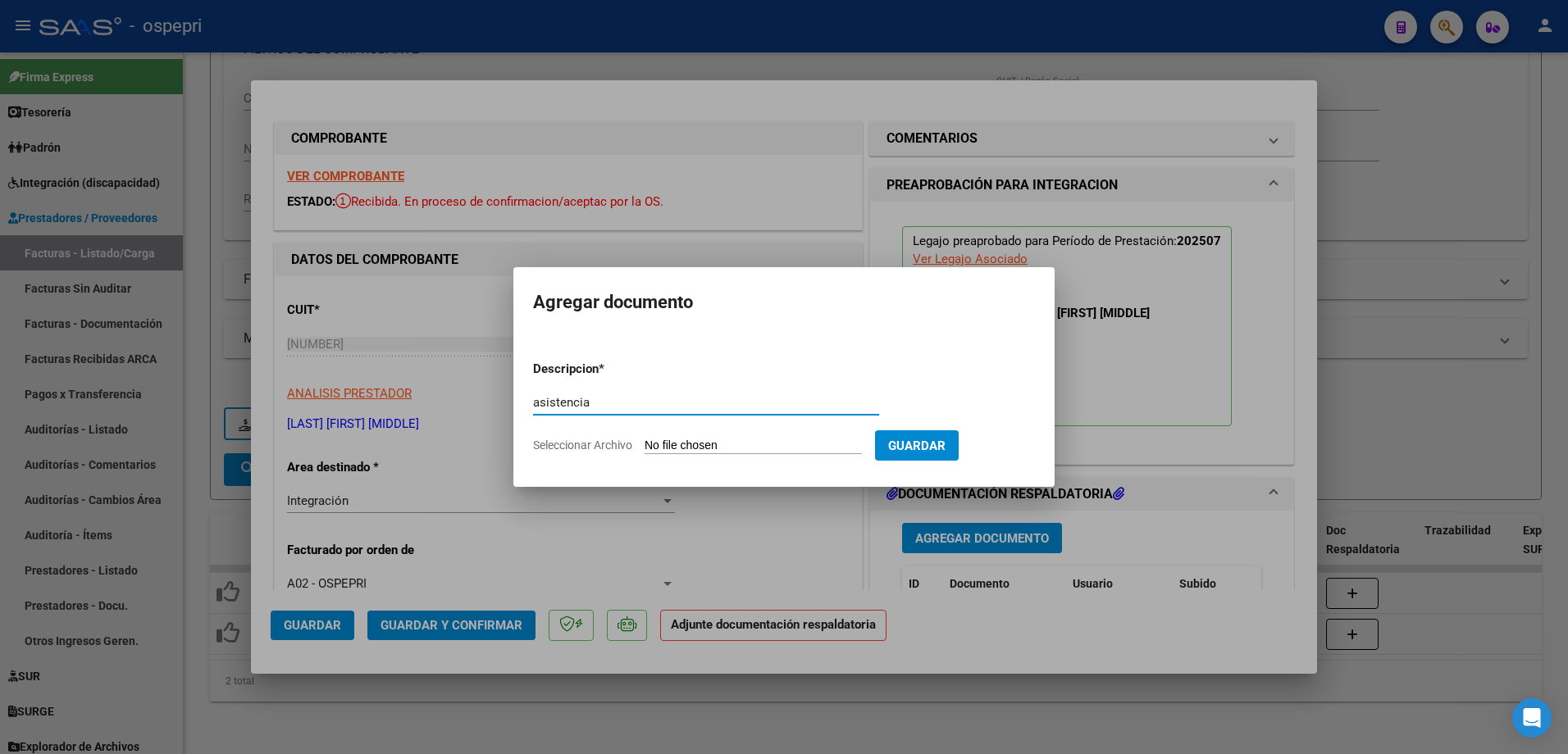 type on "asistencia" 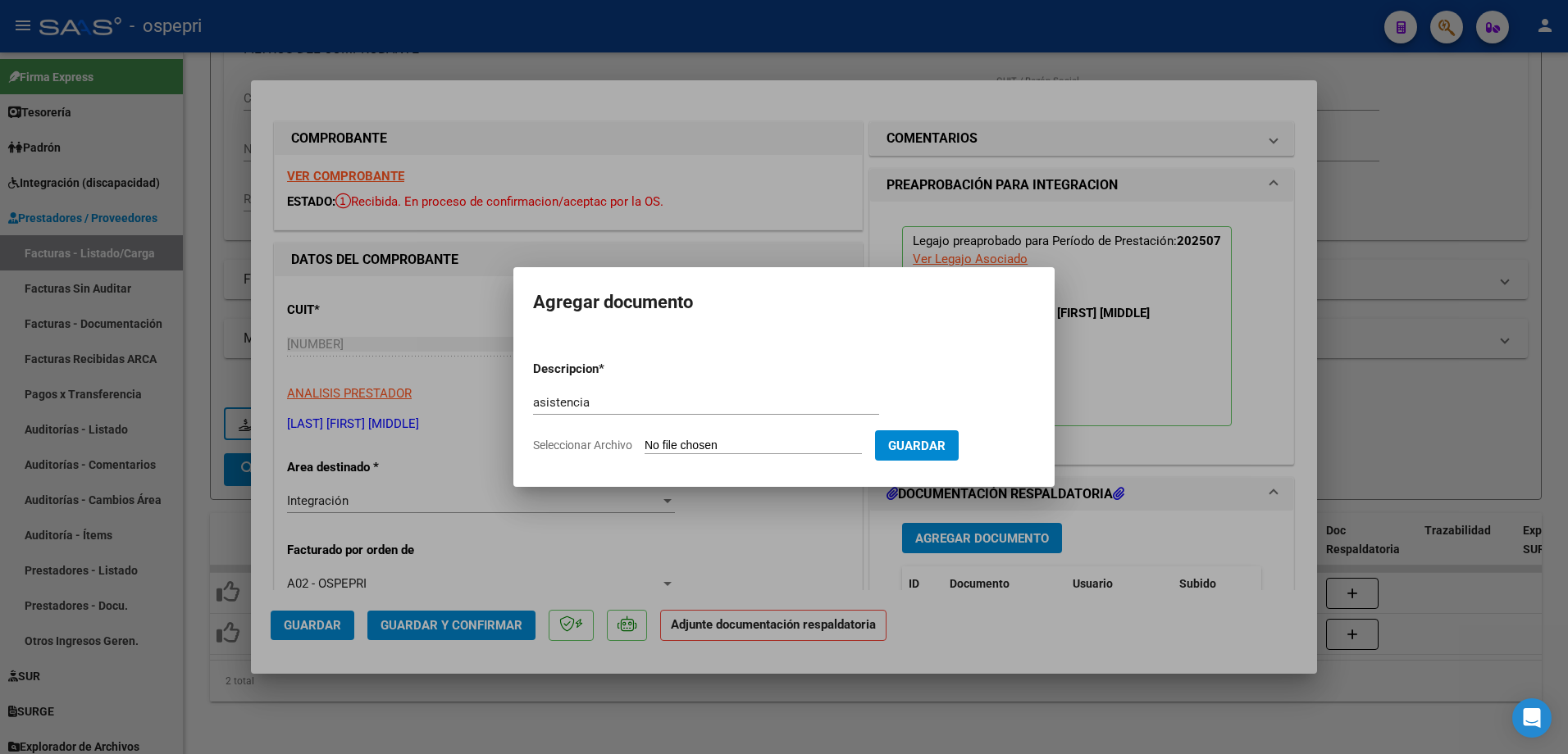 click on "Seleccionar Archivo" at bounding box center (753, 446) 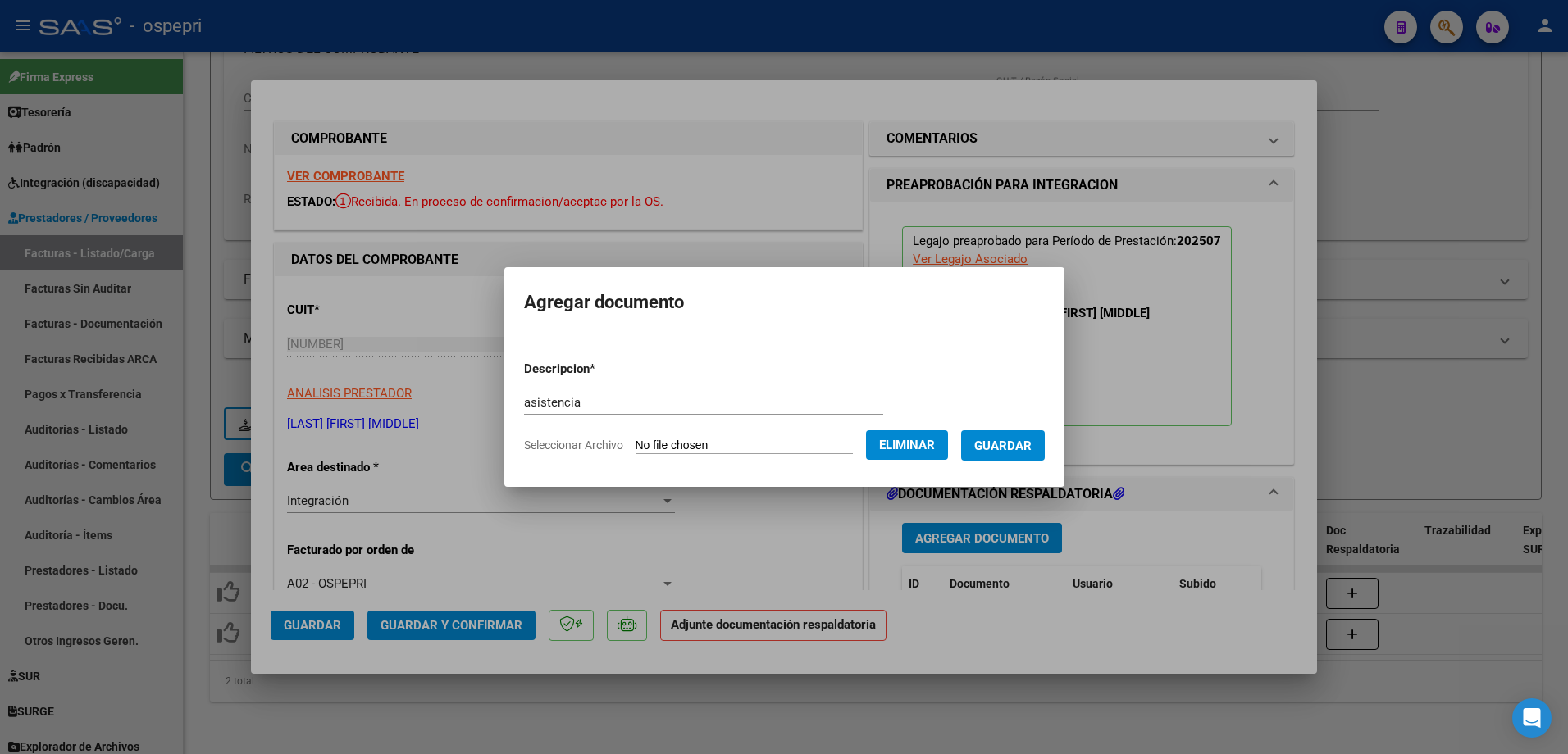 click on "Guardar" at bounding box center (1003, 446) 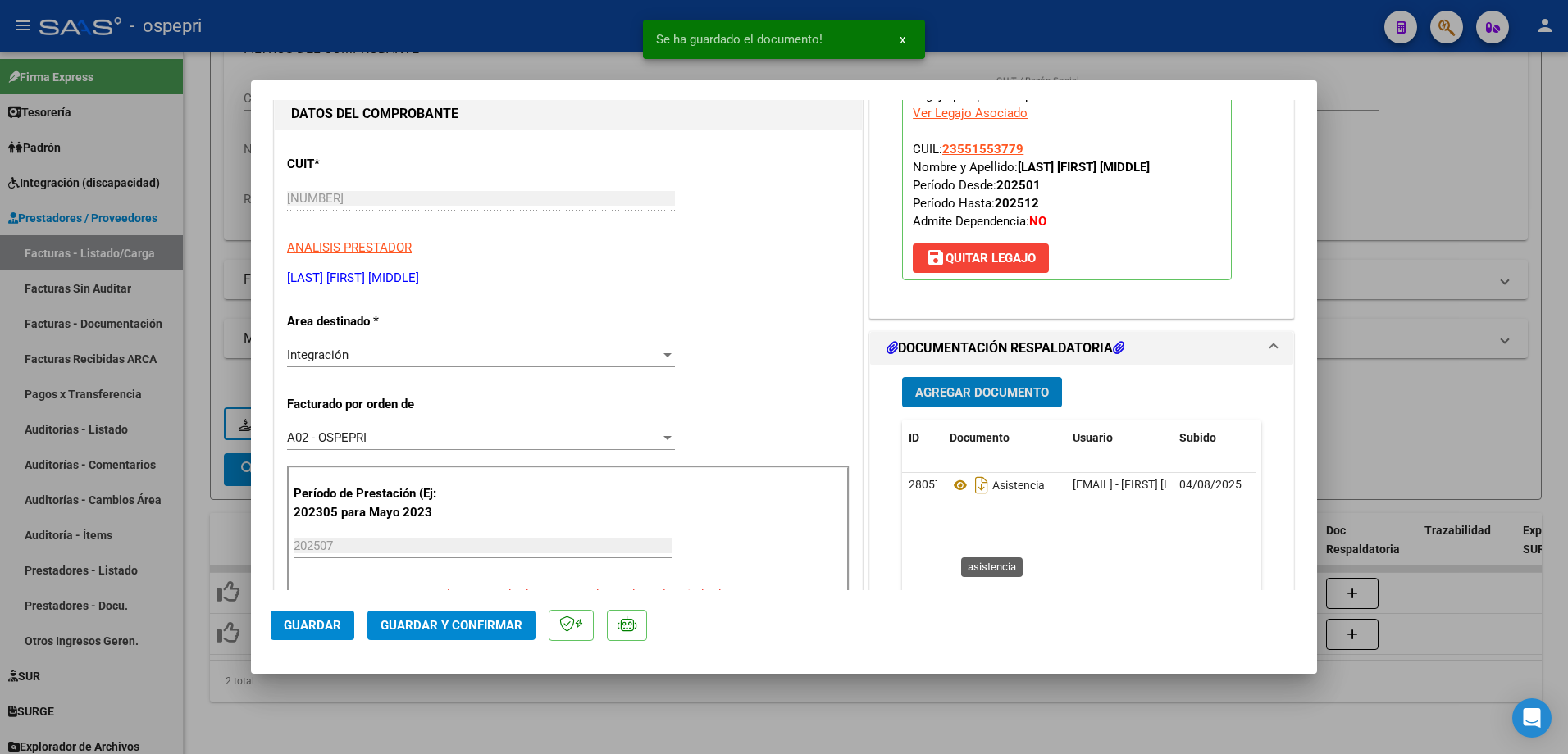 scroll, scrollTop: 164, scrollLeft: 0, axis: vertical 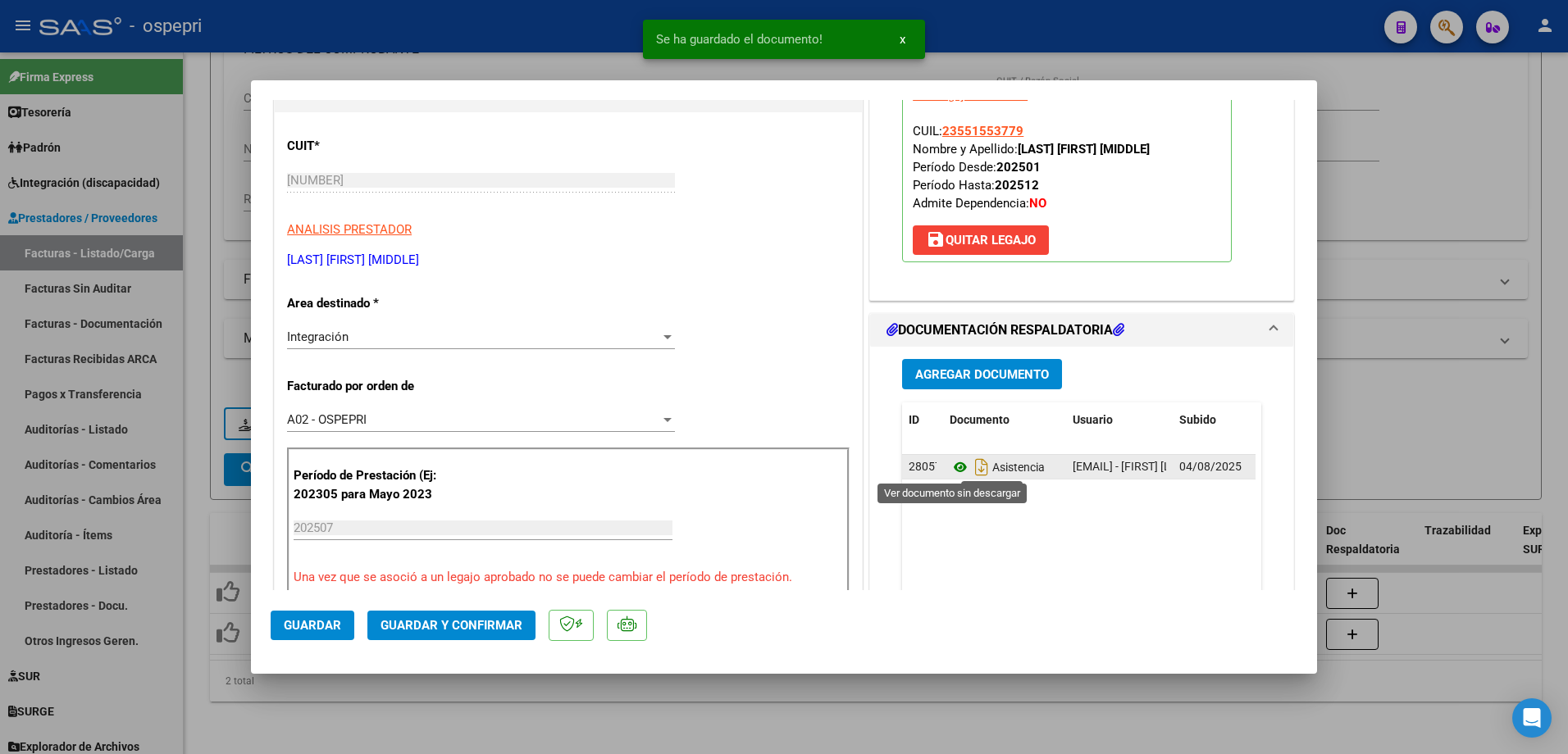 click 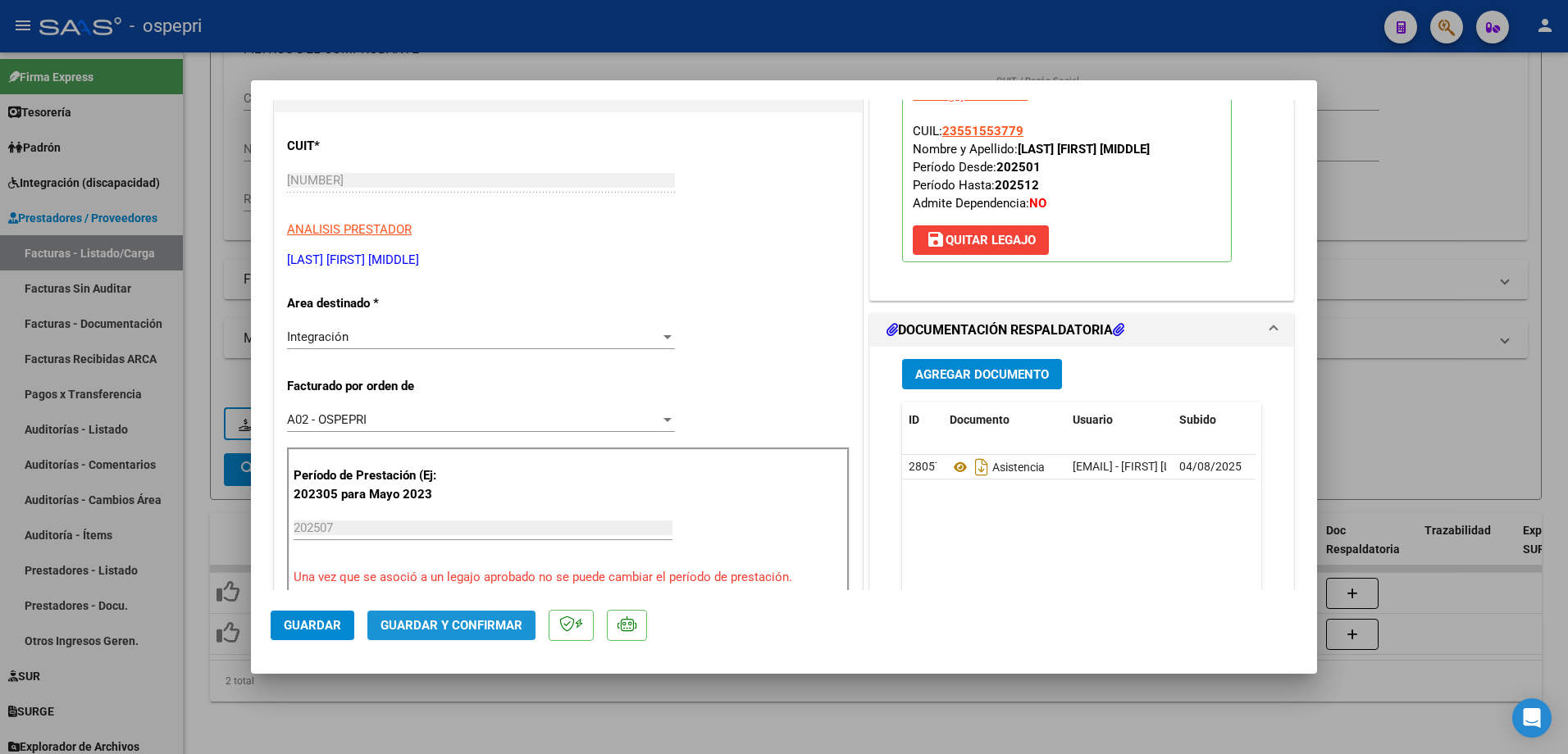 click on "Guardar y Confirmar" 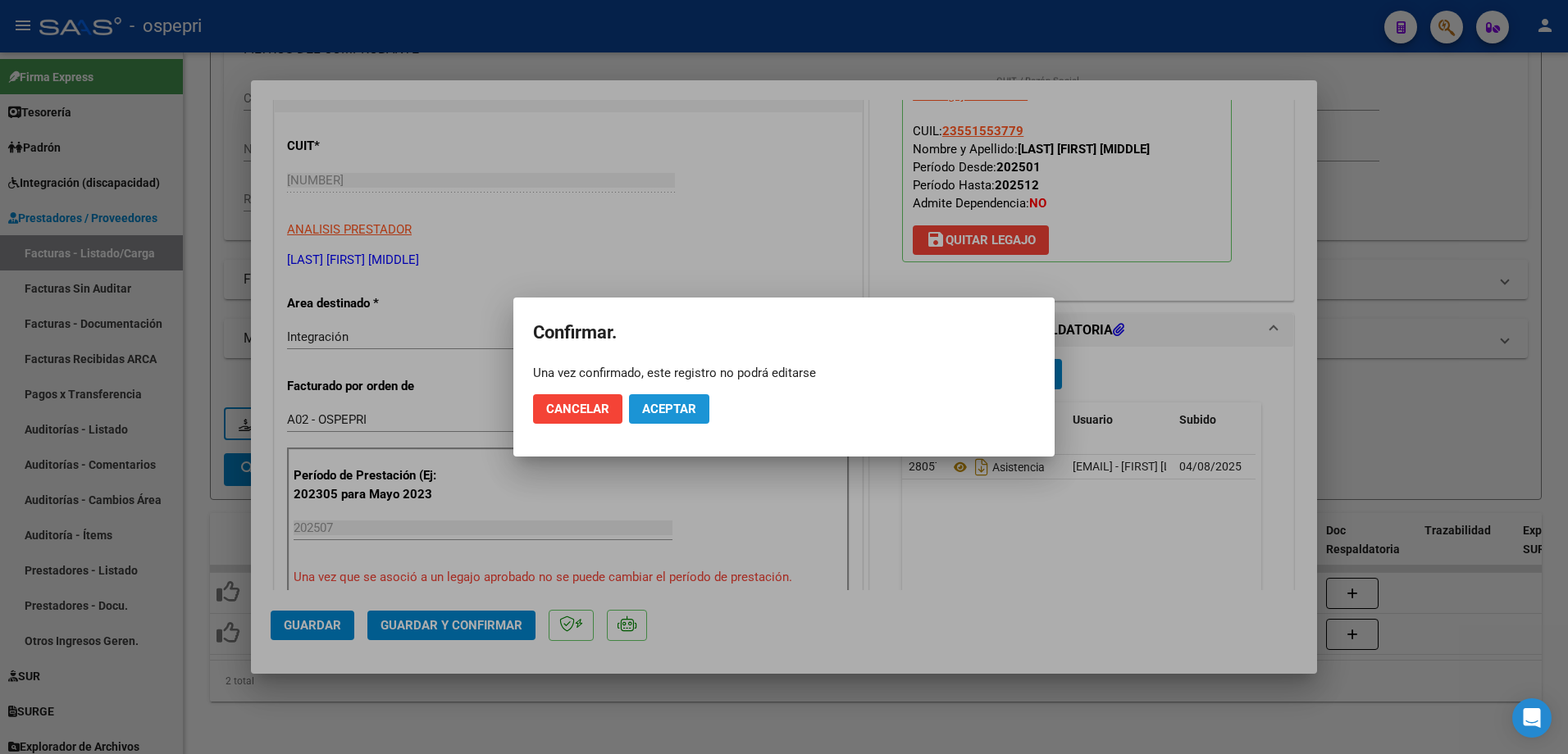 click on "Aceptar" 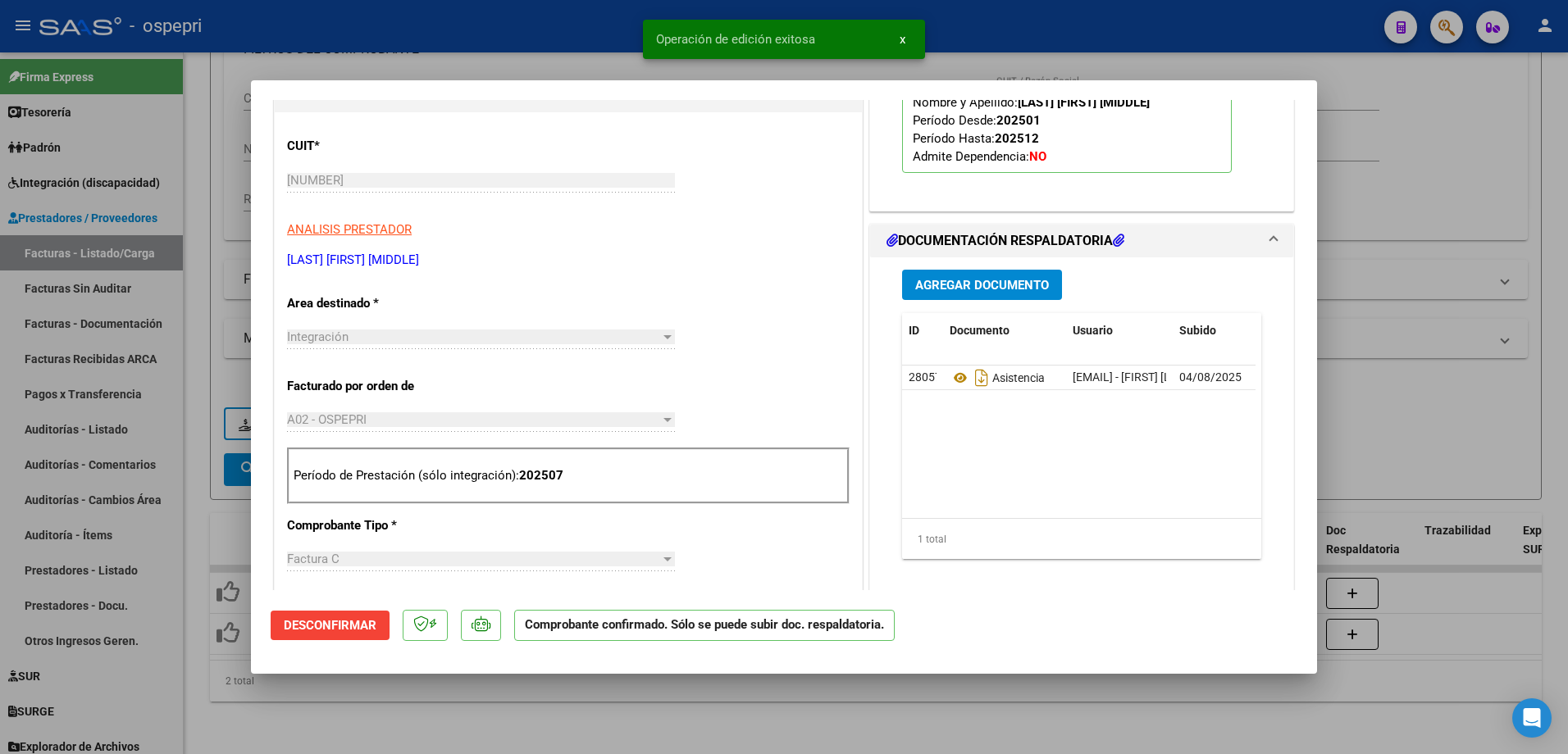 type 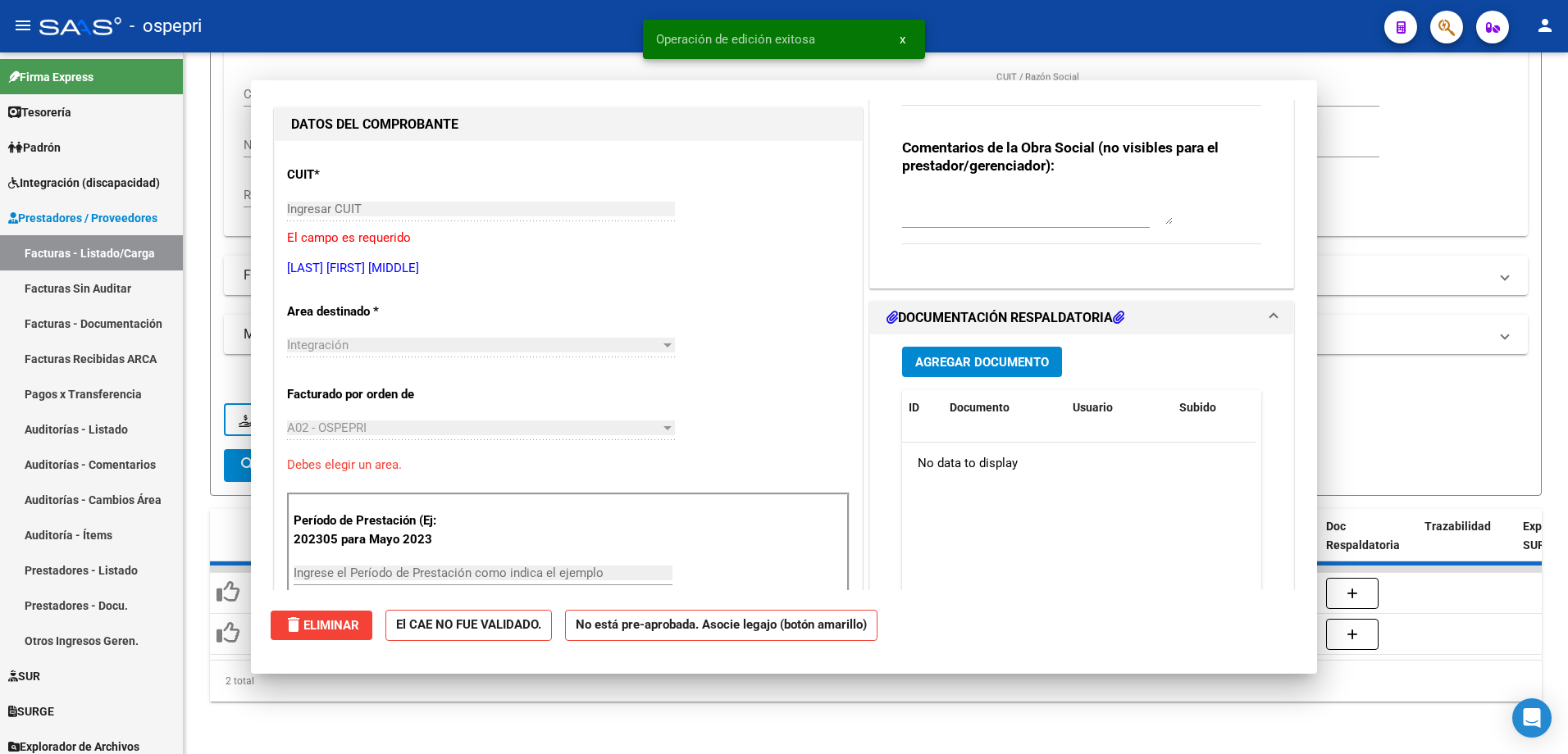 scroll, scrollTop: 0, scrollLeft: 0, axis: both 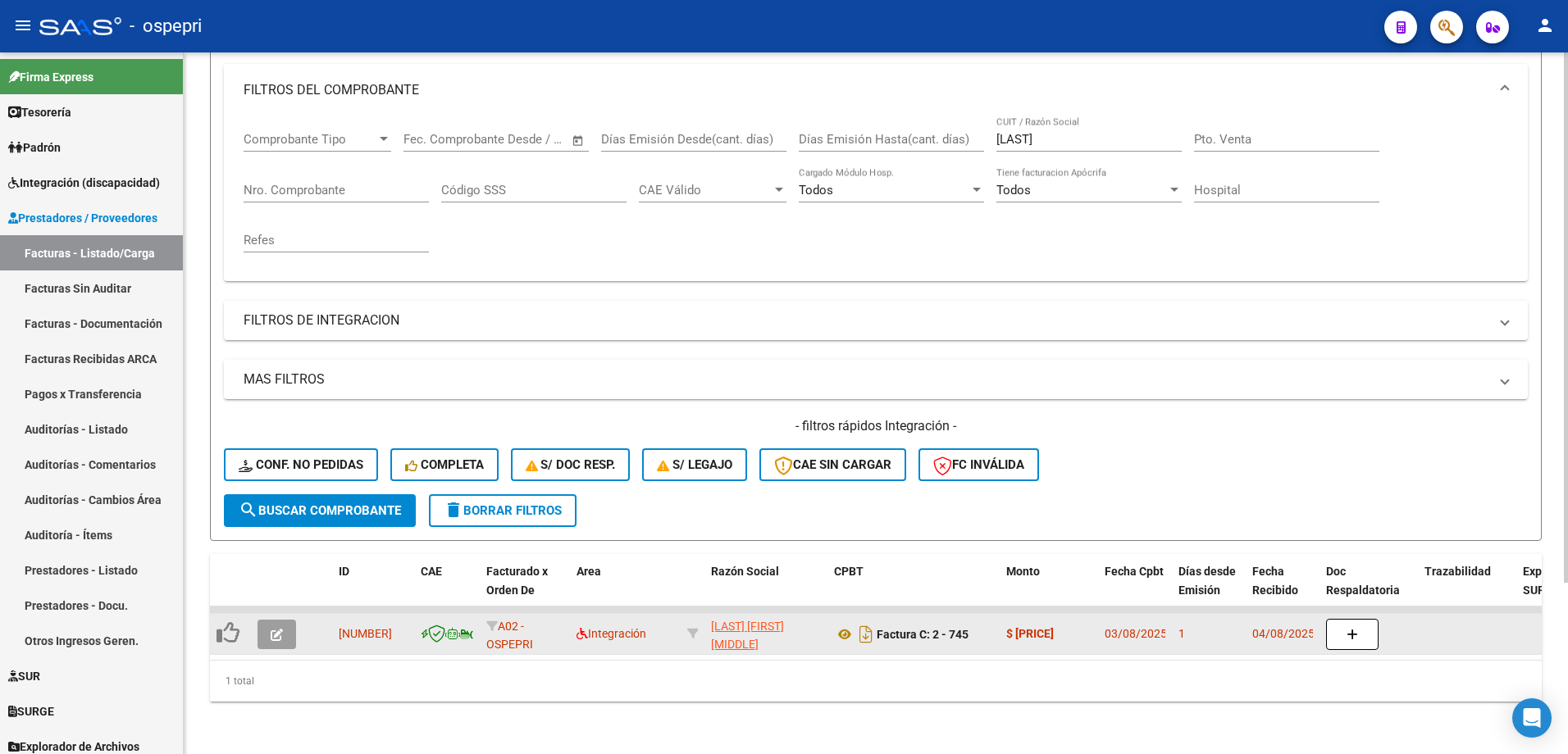 click 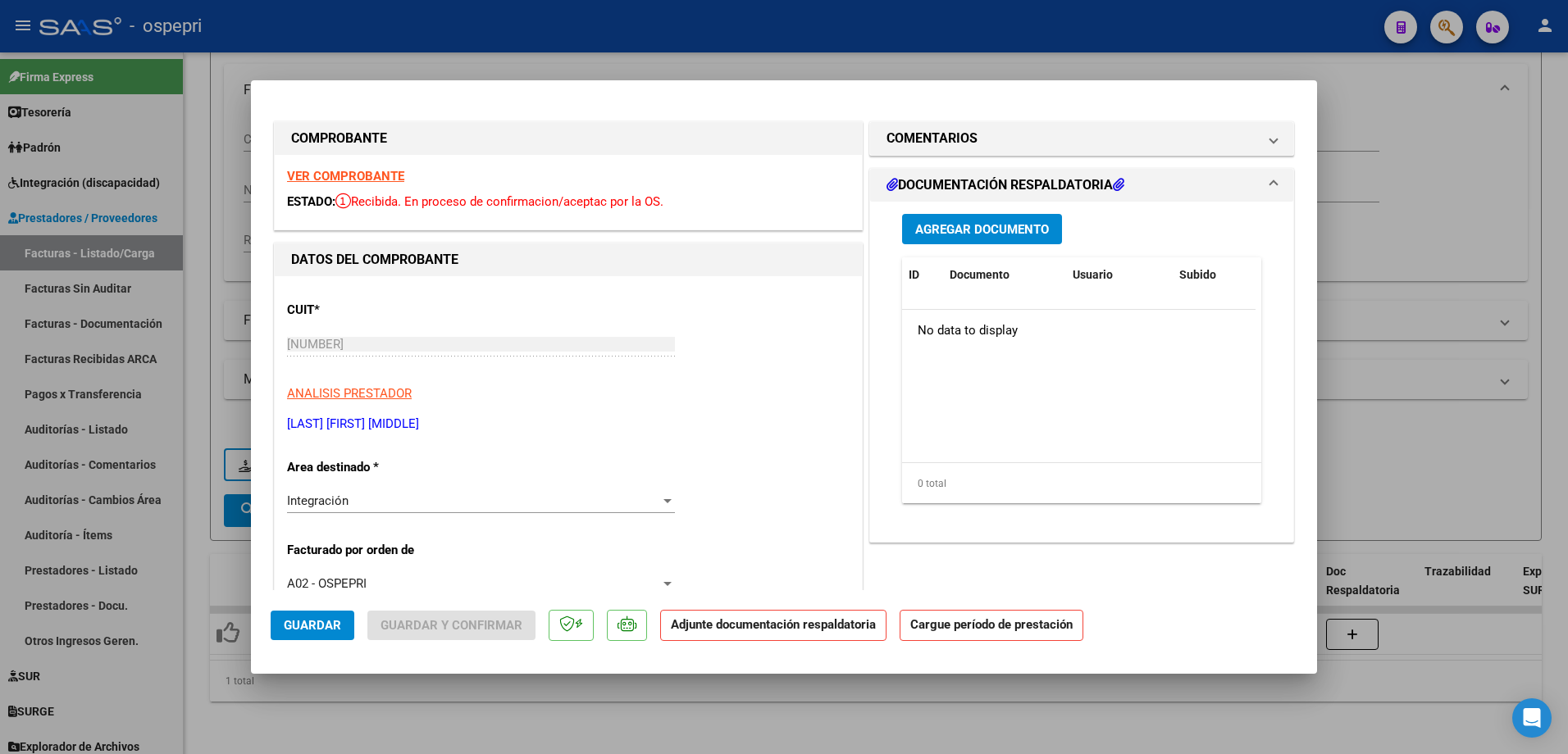 click on "VER COMPROBANTE" at bounding box center [345, 176] 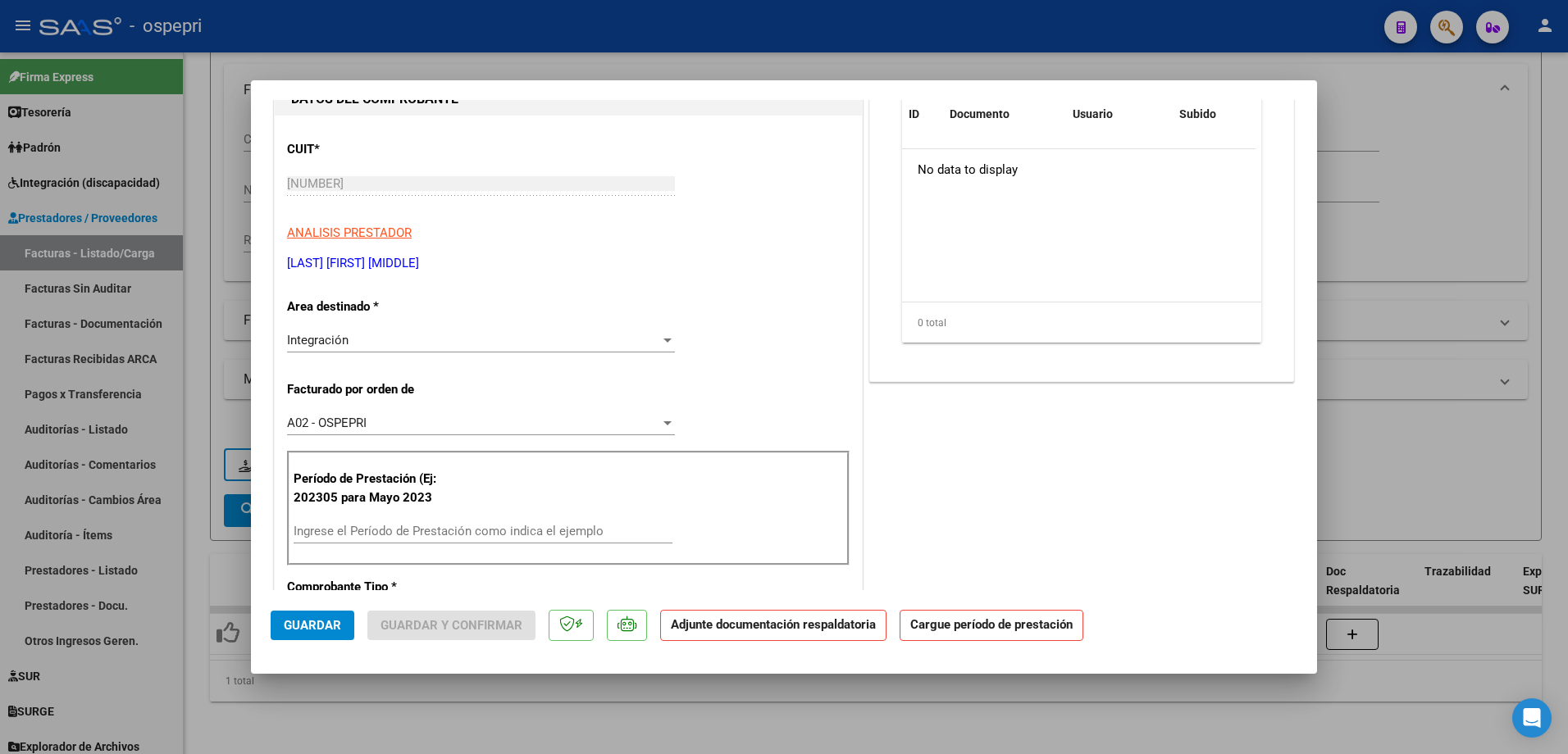scroll, scrollTop: 164, scrollLeft: 0, axis: vertical 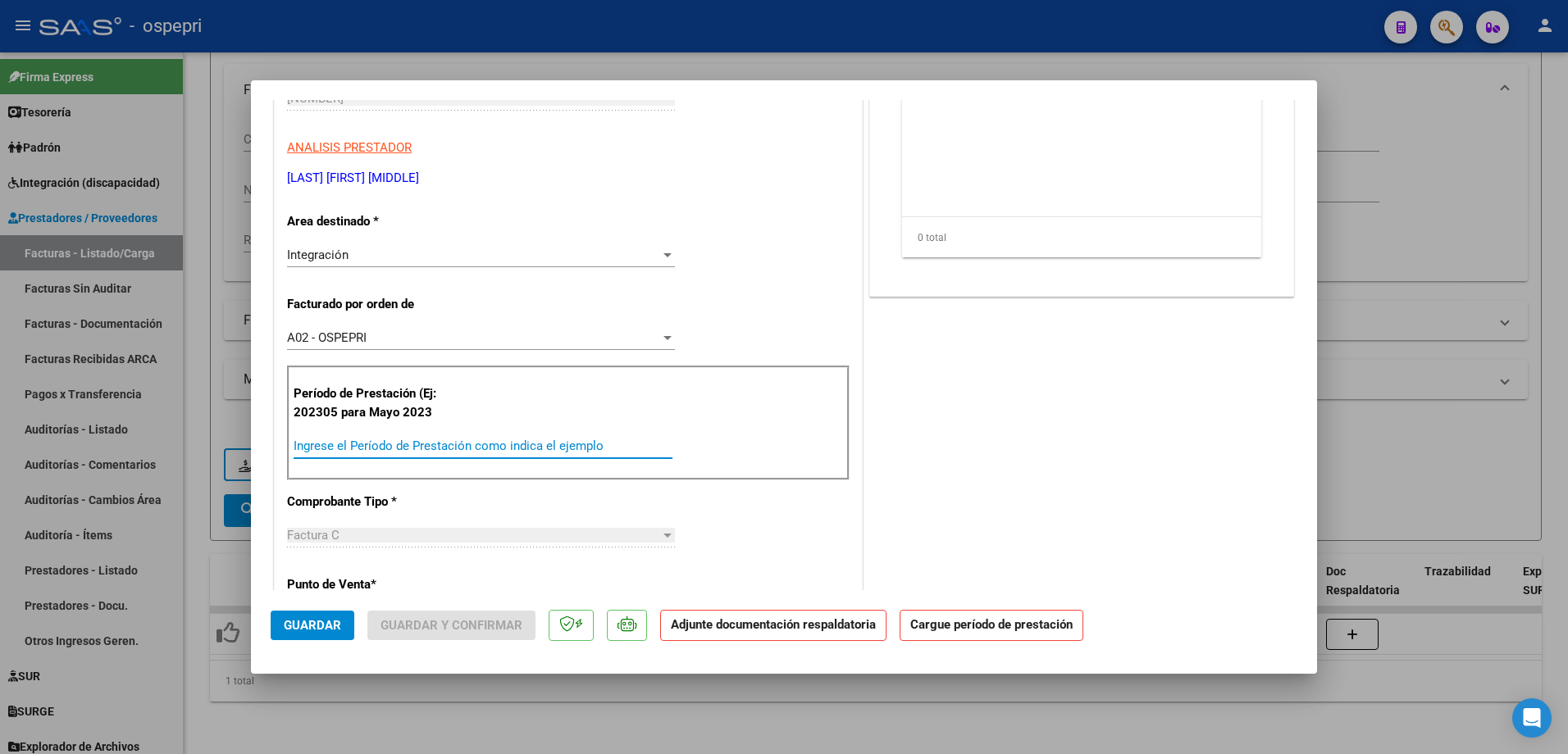 click on "Ingrese el Período de Prestación como indica el ejemplo" at bounding box center [483, 446] 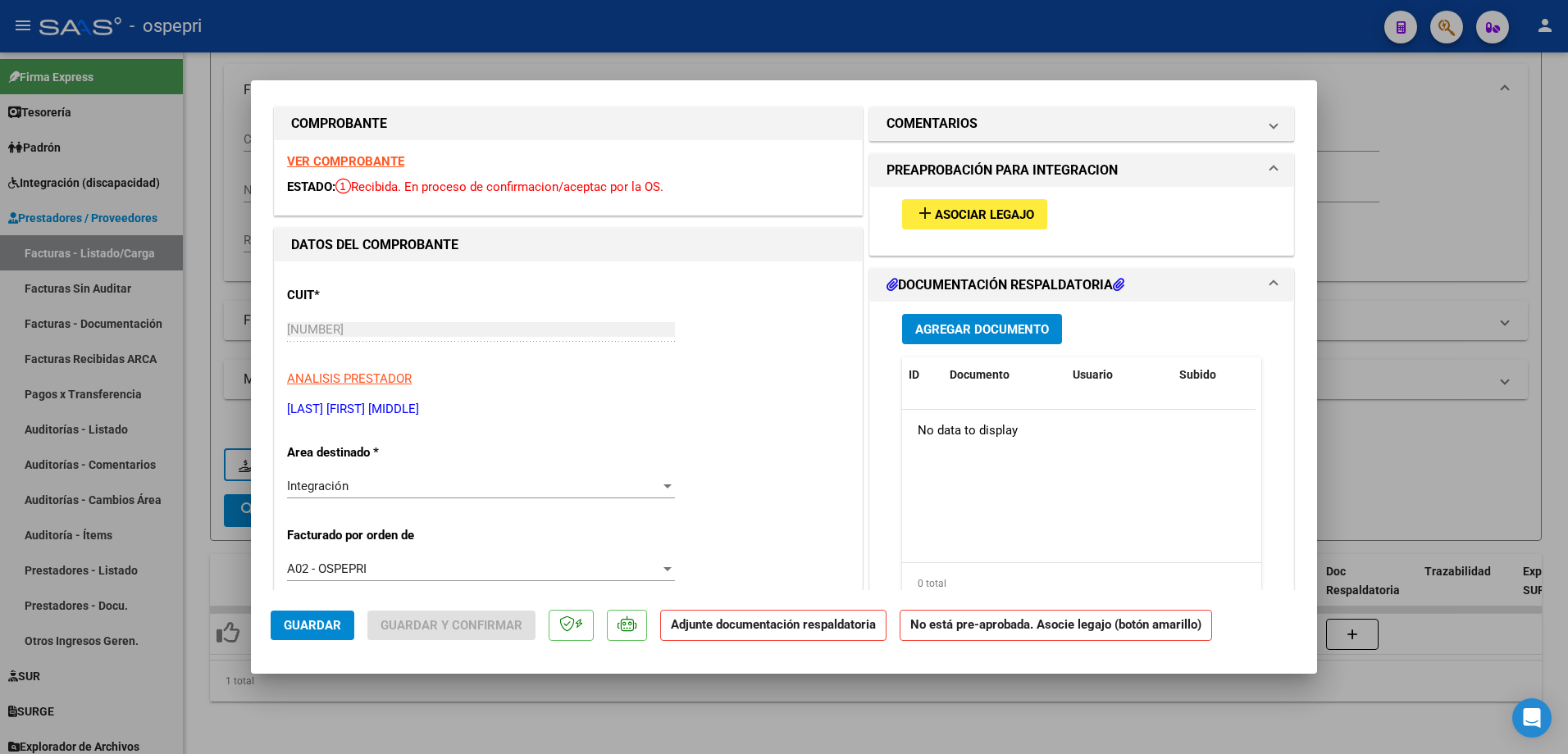 scroll, scrollTop: 0, scrollLeft: 0, axis: both 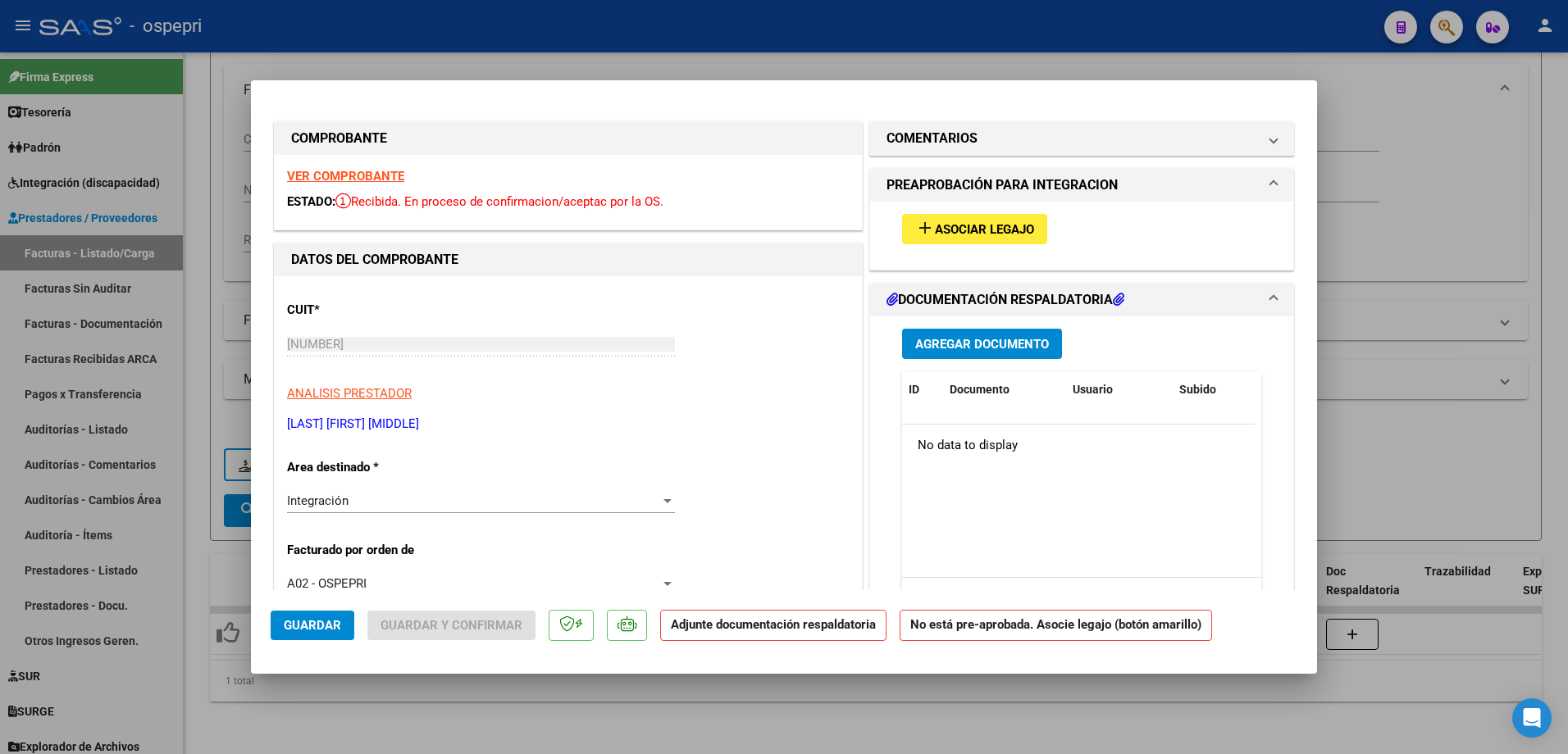 type on "202507" 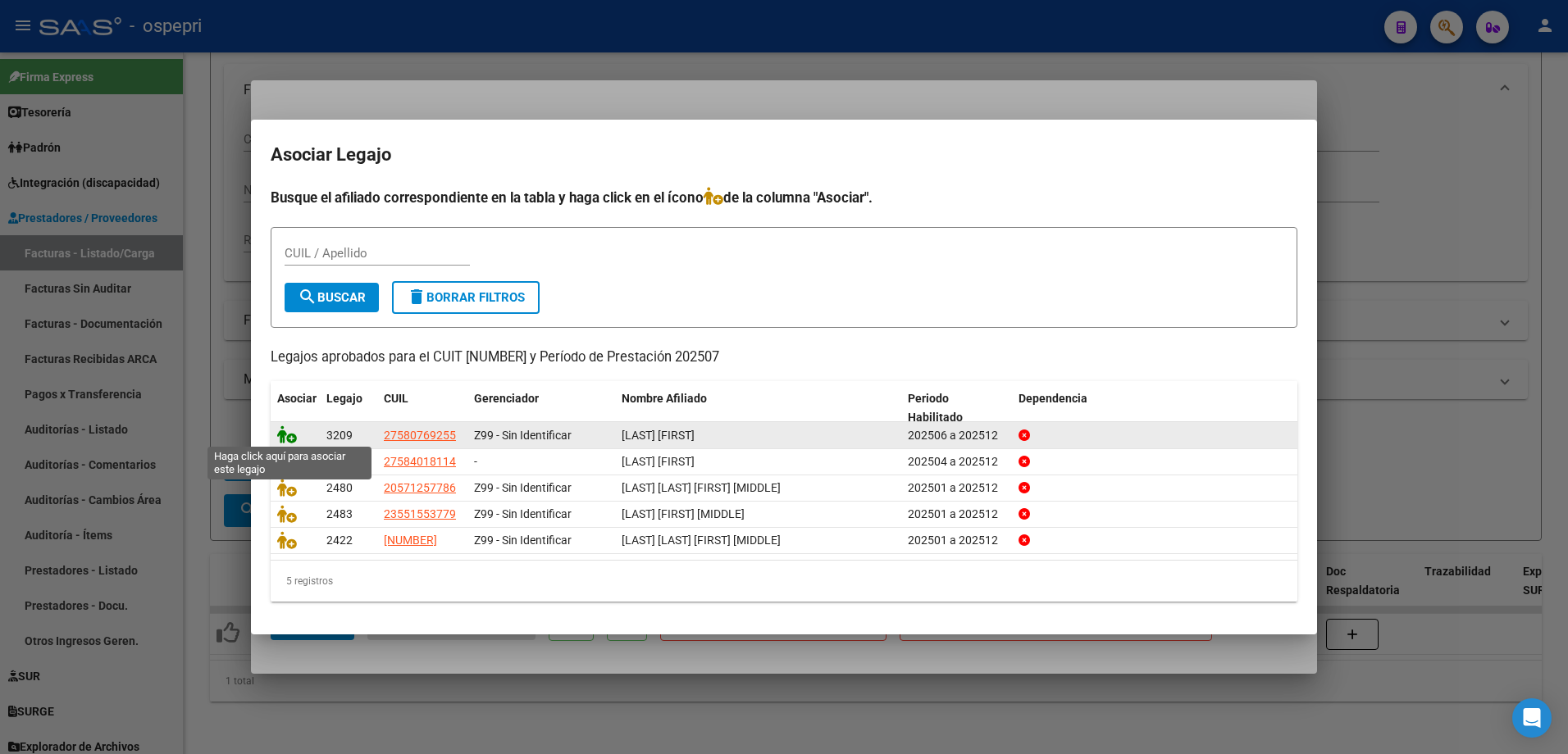 click 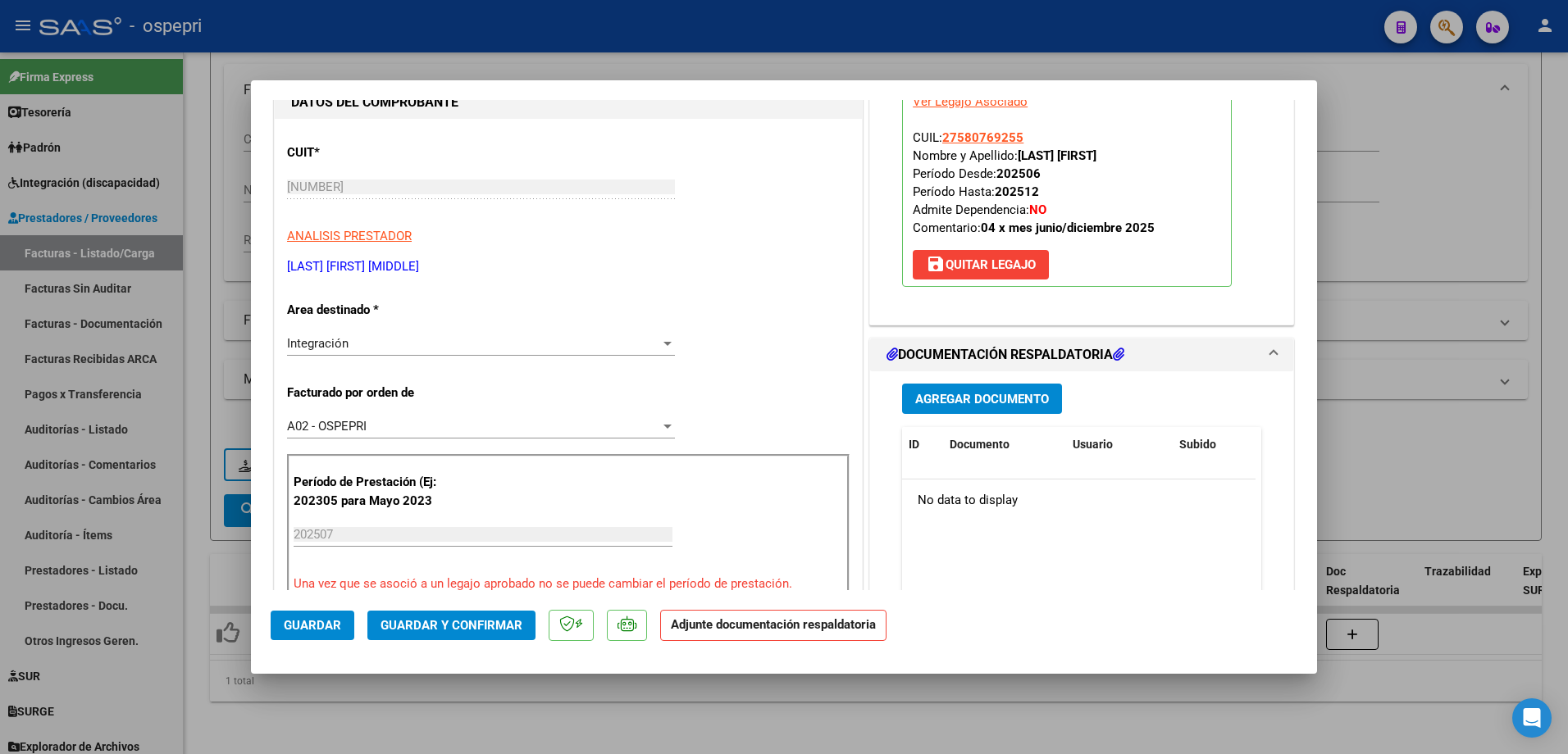 scroll, scrollTop: 164, scrollLeft: 0, axis: vertical 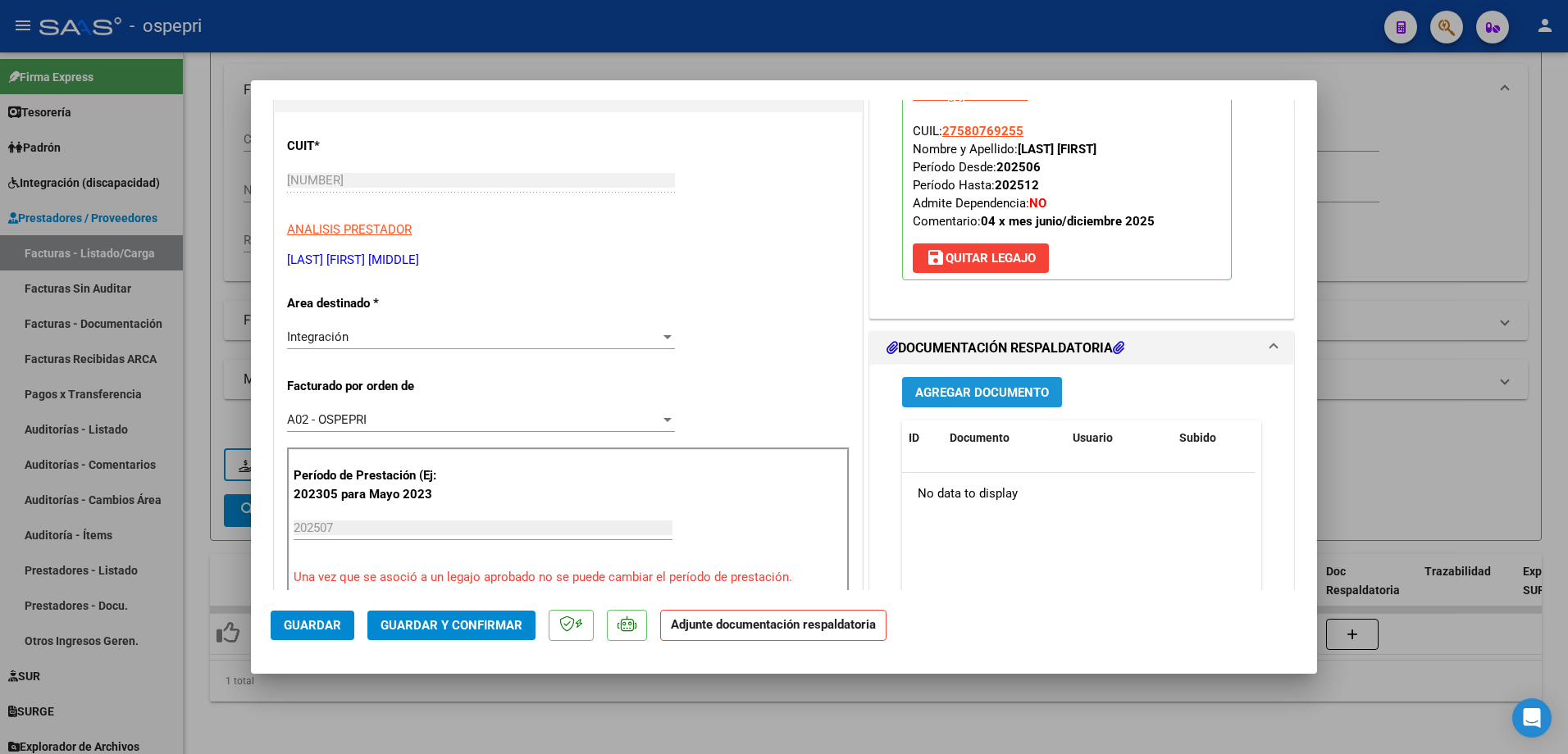 click on "Agregar Documento" at bounding box center [982, 393] 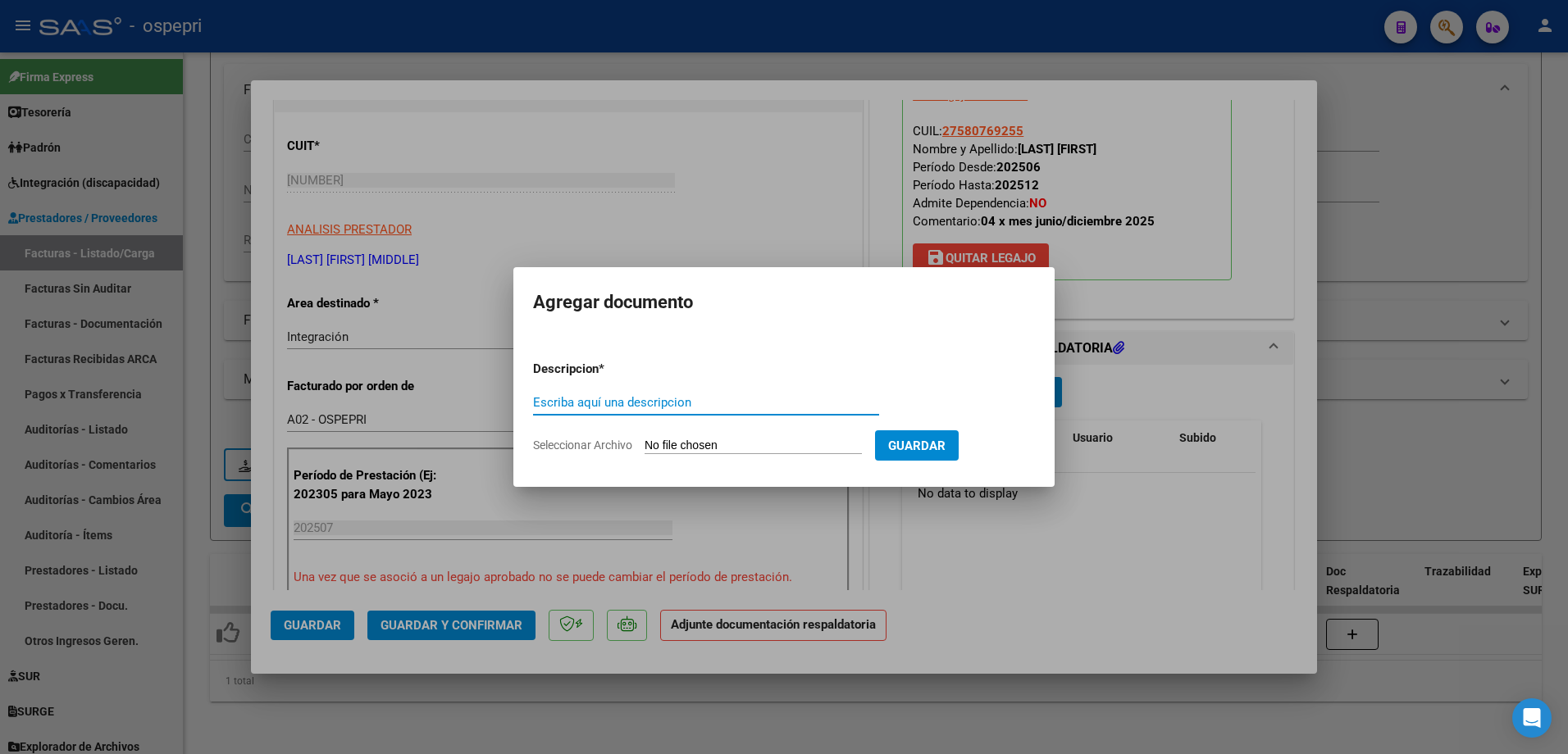 click on "Escriba aquí una descripcion" at bounding box center [706, 402] 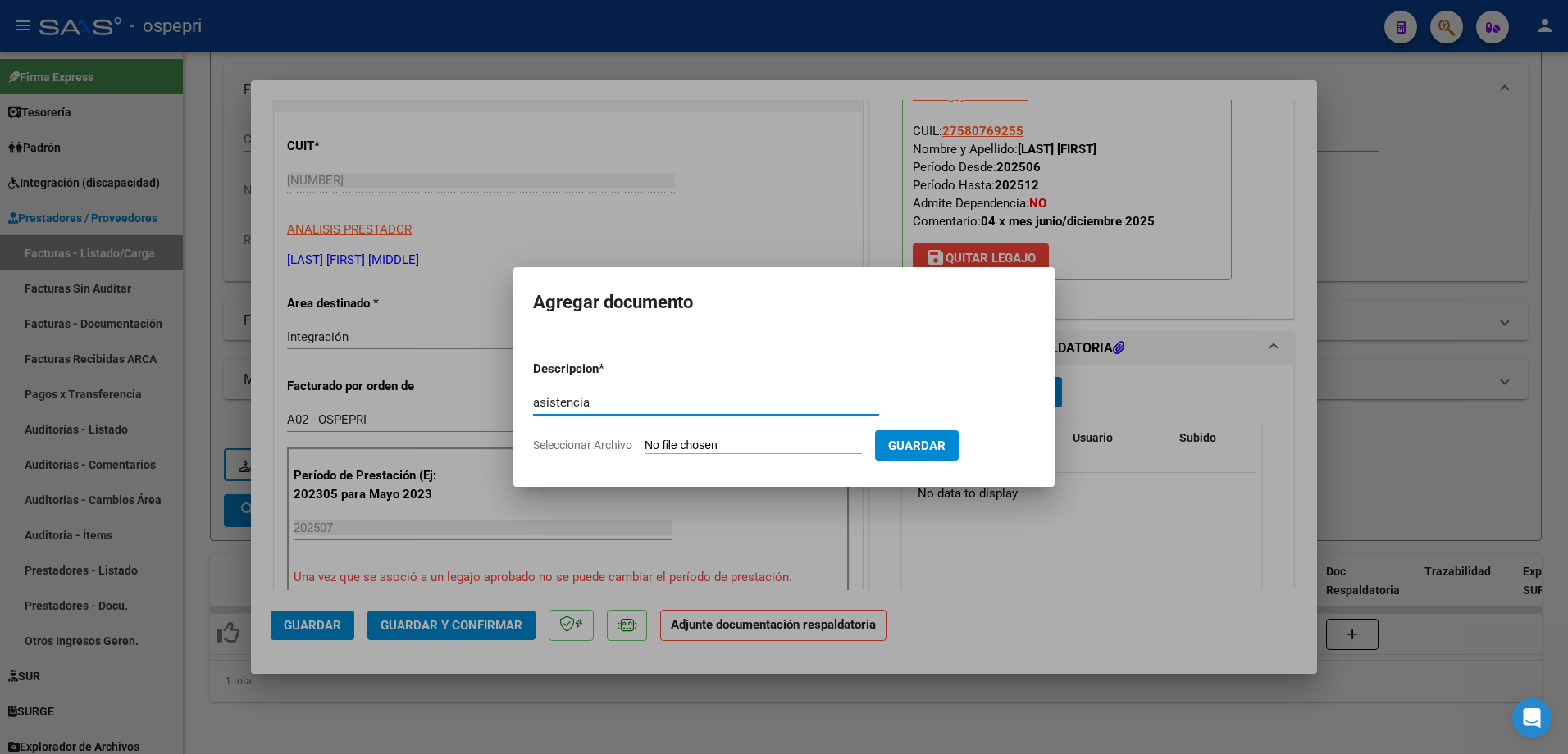 type on "asistencia" 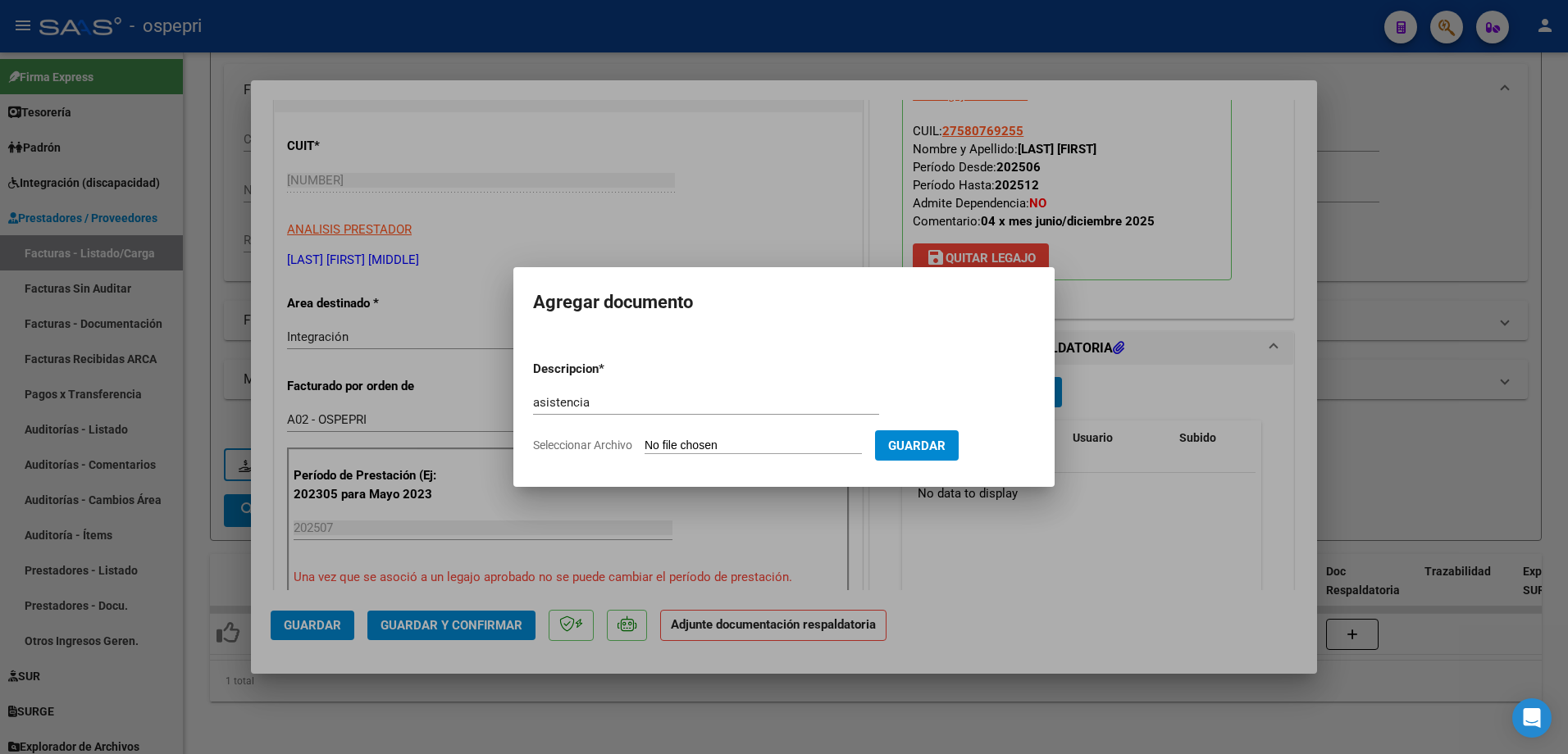 click on "Seleccionar Archivo" at bounding box center (753, 446) 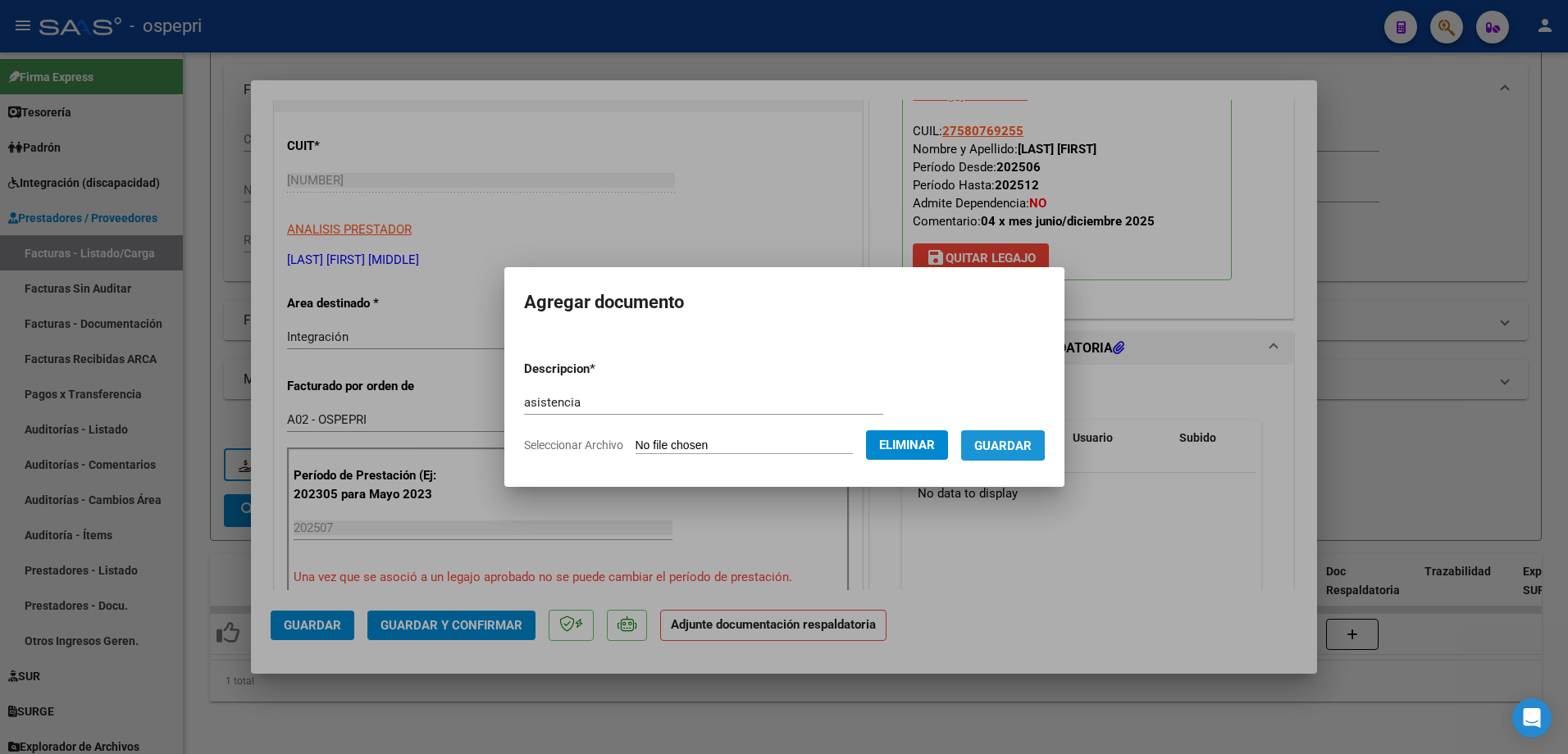 click on "Guardar" at bounding box center (1003, 446) 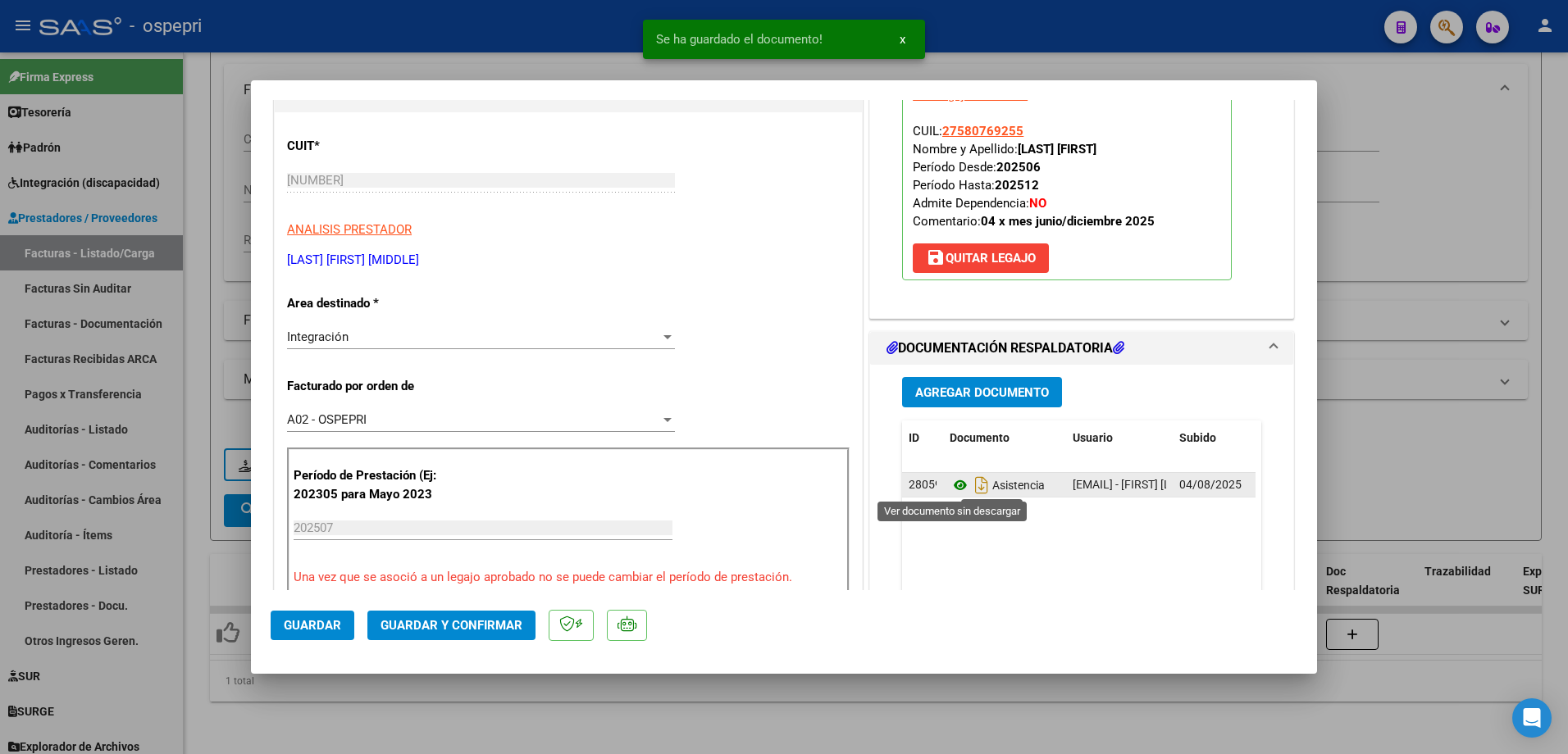 click 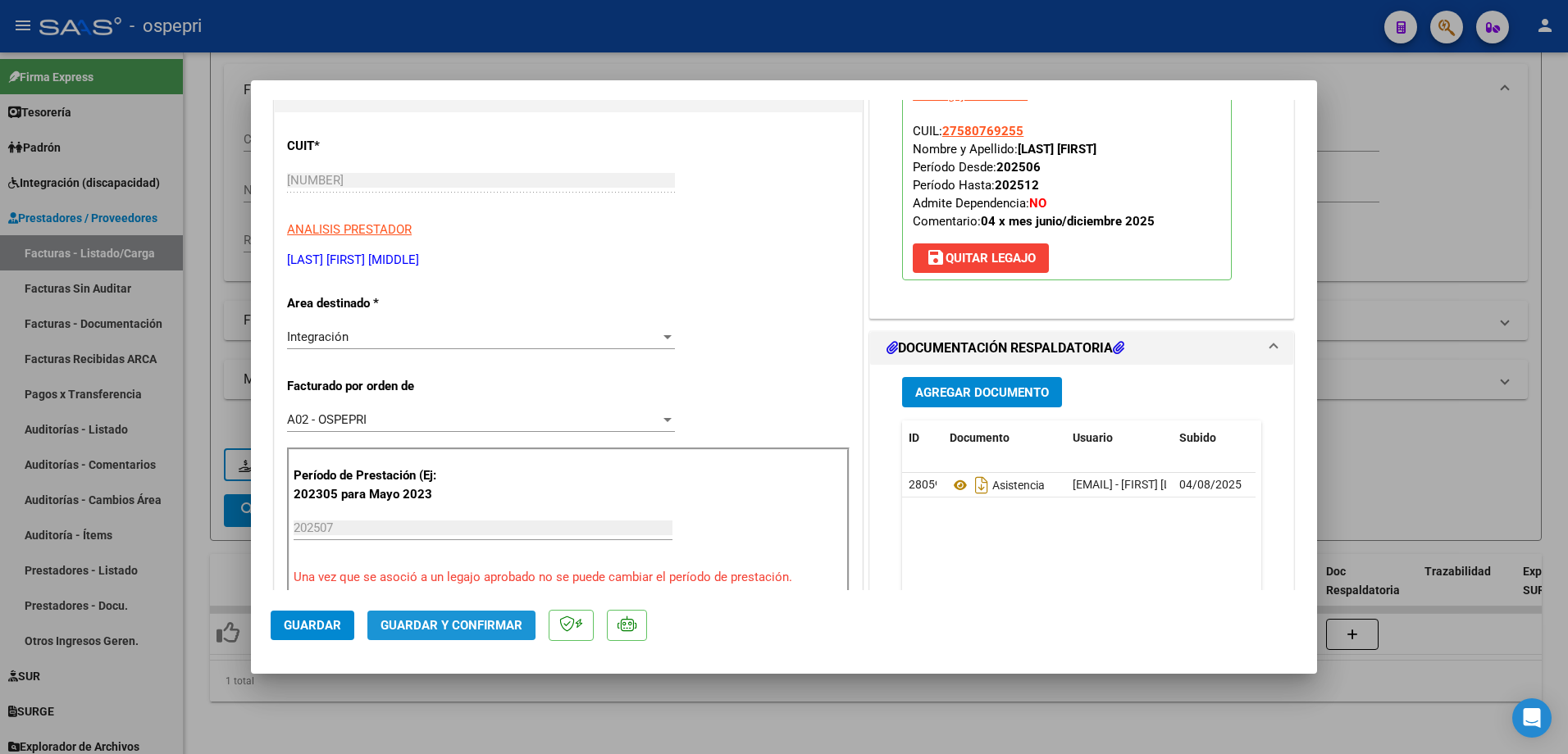 click on "Guardar y Confirmar" 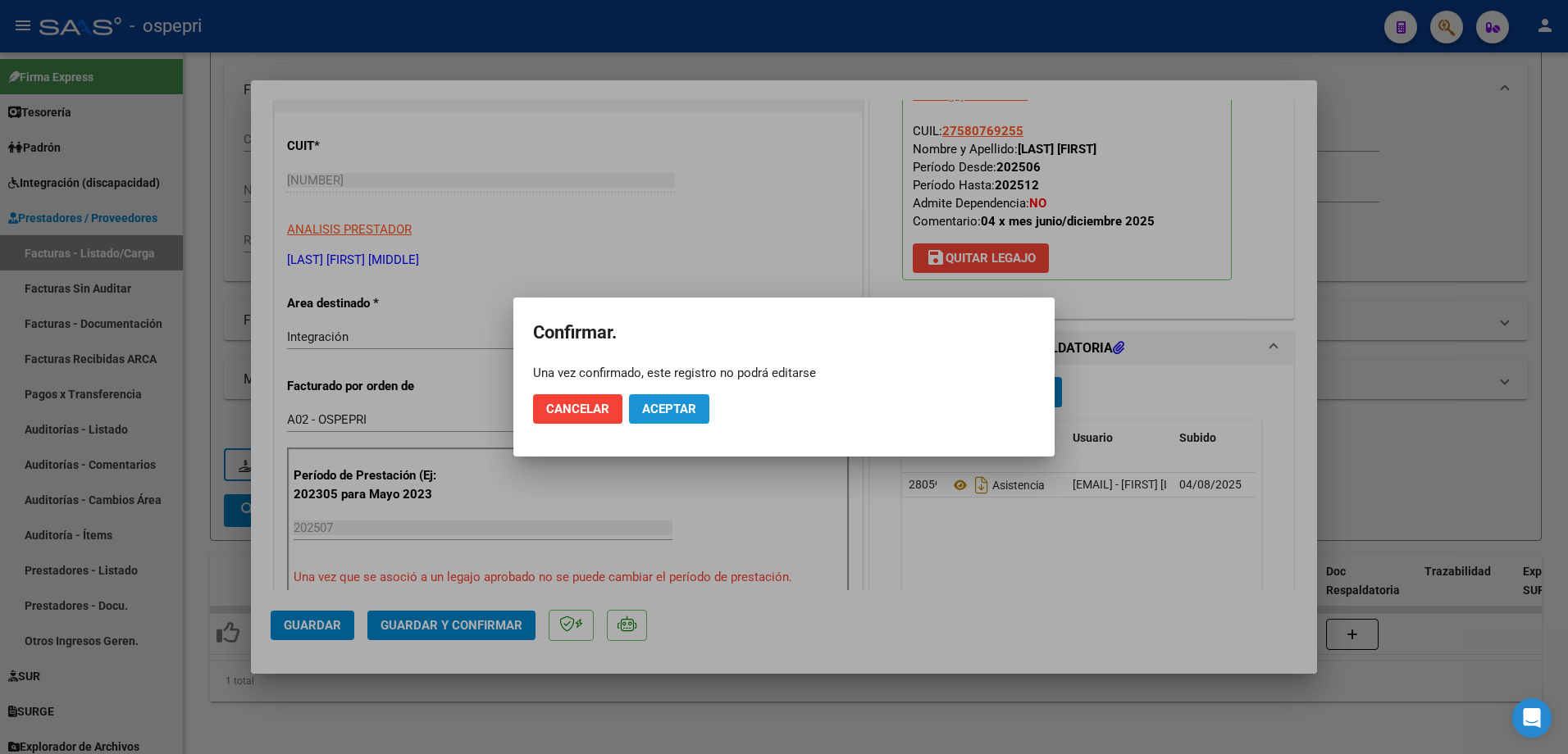 click on "Aceptar" 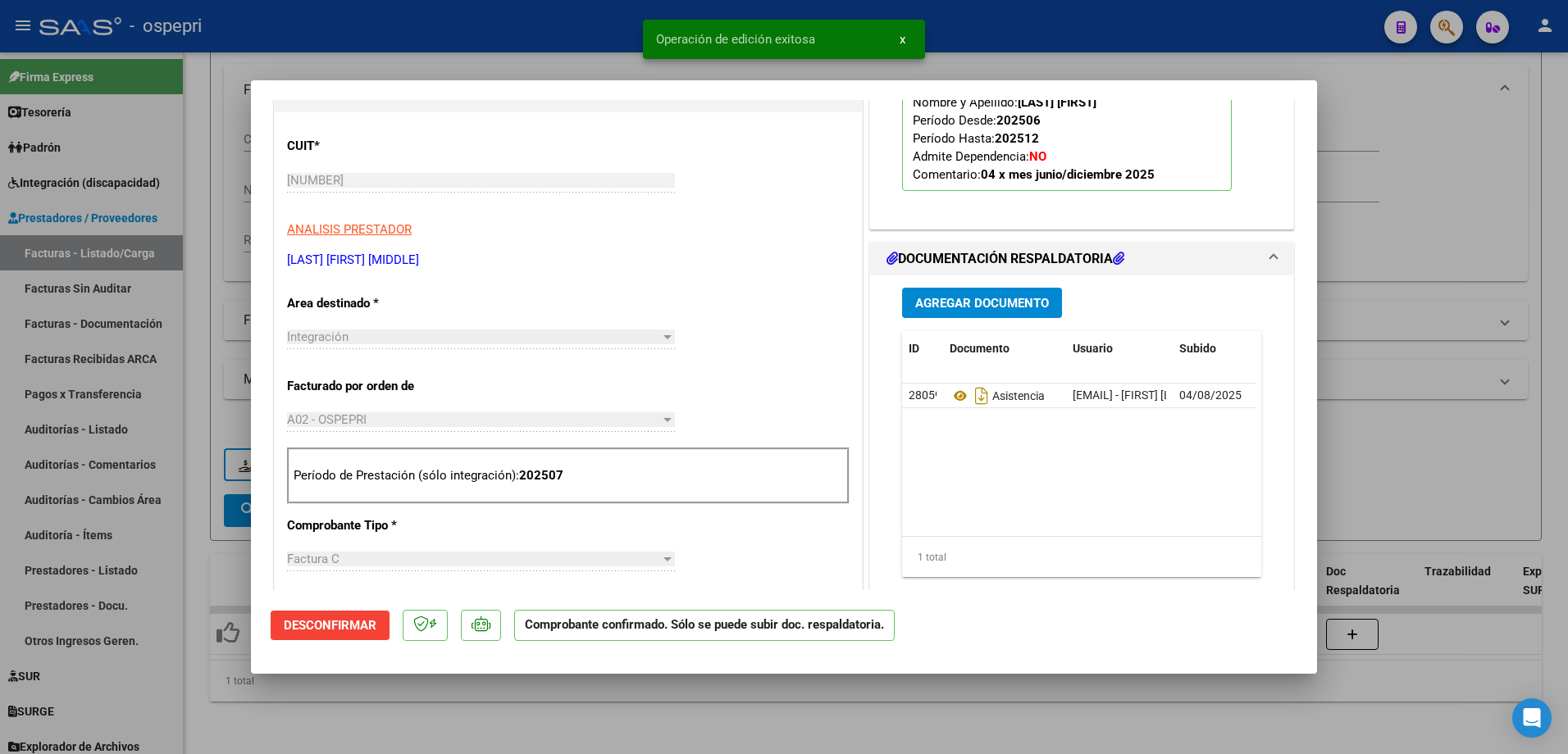 type 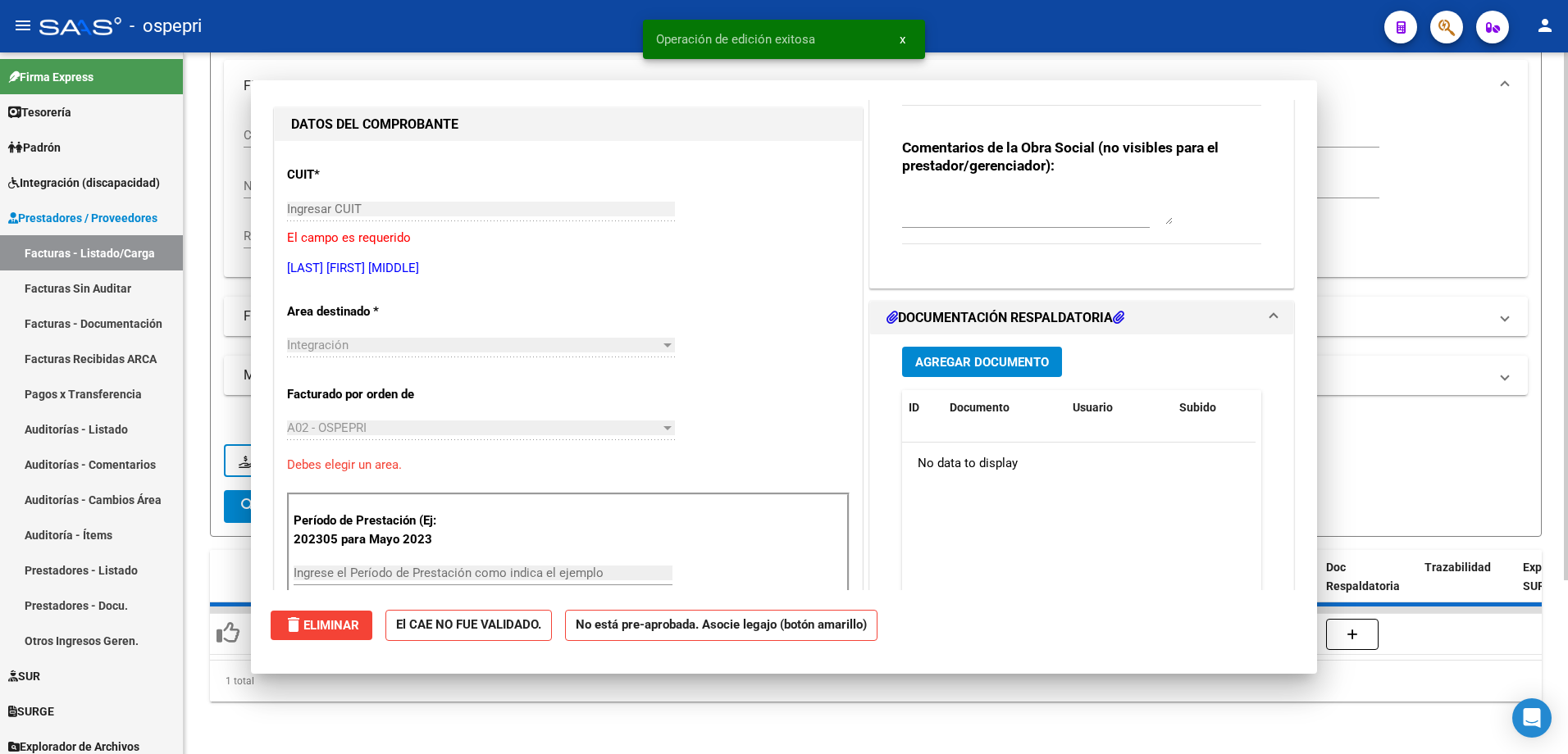 scroll, scrollTop: 0, scrollLeft: 0, axis: both 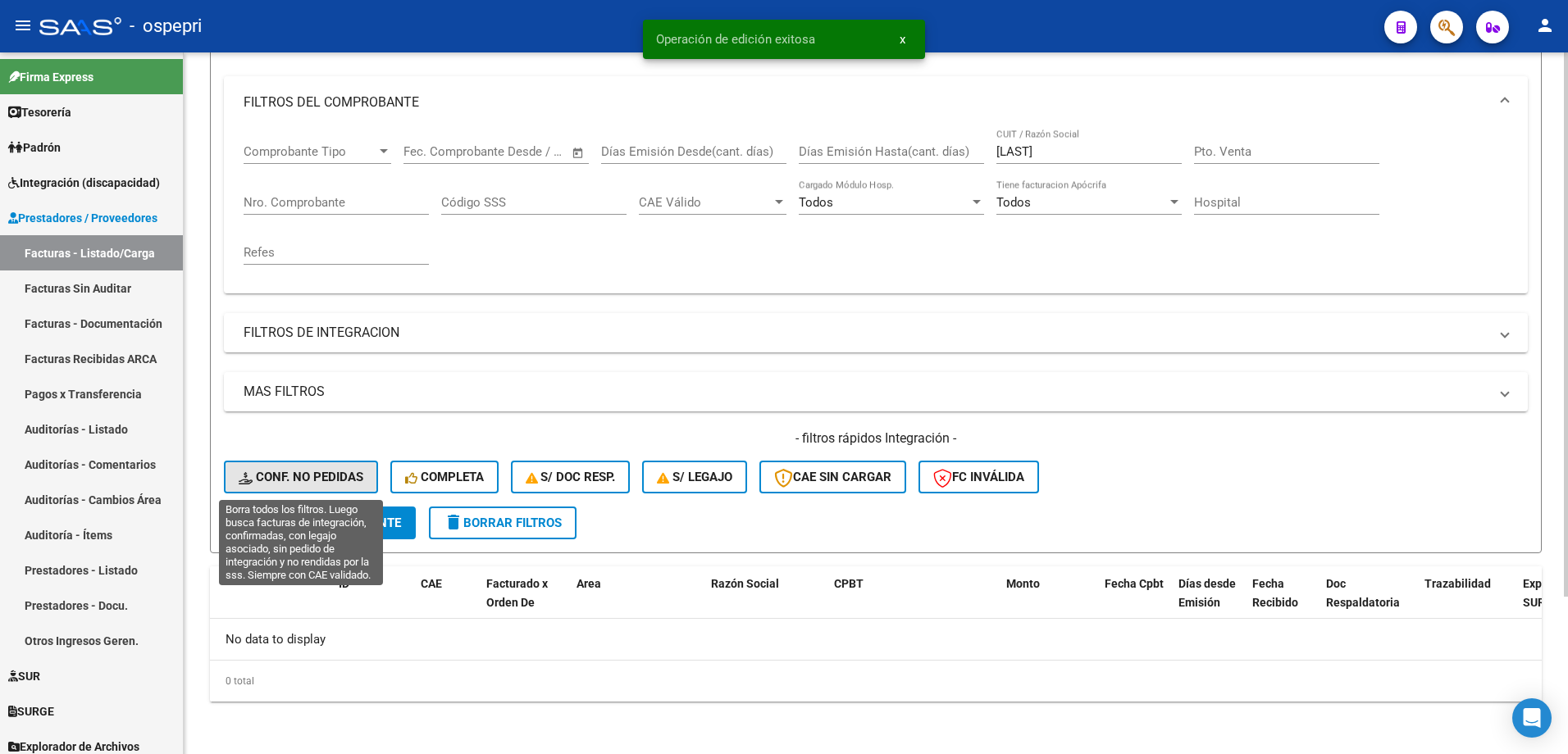 click on "Conf. no pedidas" 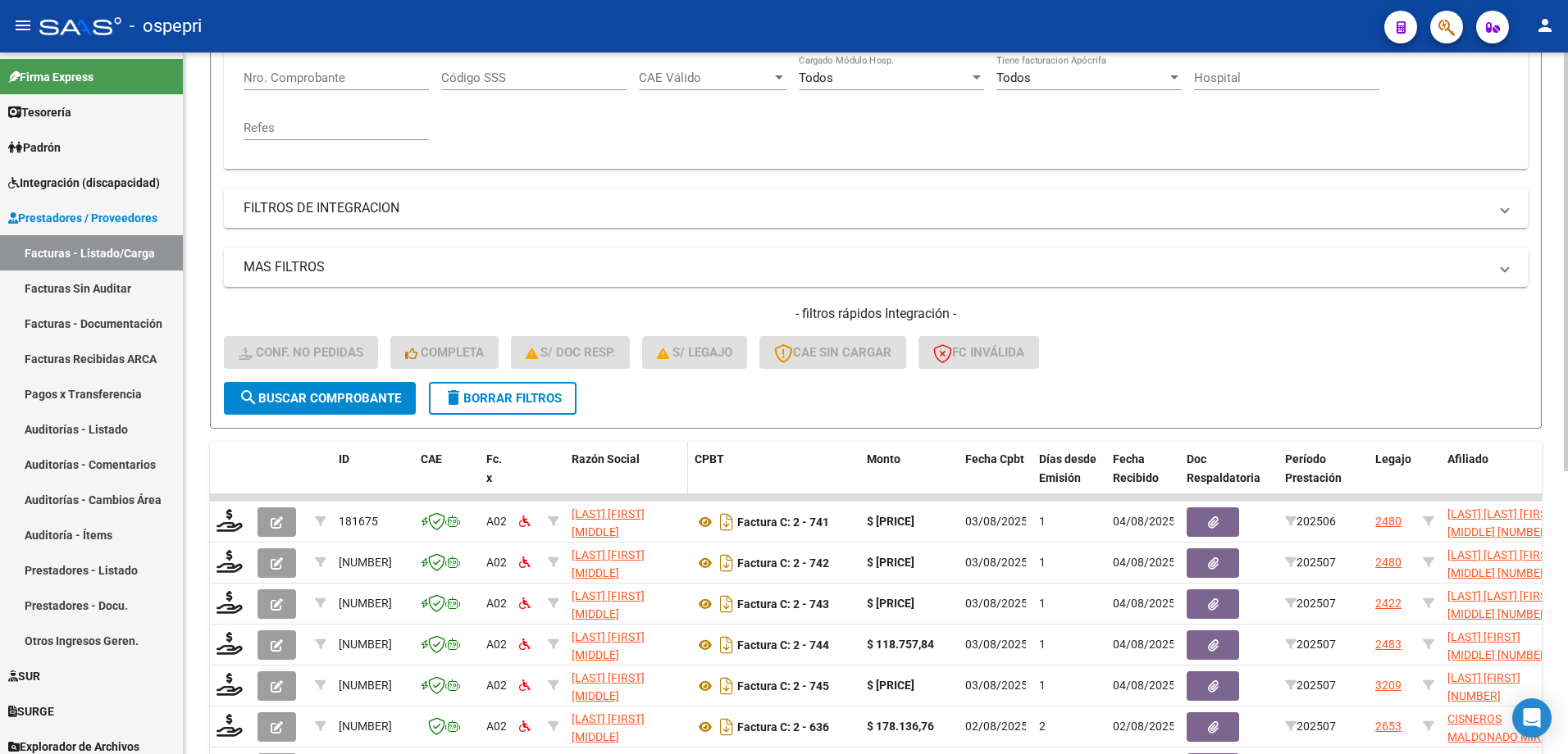 scroll, scrollTop: 366, scrollLeft: 0, axis: vertical 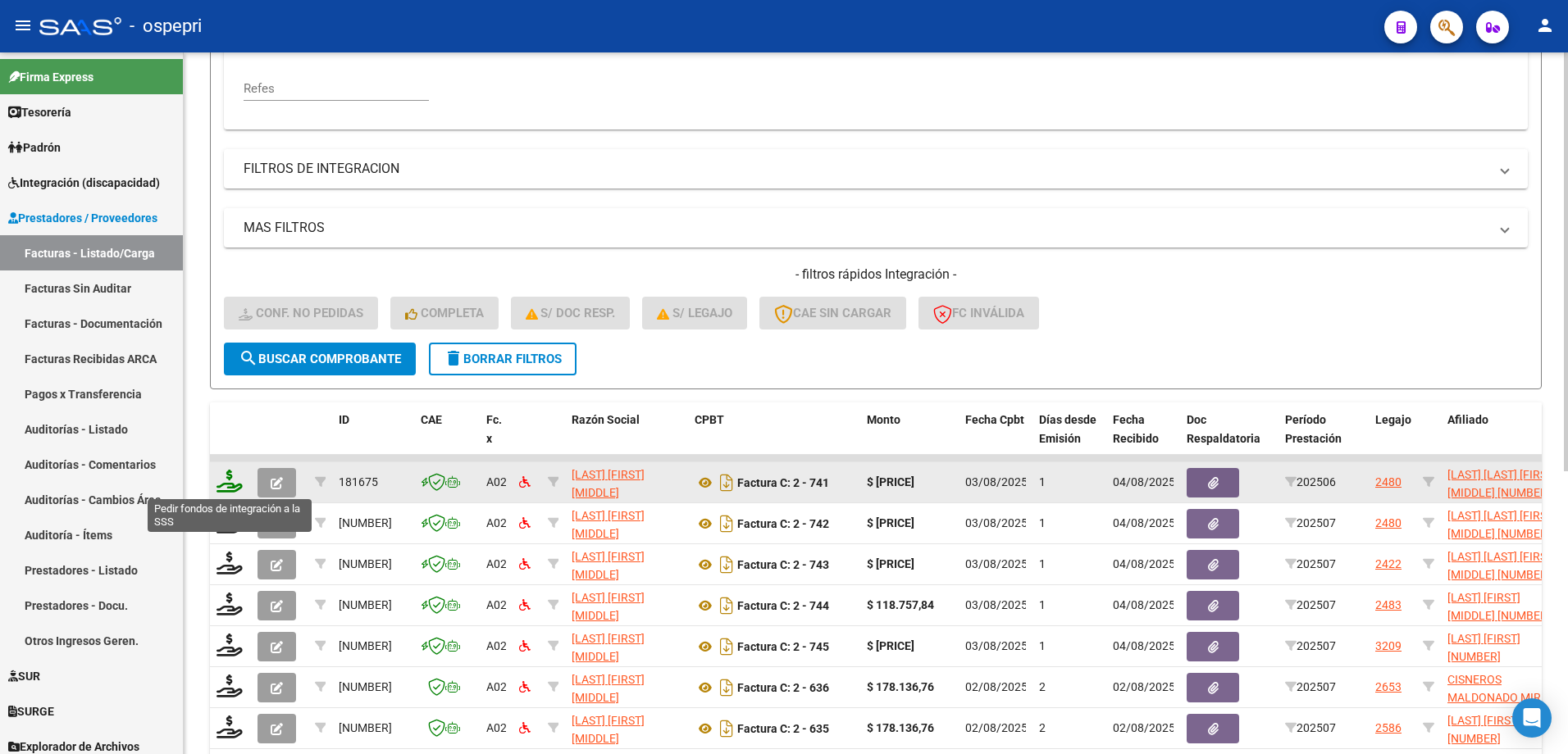 click 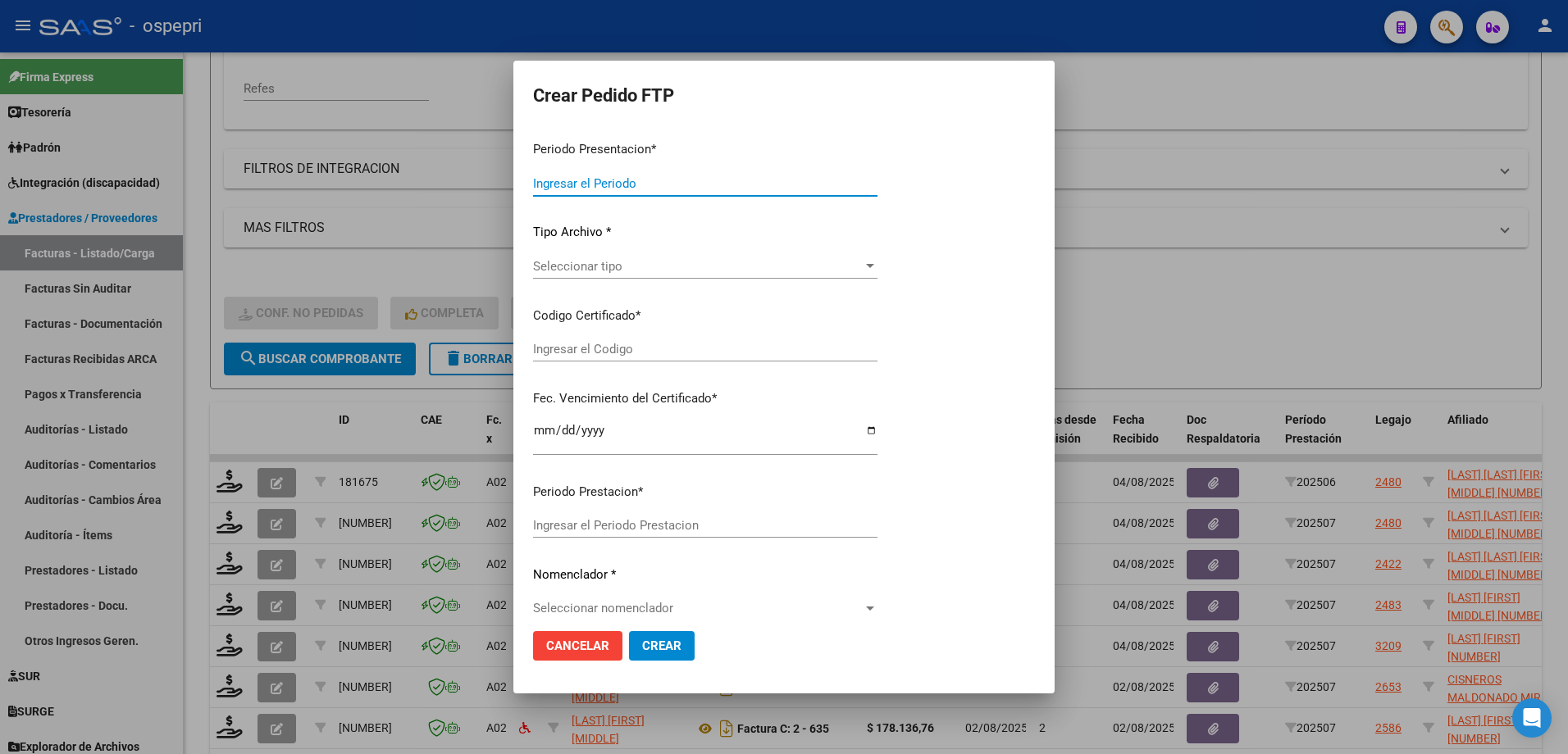 type on "202507" 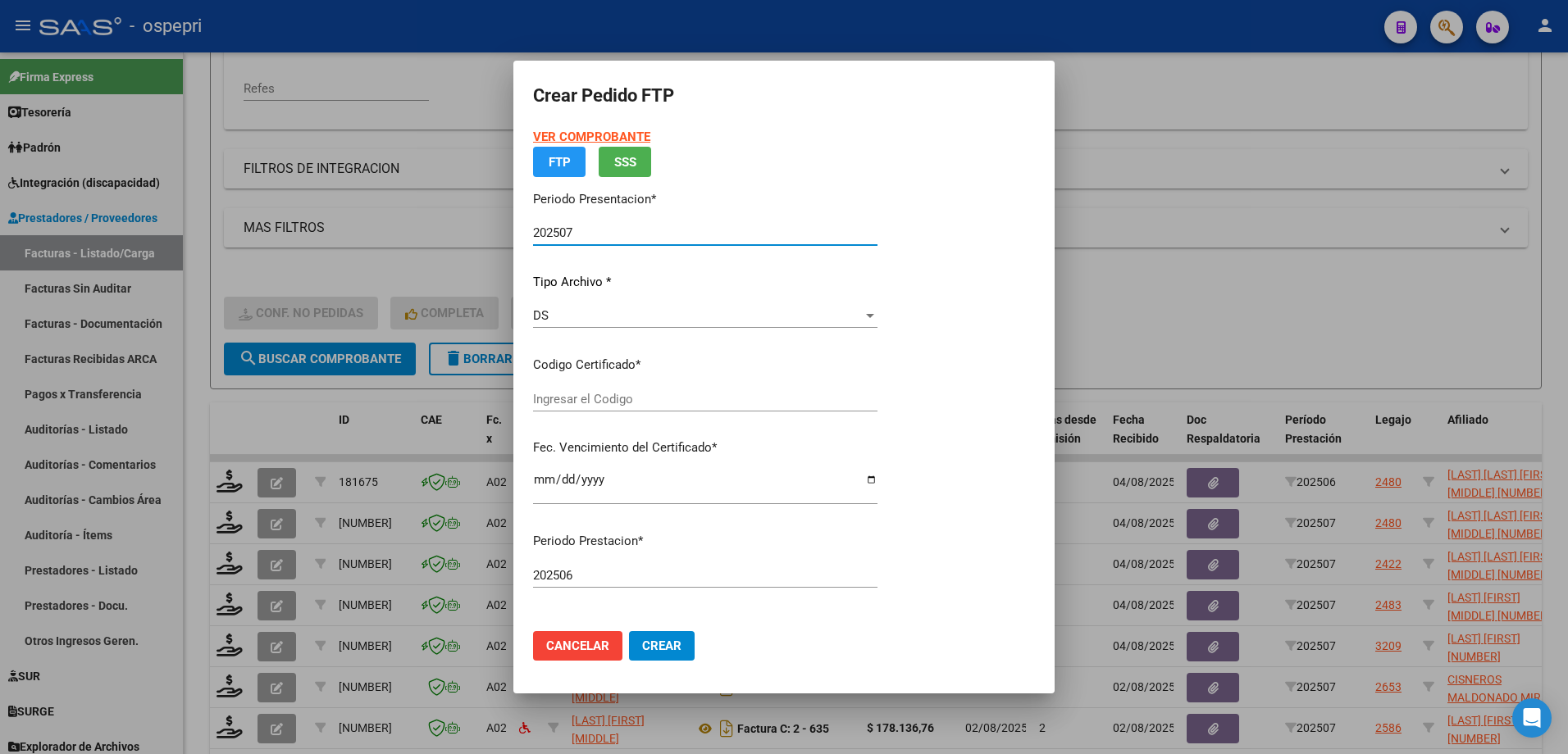 type on "20571257786" 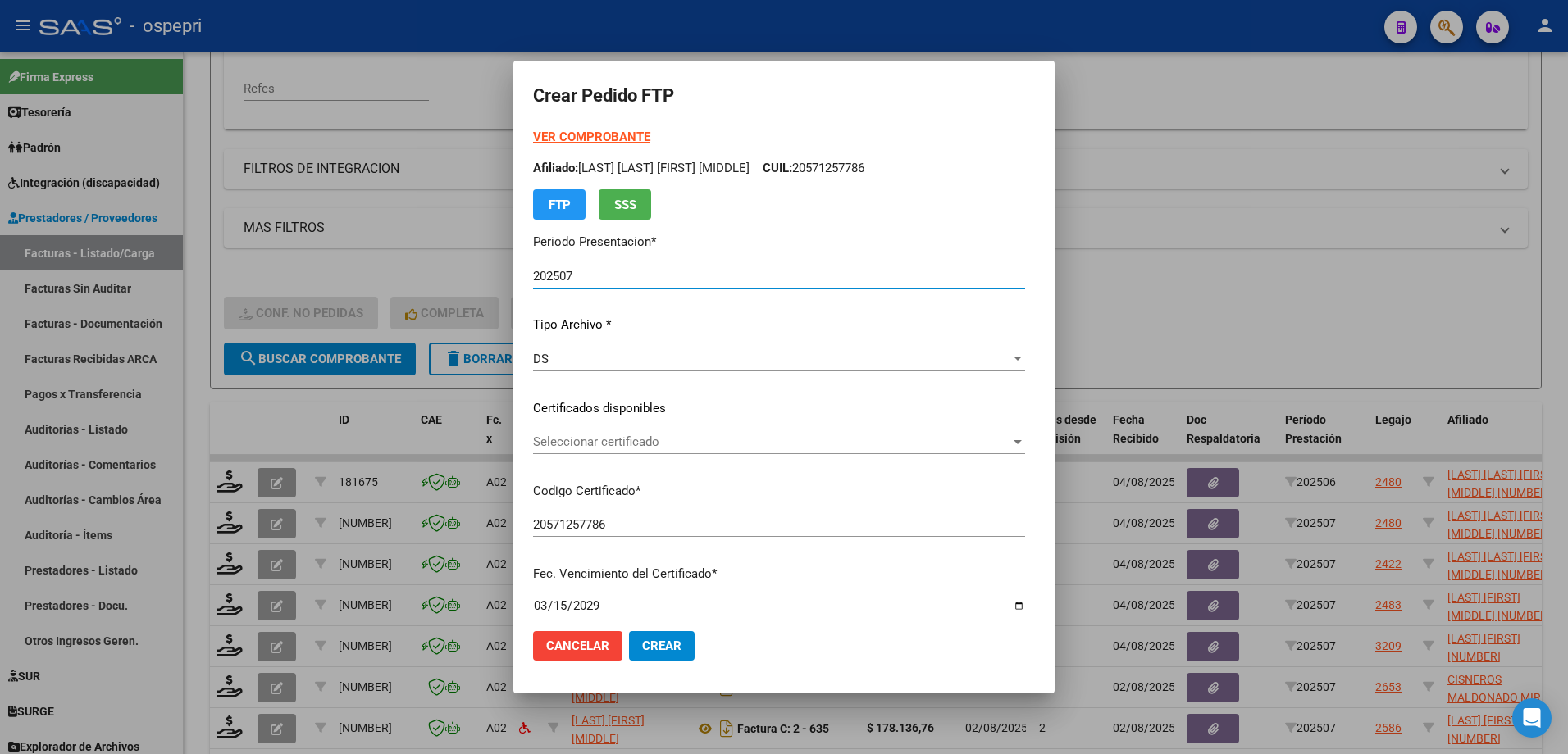 click on "Seleccionar certificado" at bounding box center (772, 442) 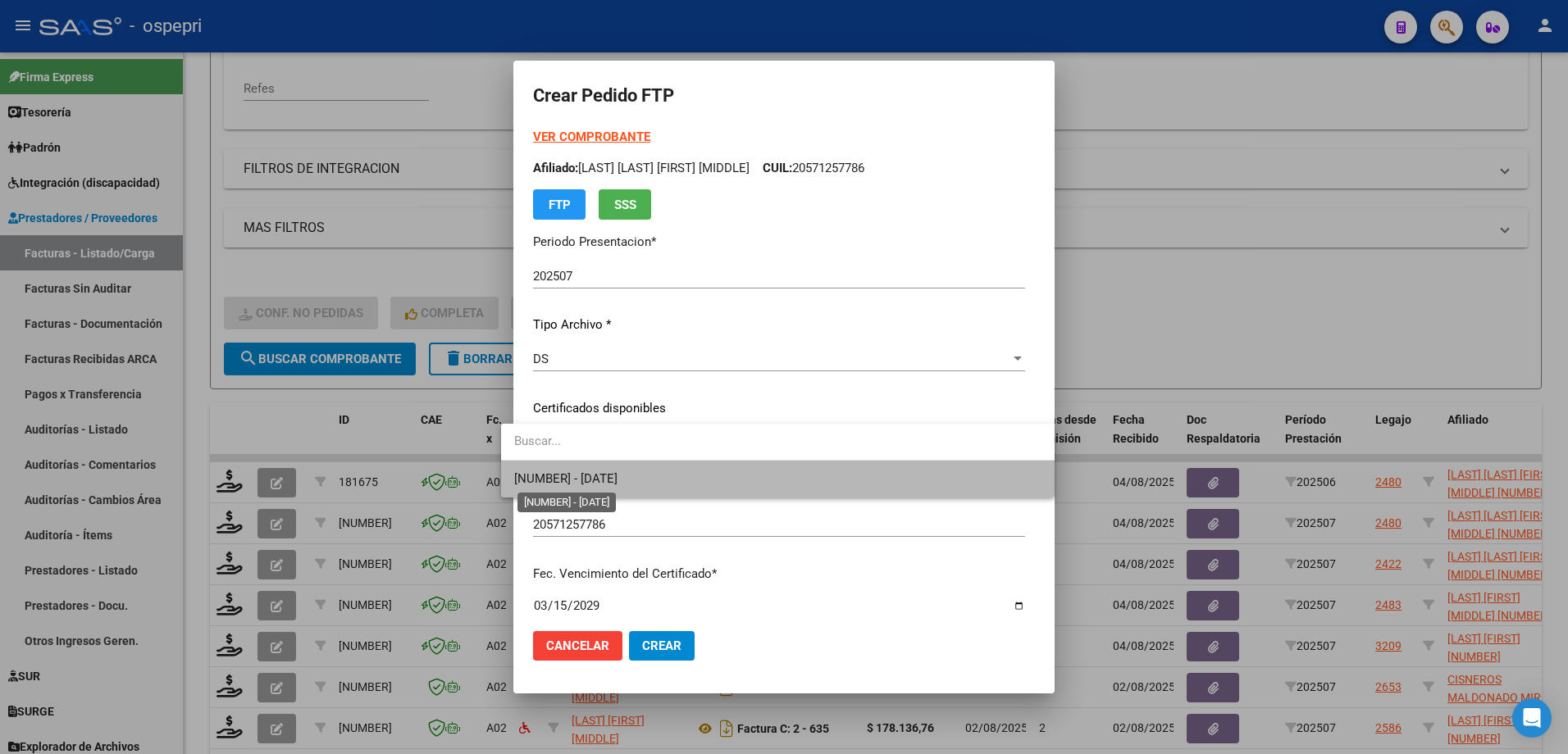 click on "[NUMBER] - [DATE]" at bounding box center (566, 479) 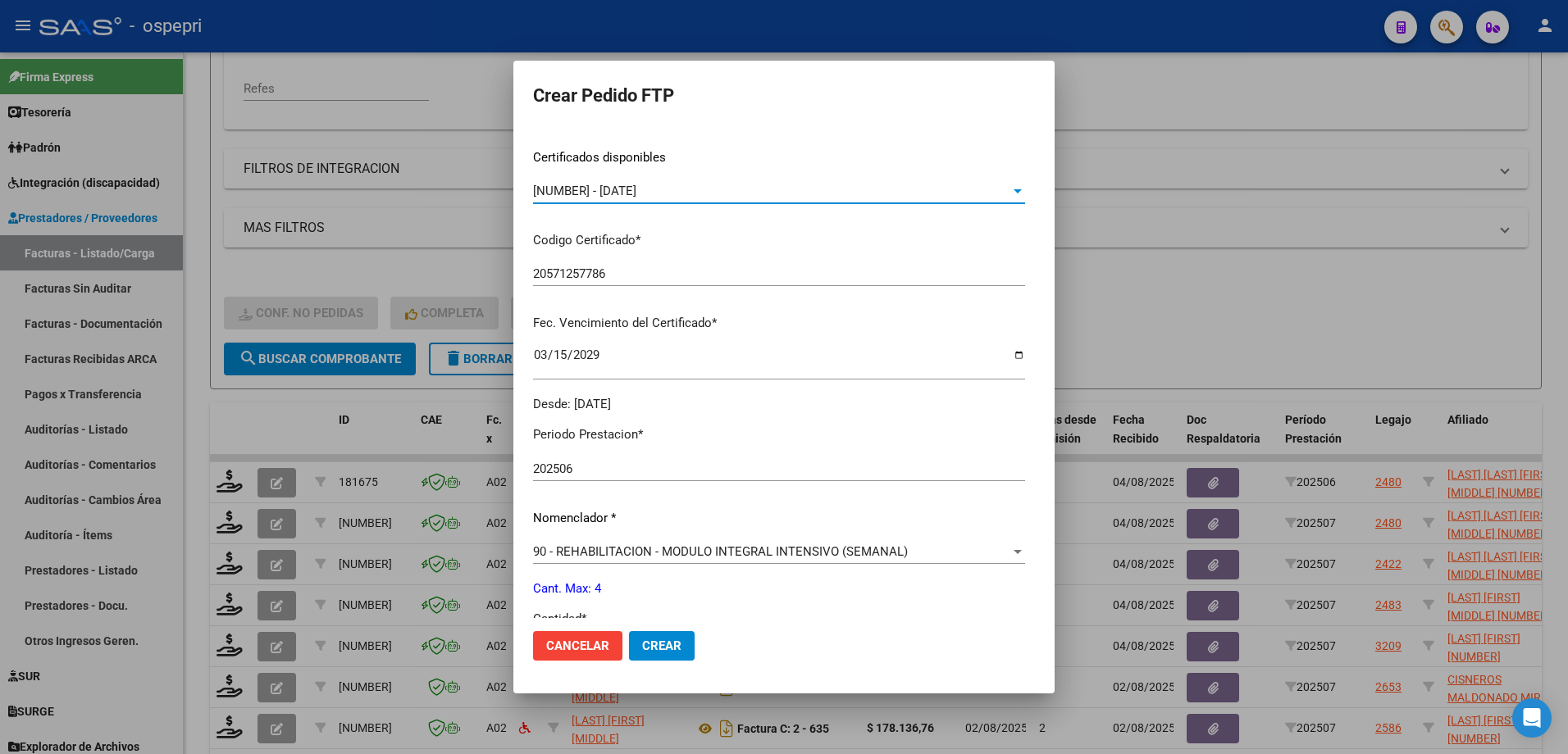 scroll, scrollTop: 328, scrollLeft: 0, axis: vertical 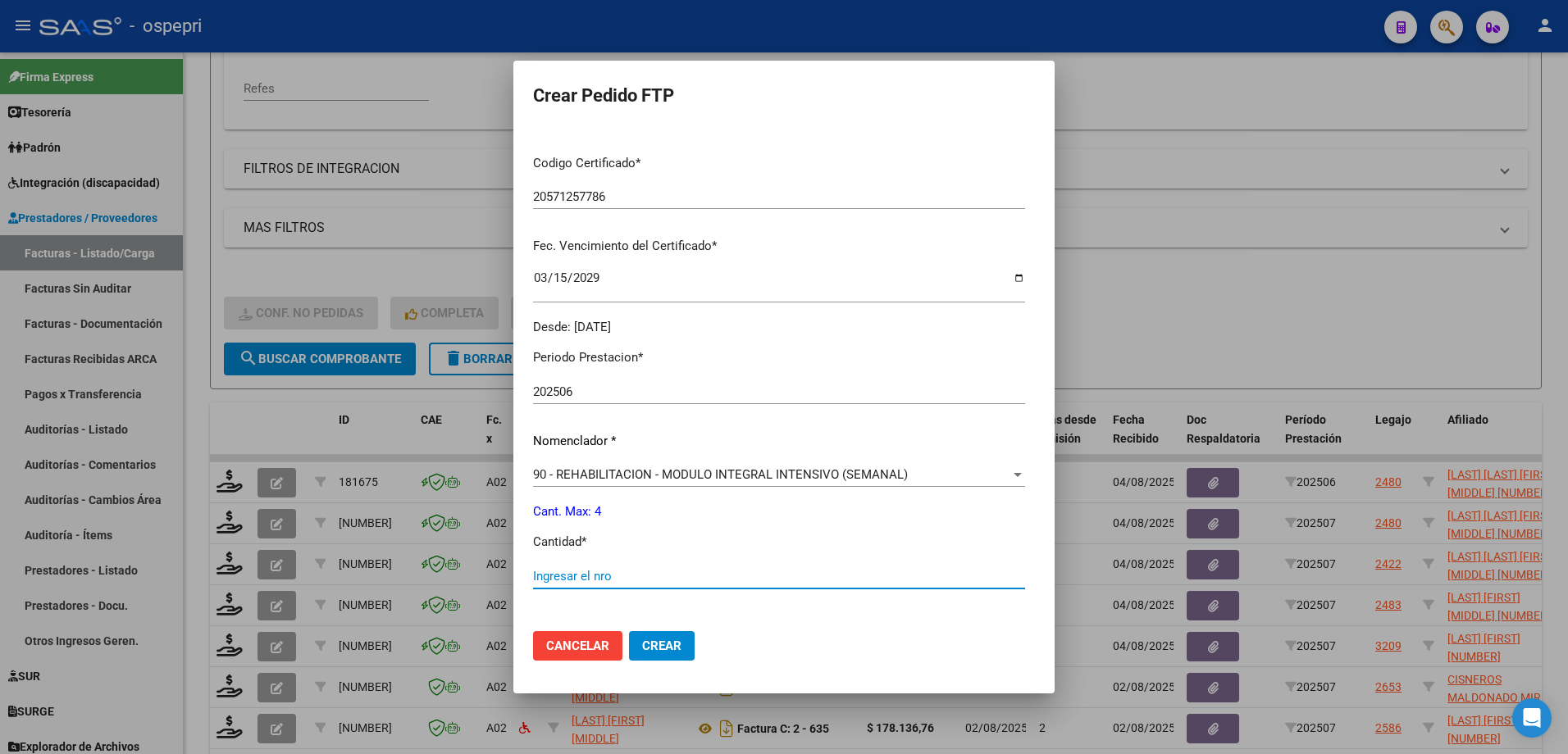 click on "Ingresar el nro" at bounding box center [779, 576] 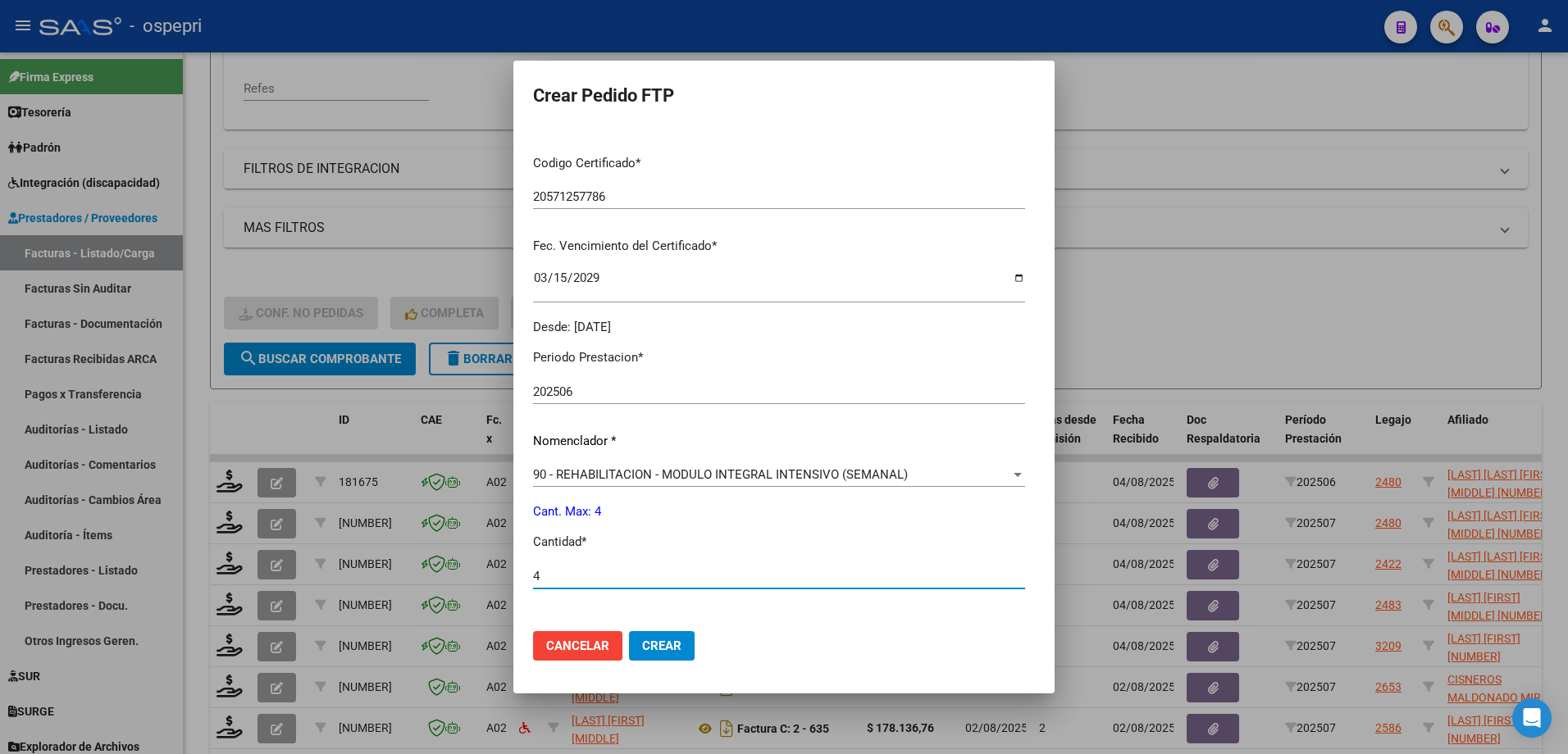 type on "4" 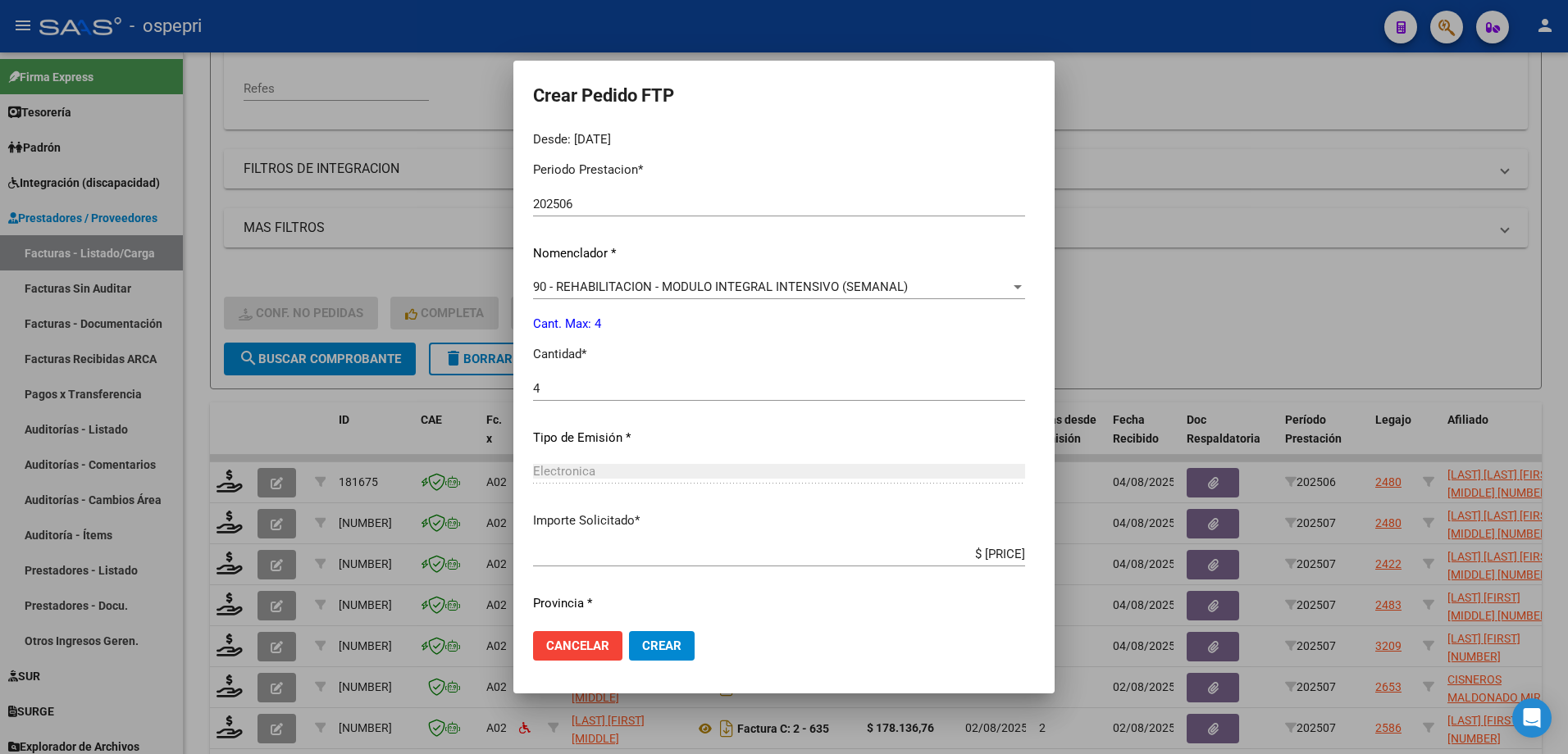 scroll, scrollTop: 562, scrollLeft: 0, axis: vertical 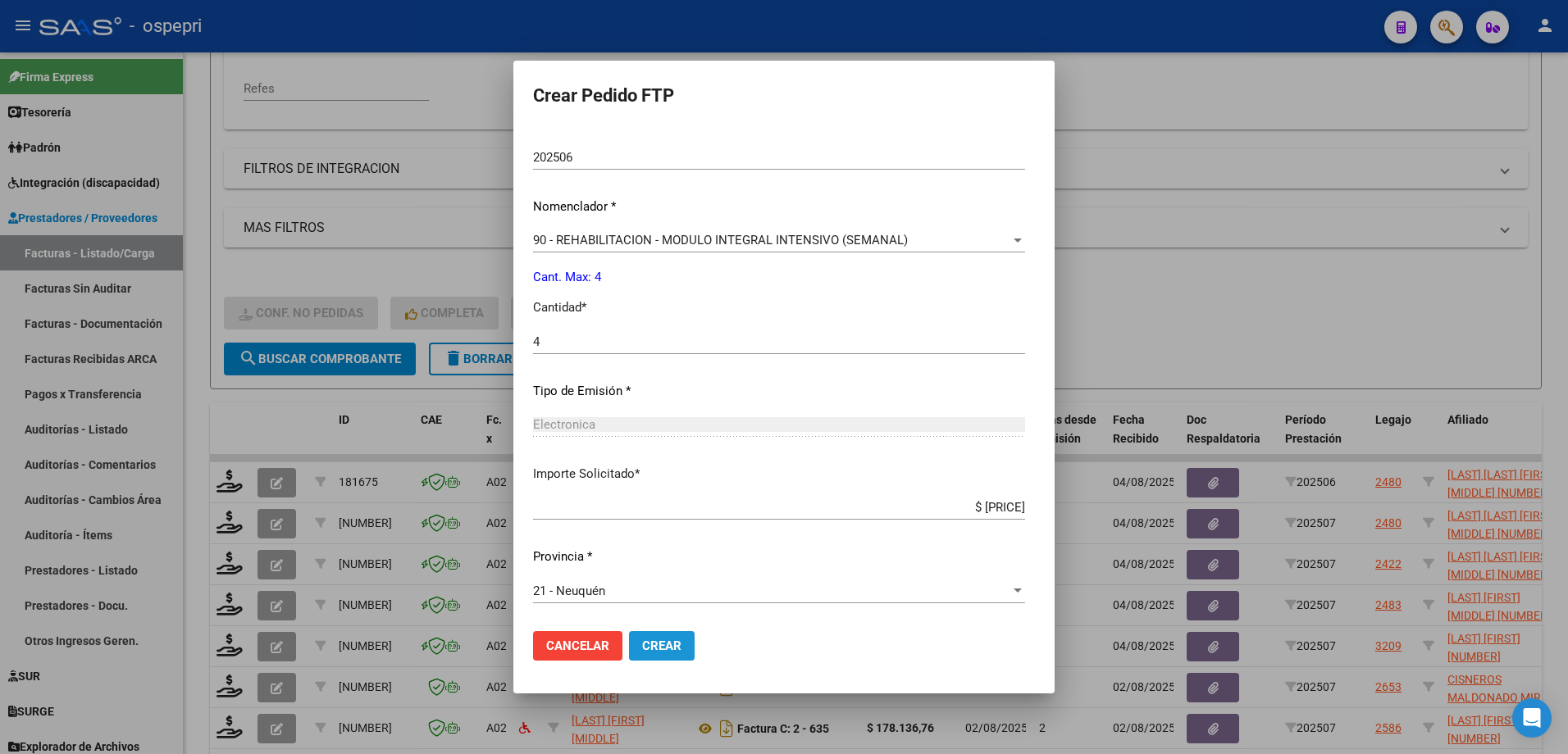 click on "Crear" 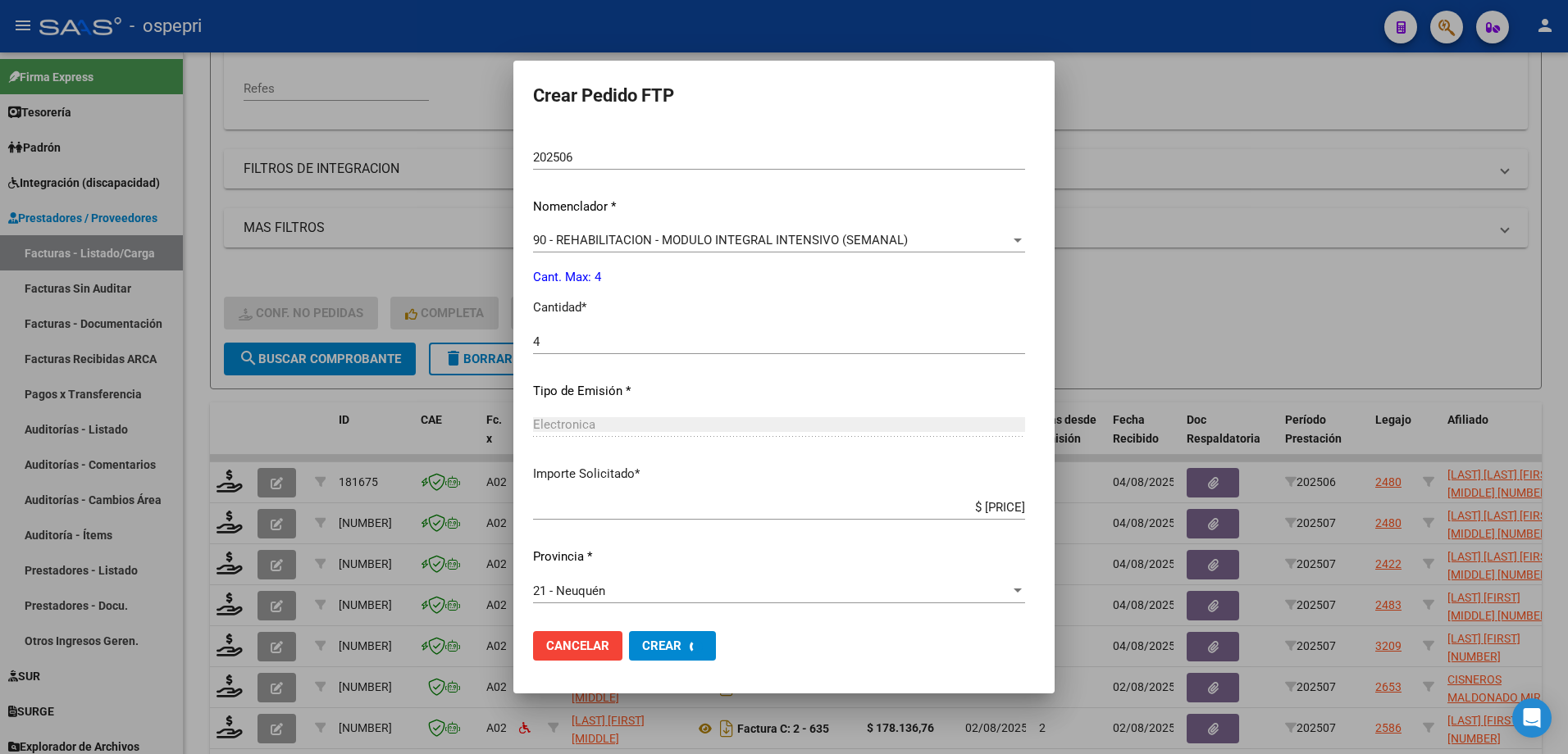 scroll, scrollTop: 0, scrollLeft: 0, axis: both 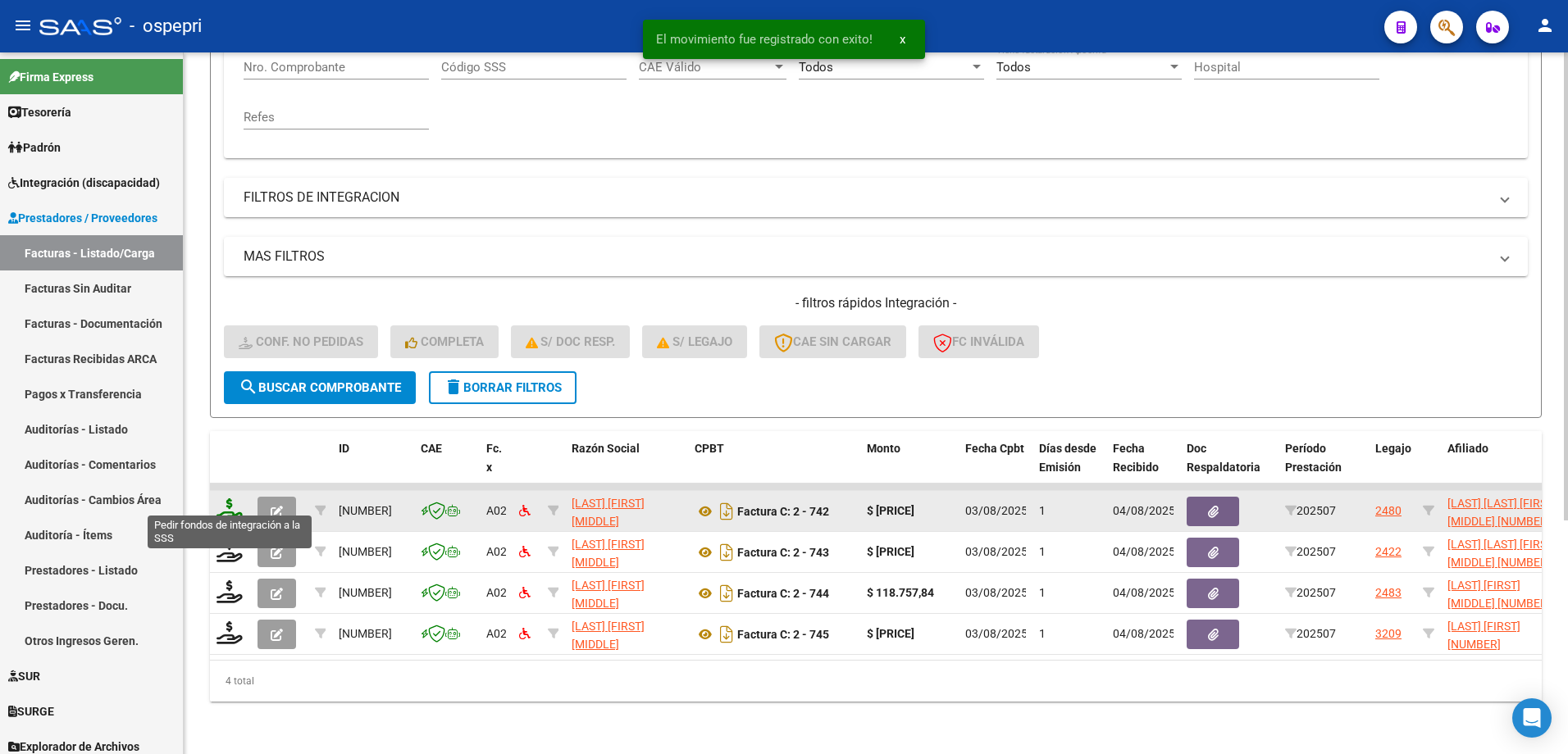 click 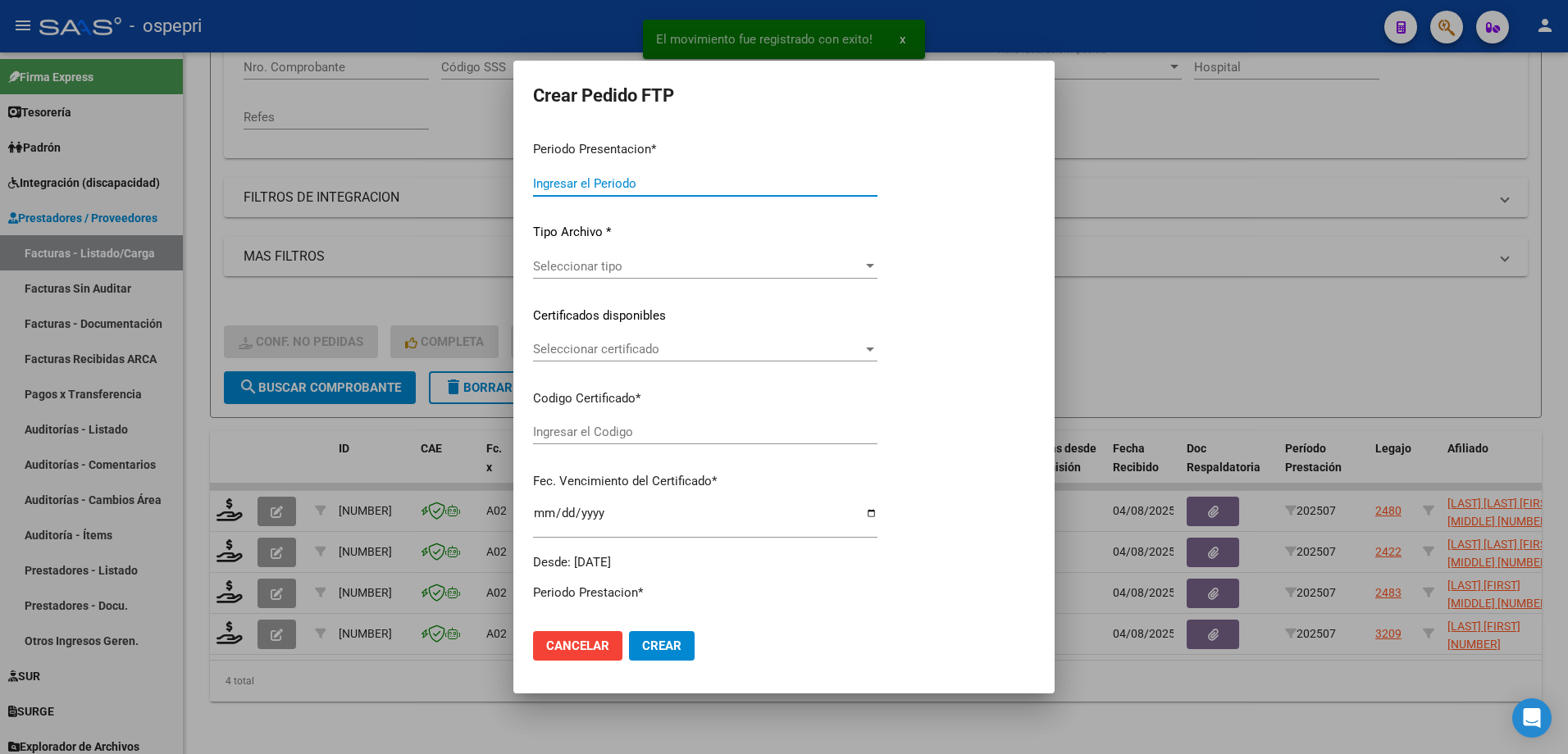 type on "202507" 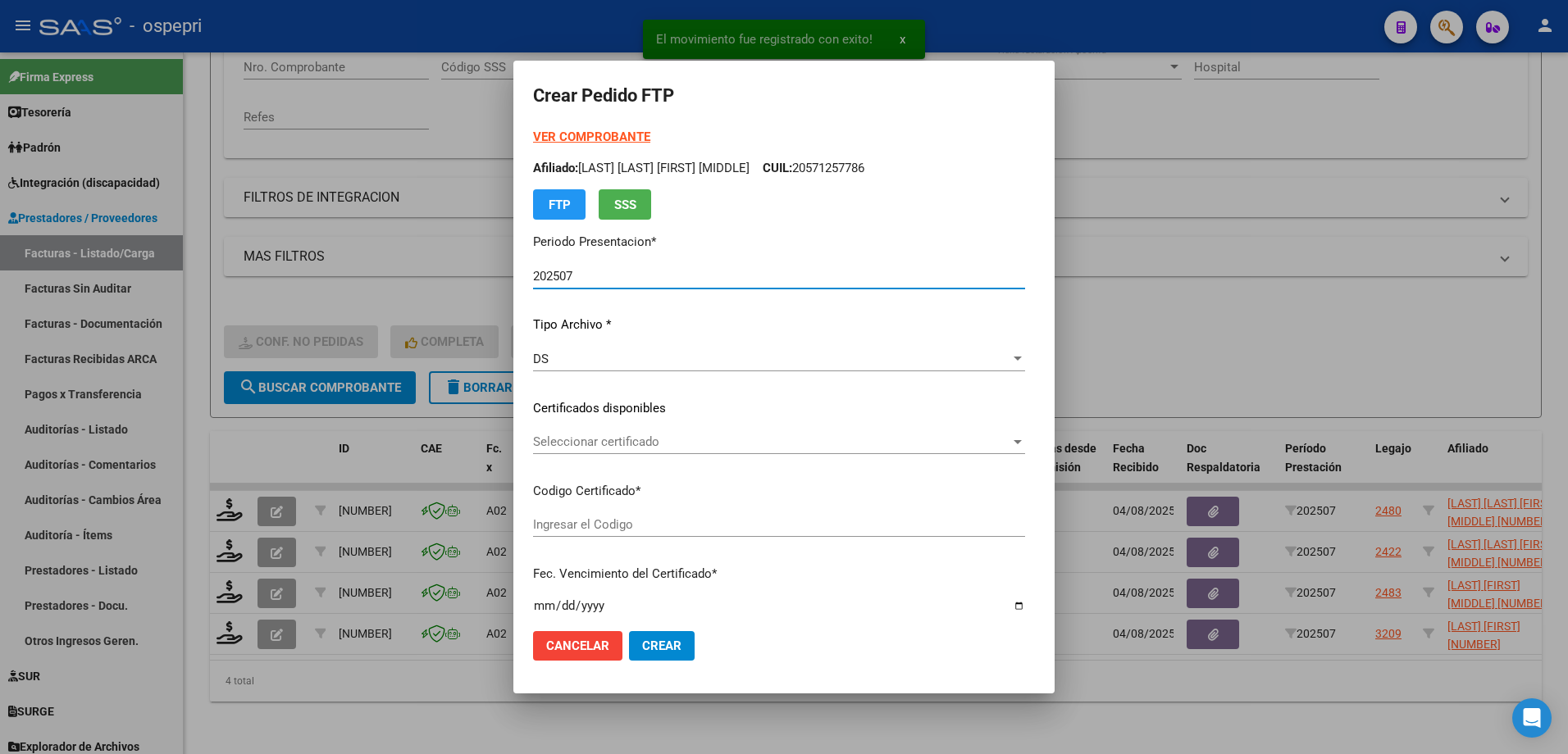 type on "20571257786" 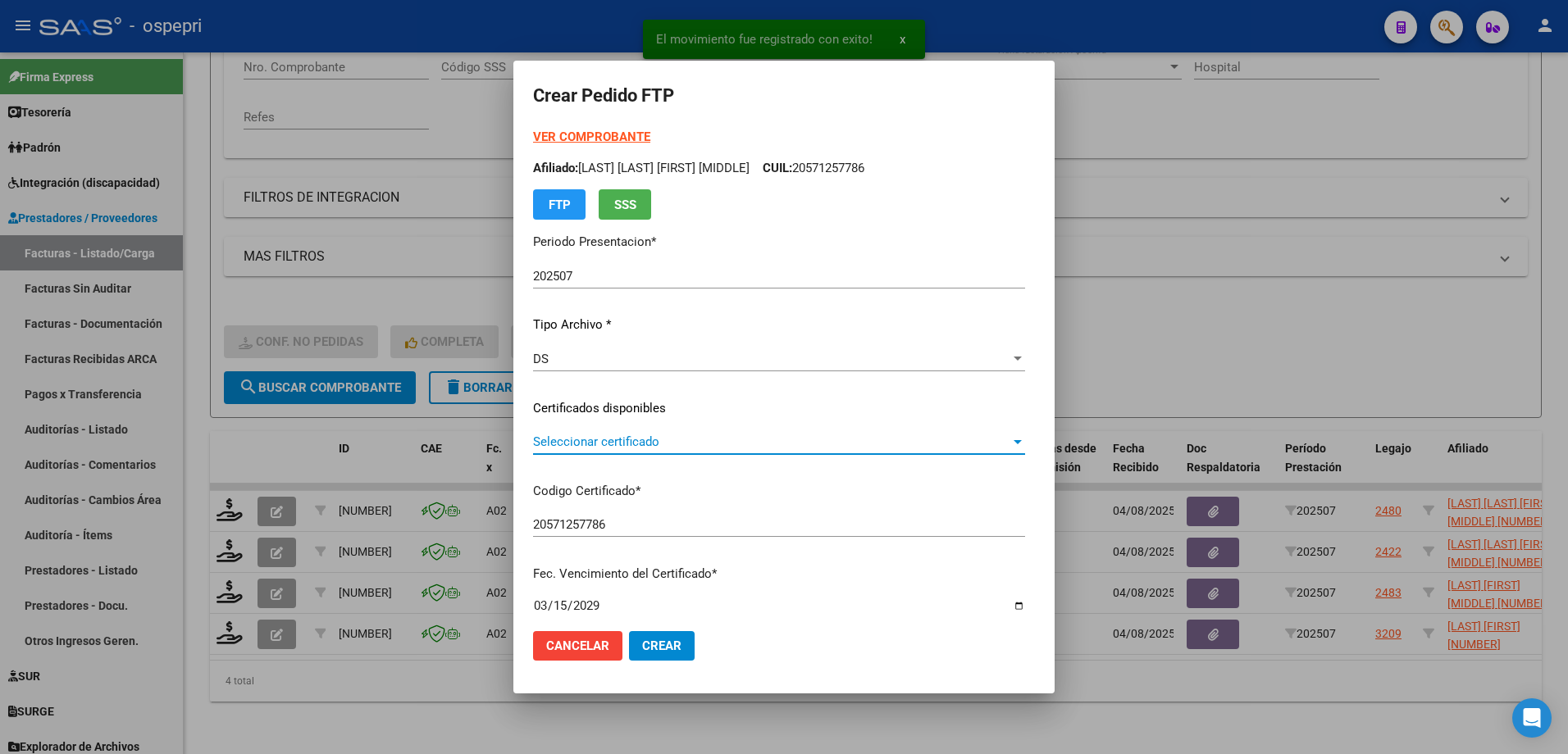 click on "Seleccionar certificado" at bounding box center (772, 442) 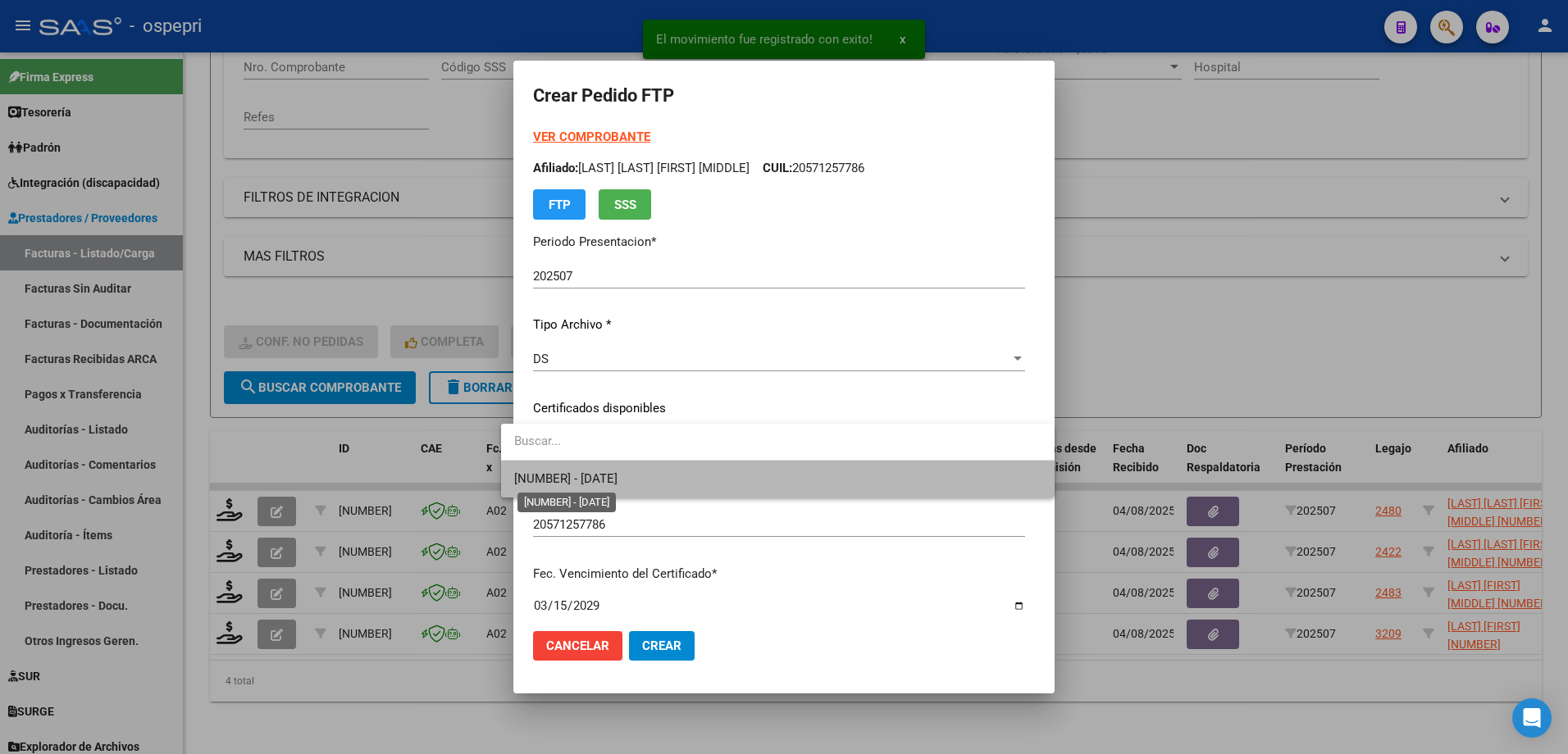 click on "[NUMBER] - [DATE]" at bounding box center (566, 479) 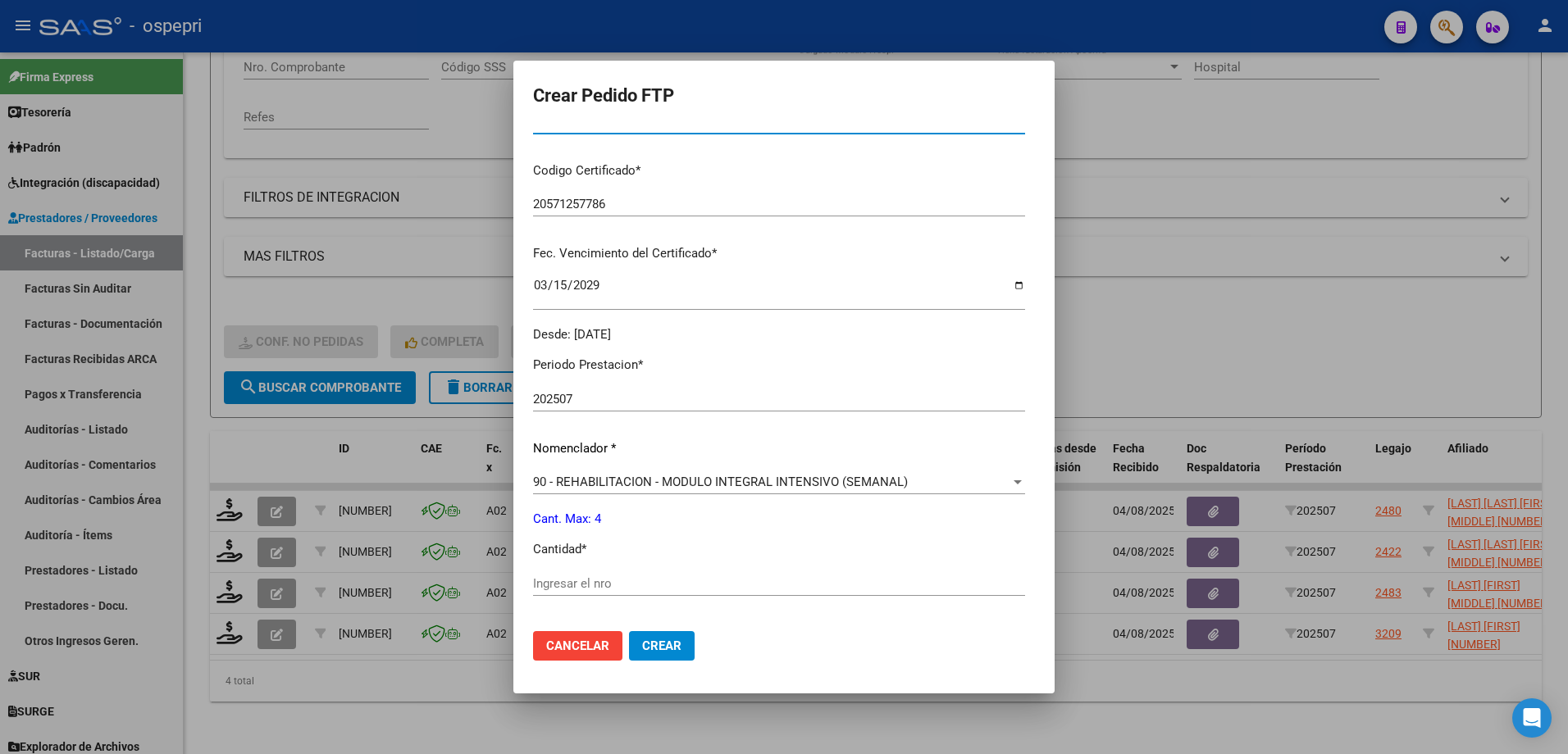 scroll, scrollTop: 328, scrollLeft: 0, axis: vertical 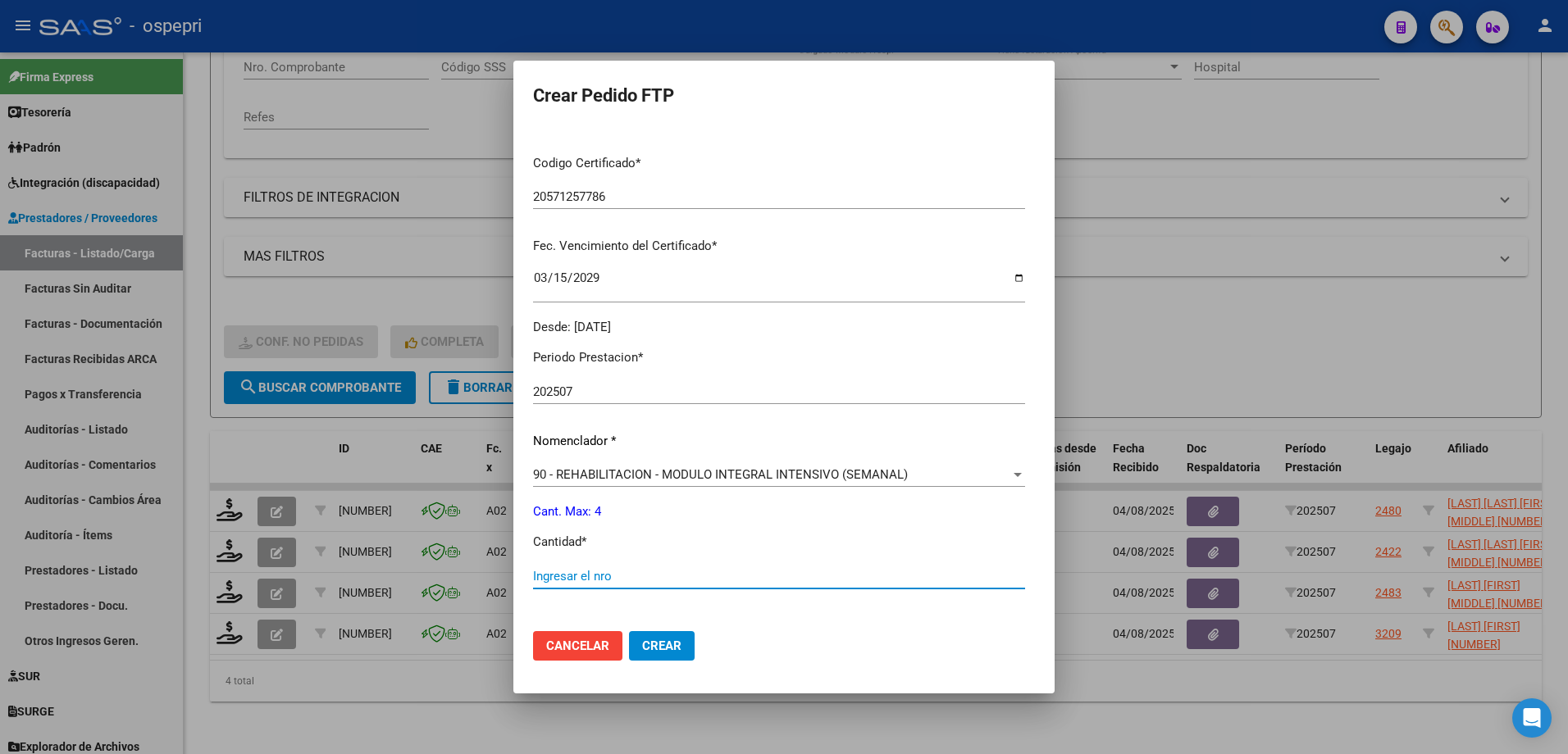 click on "Ingresar el nro" at bounding box center (779, 576) 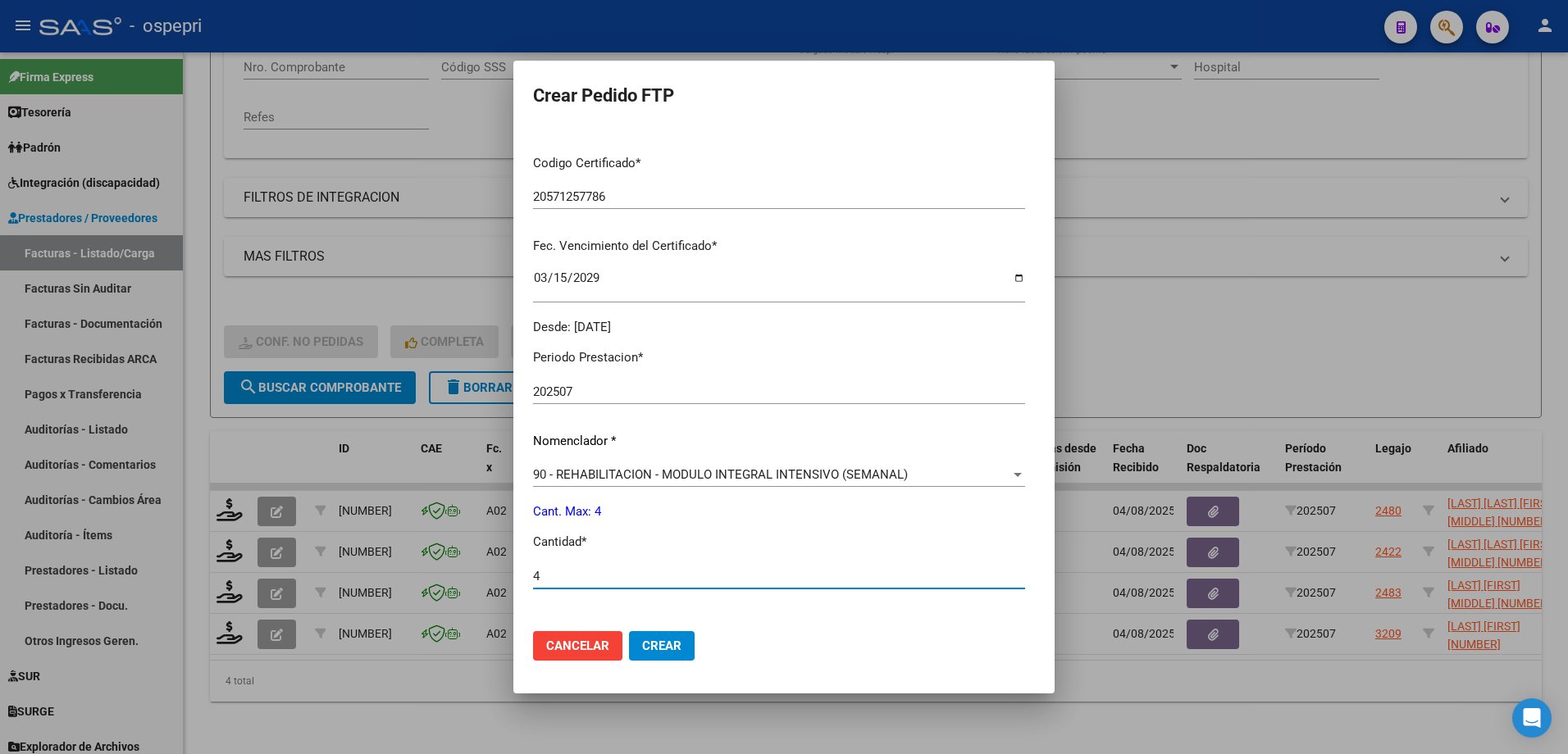 type on "4" 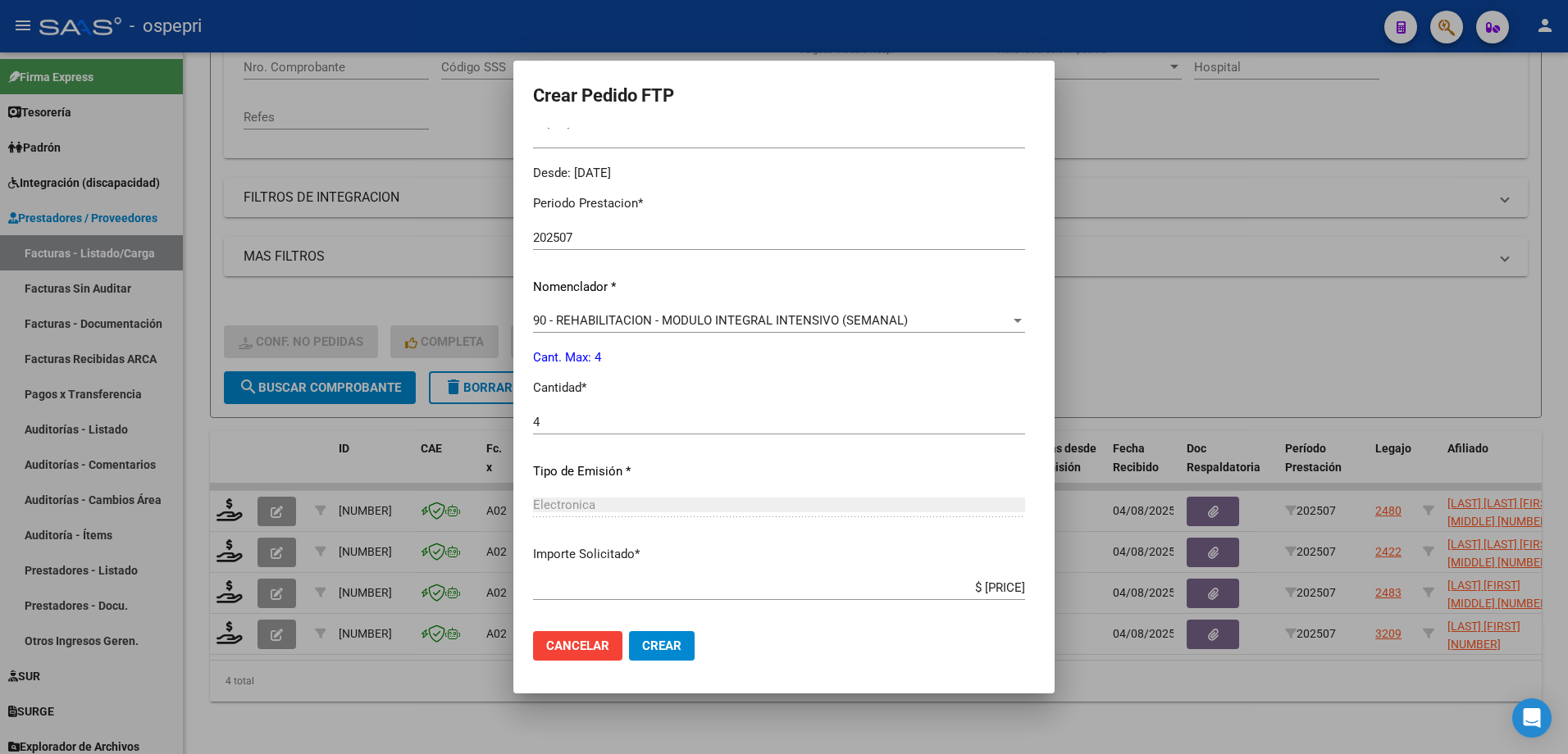 scroll, scrollTop: 562, scrollLeft: 0, axis: vertical 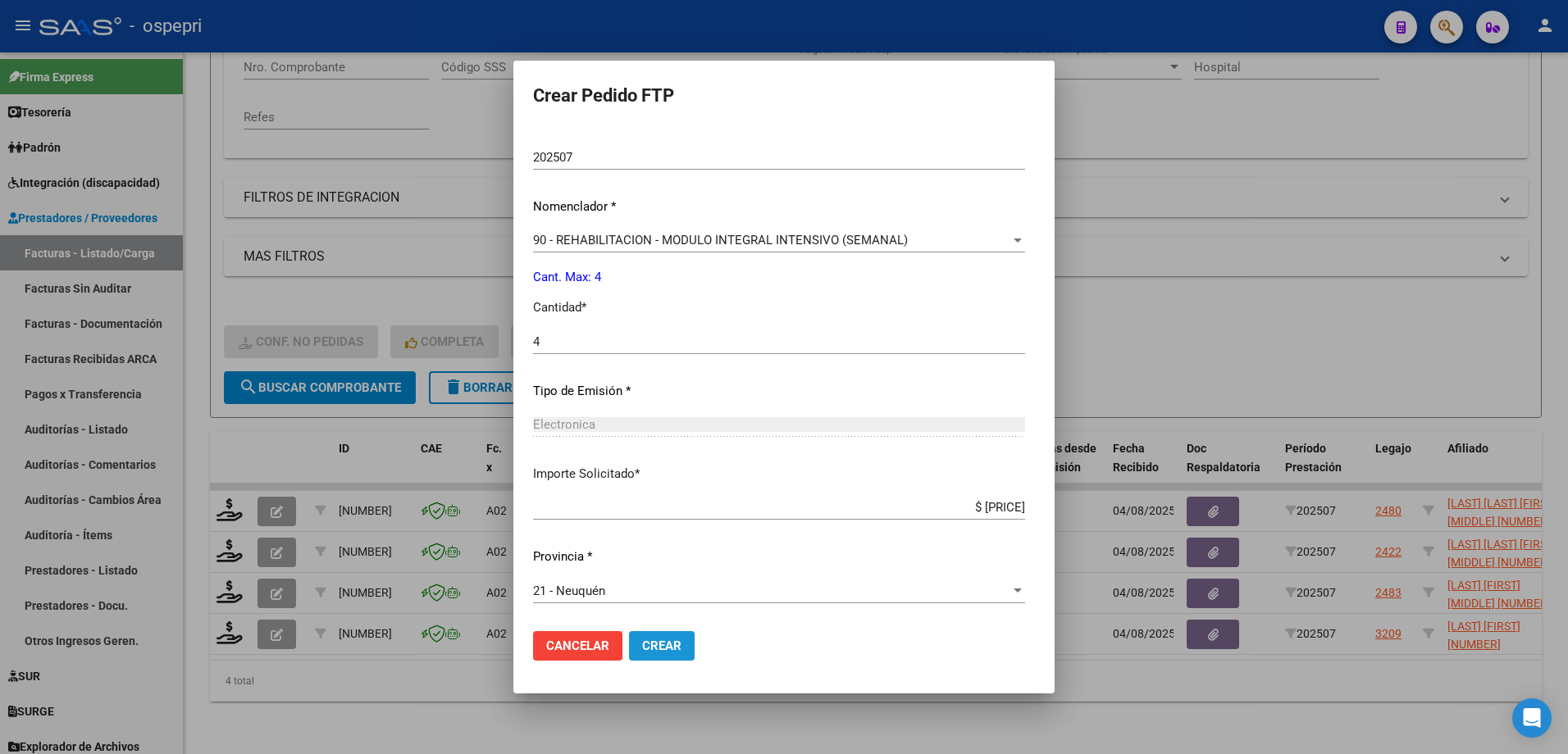 click on "Crear" 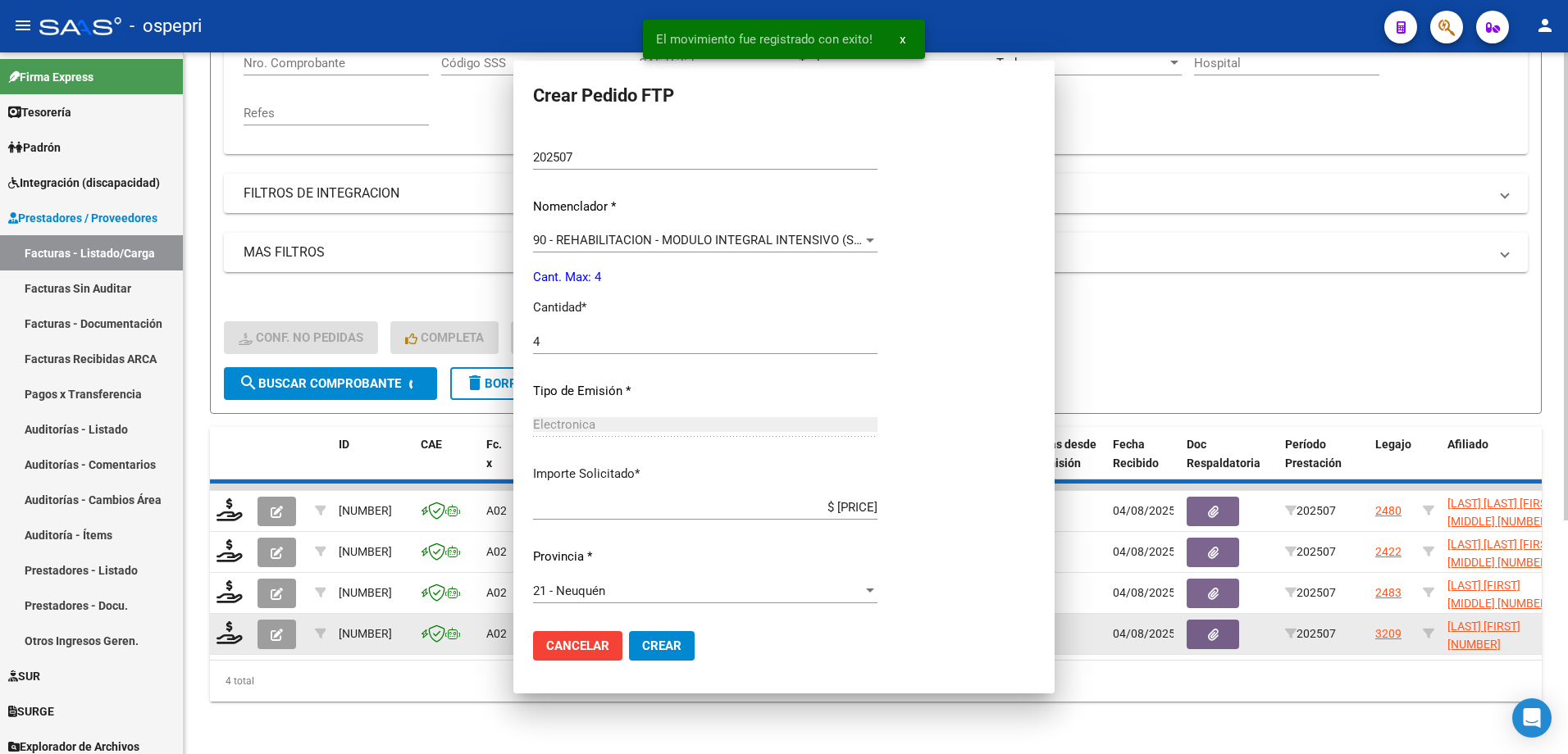scroll, scrollTop: 0, scrollLeft: 0, axis: both 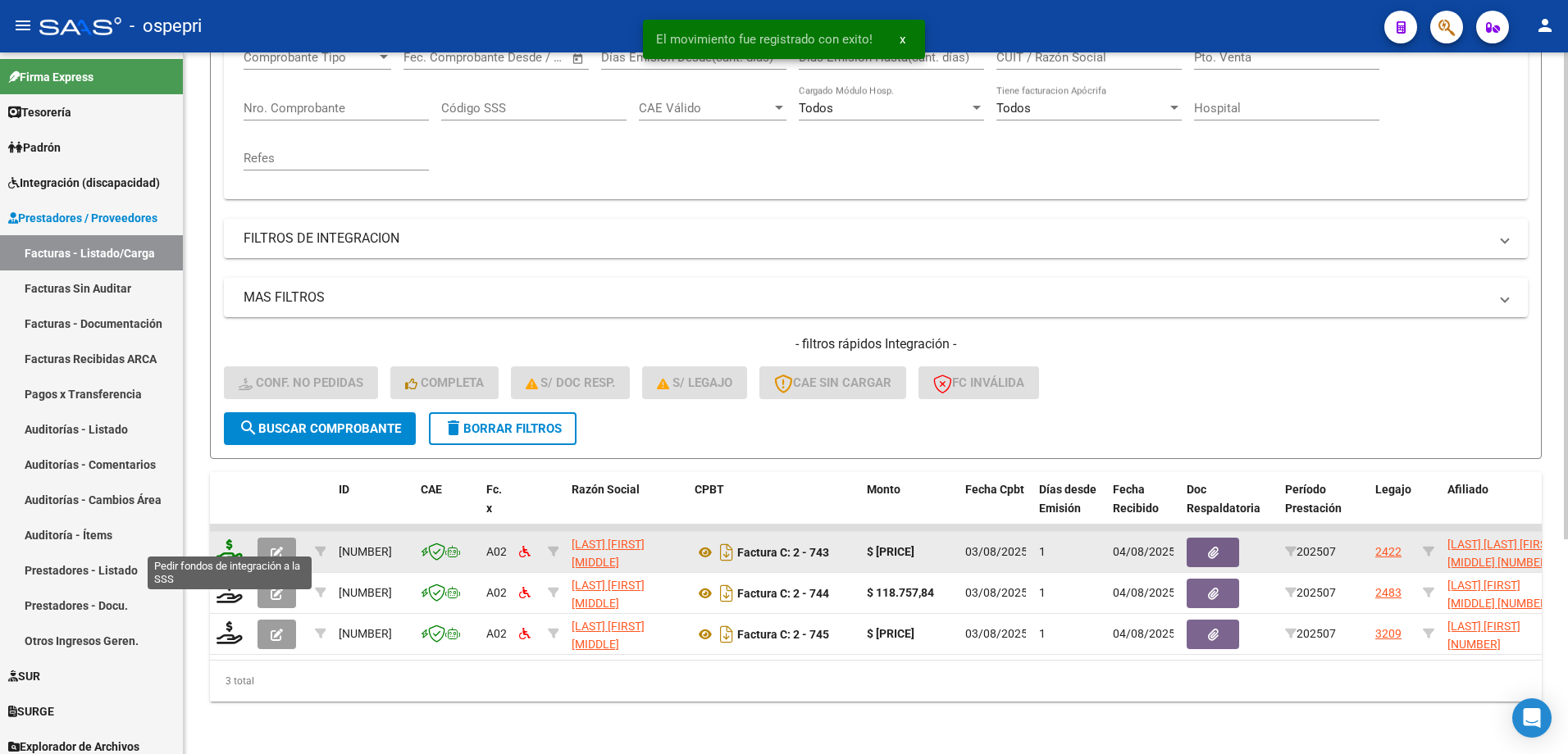 click 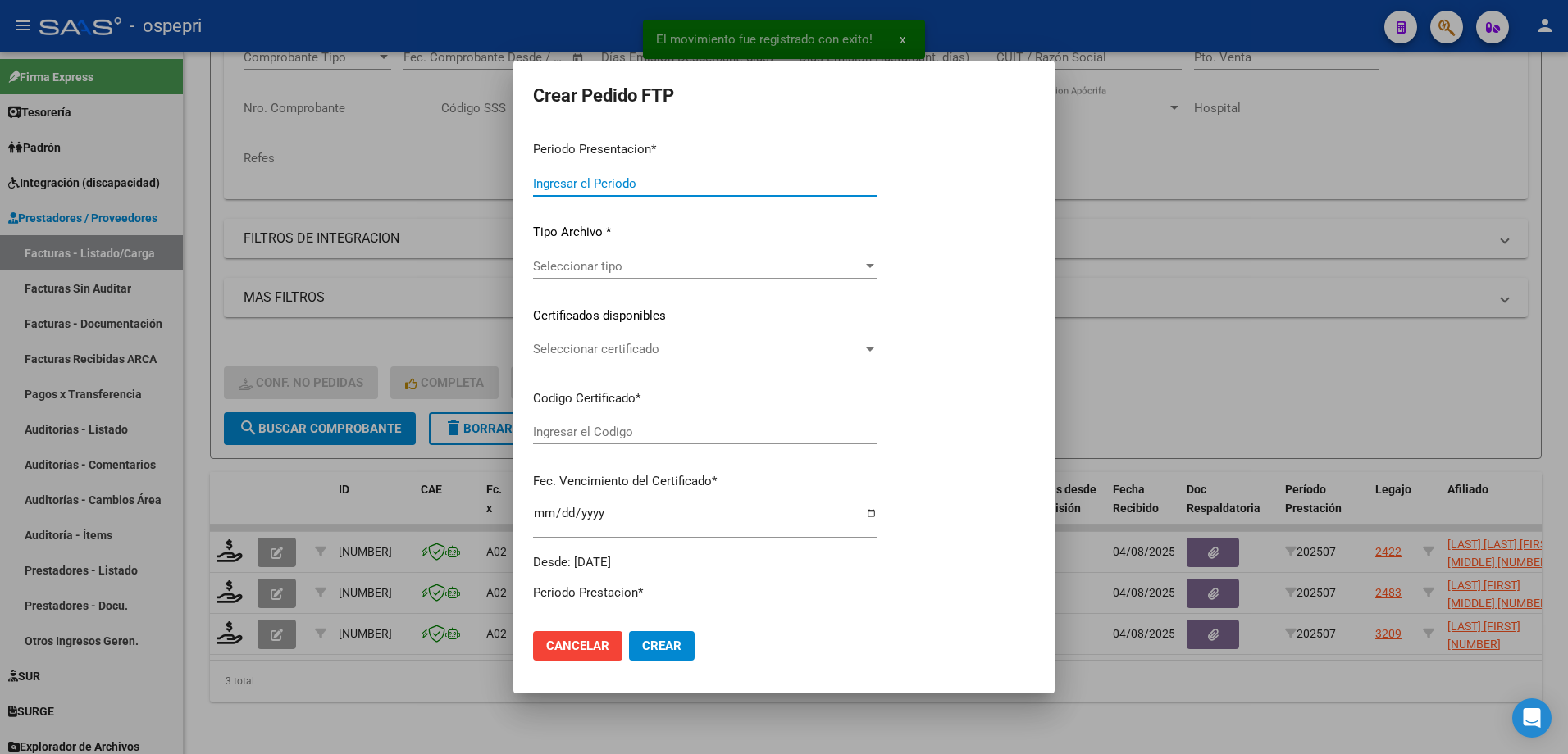 type on "202507" 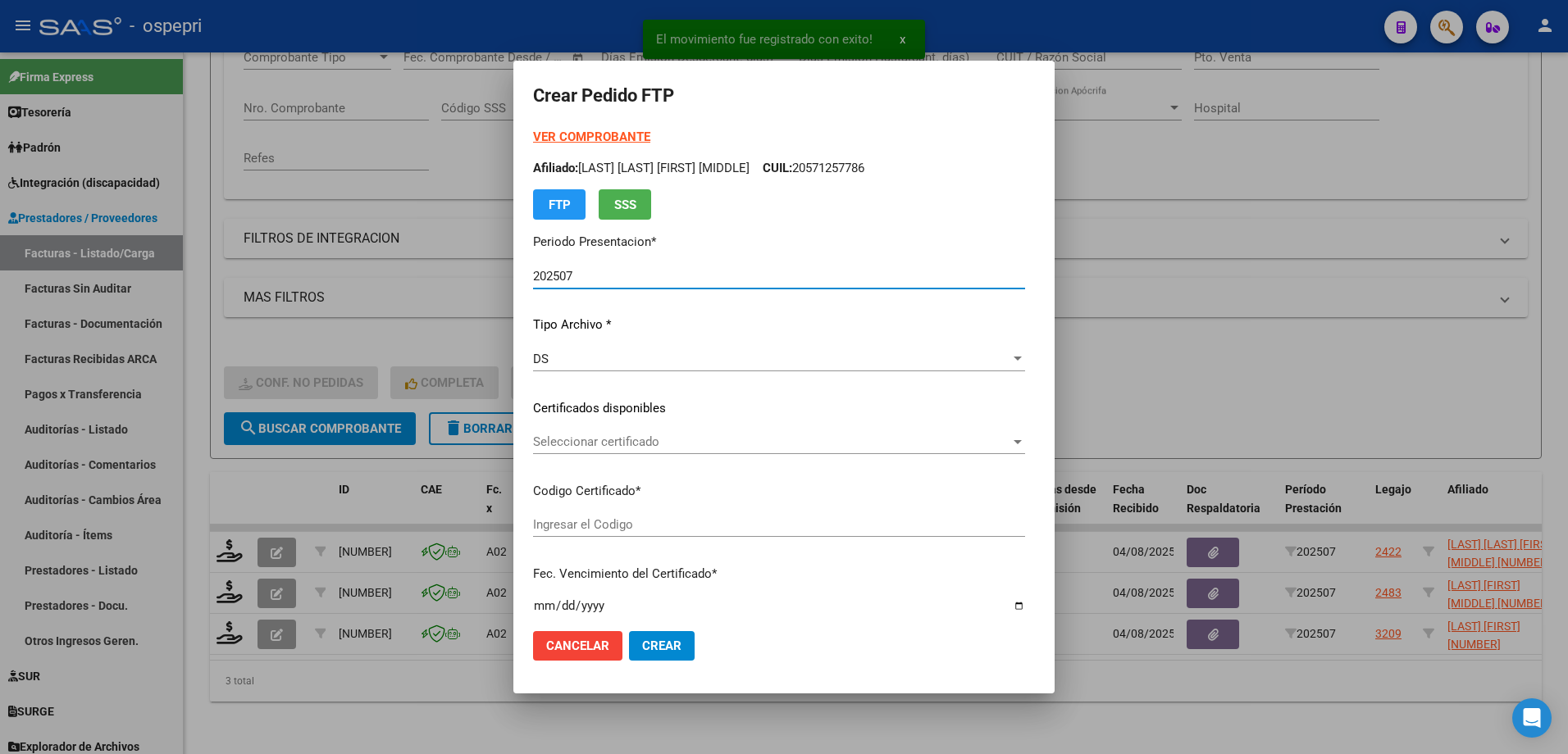 type on "[NUMBER]" 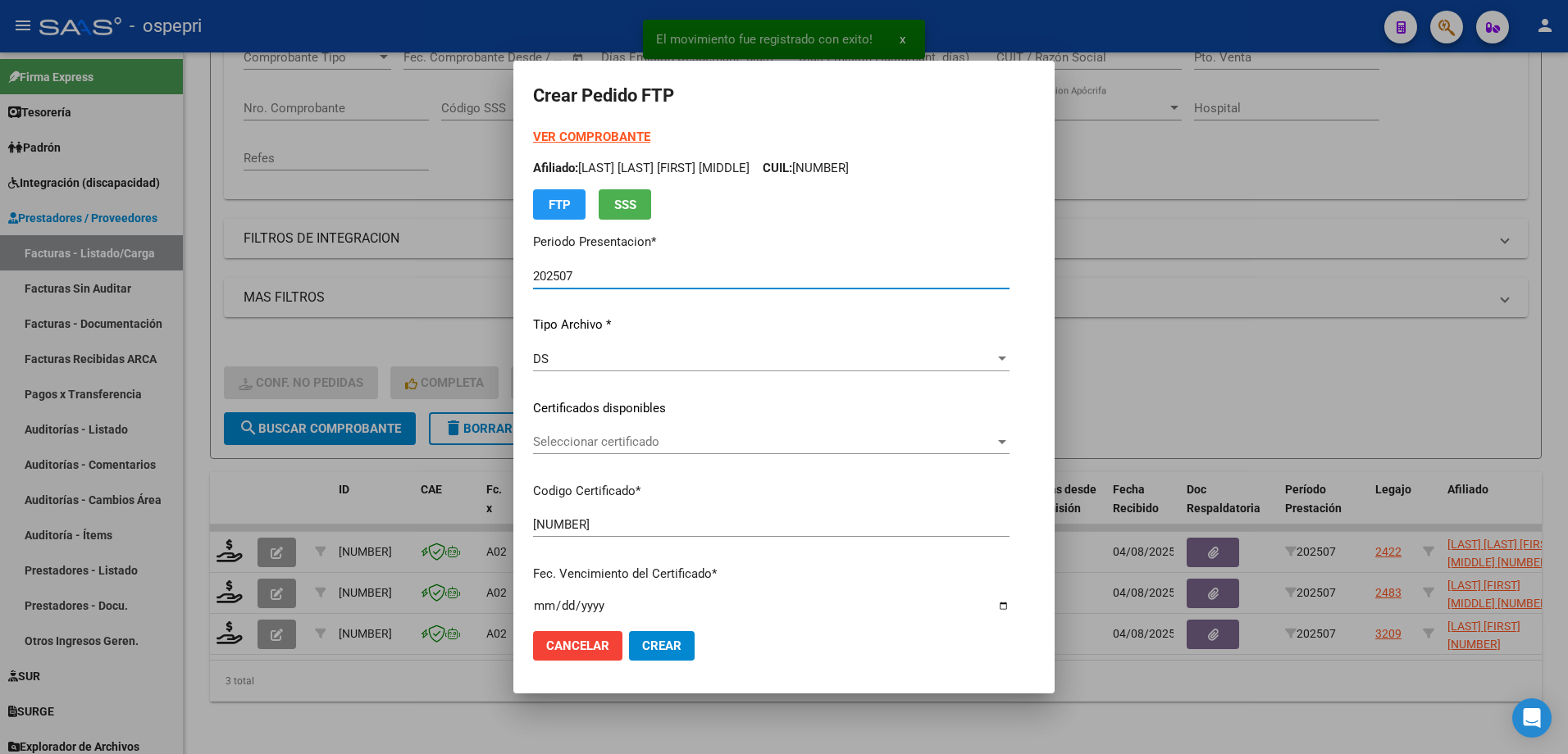 click on "Seleccionar certificado" at bounding box center [763, 442] 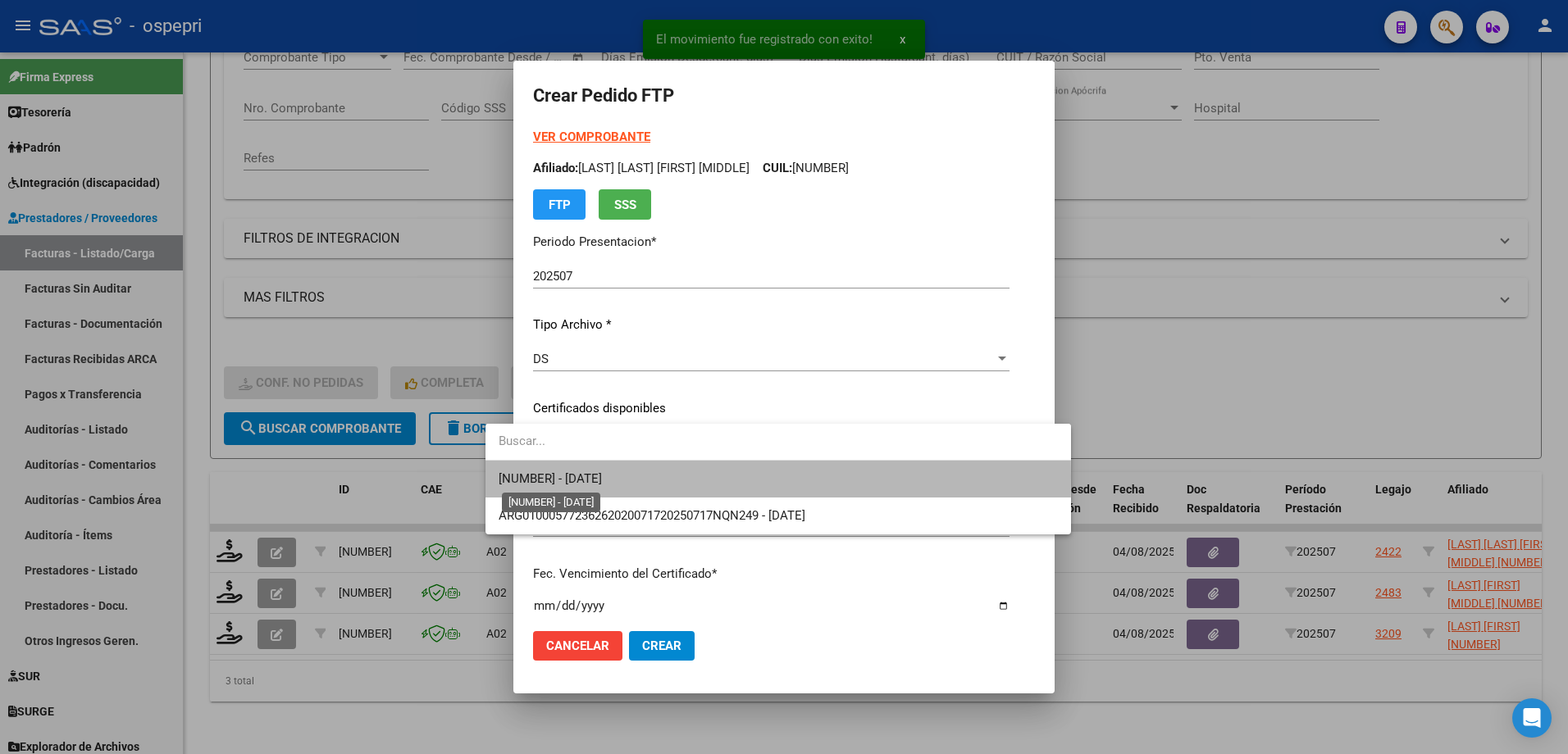 click on "[NUMBER] - [DATE]" at bounding box center [550, 479] 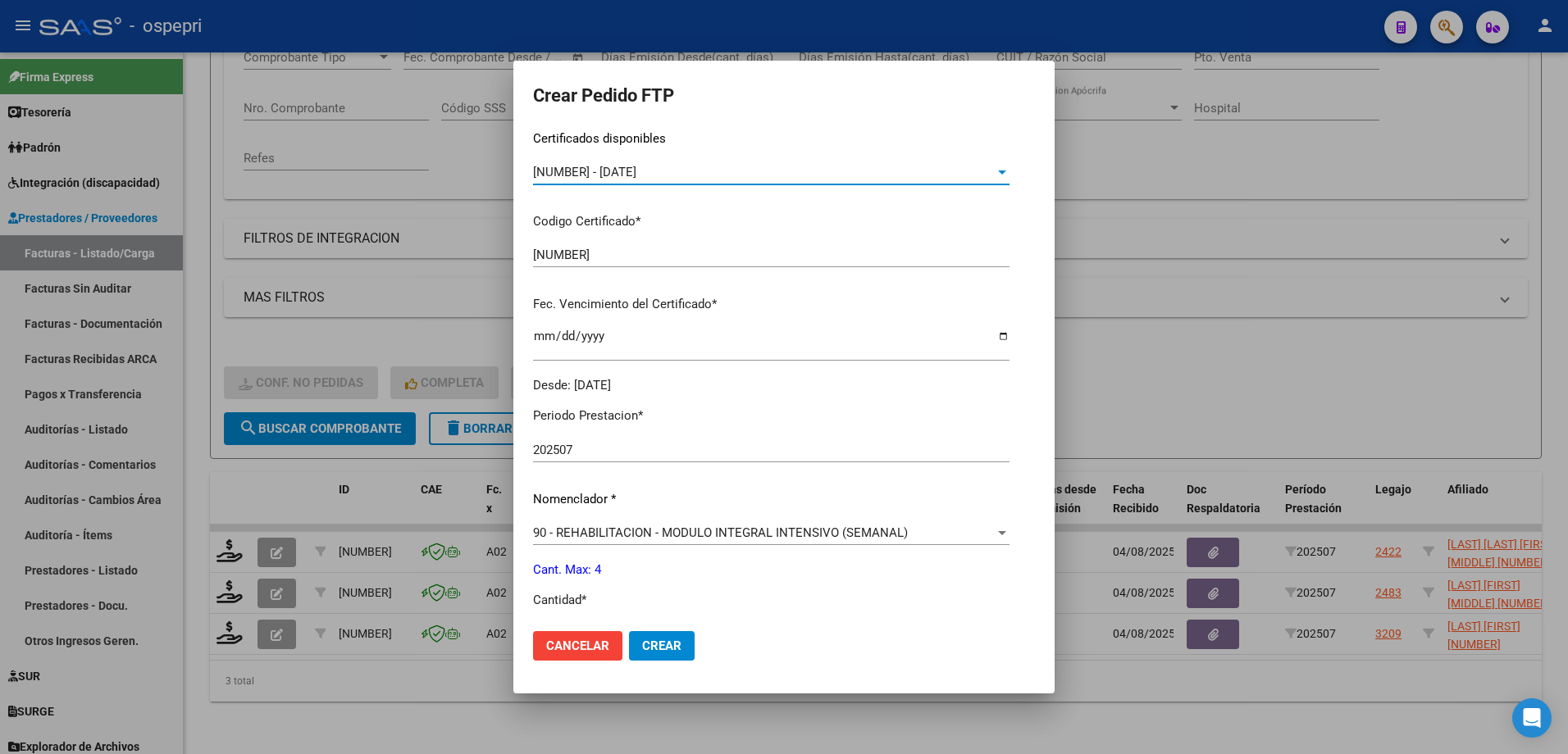 scroll, scrollTop: 328, scrollLeft: 0, axis: vertical 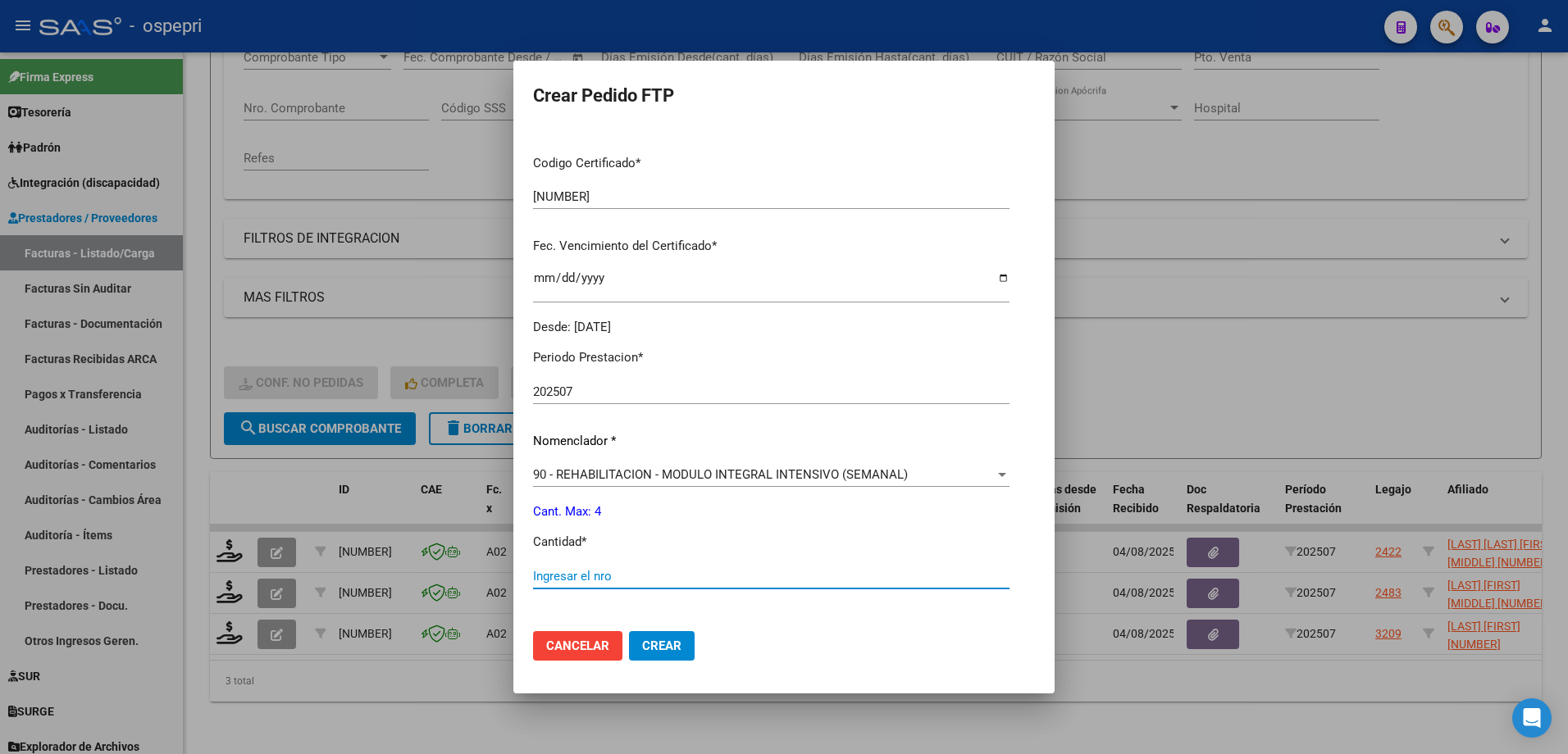 click on "Ingresar el nro" at bounding box center (771, 576) 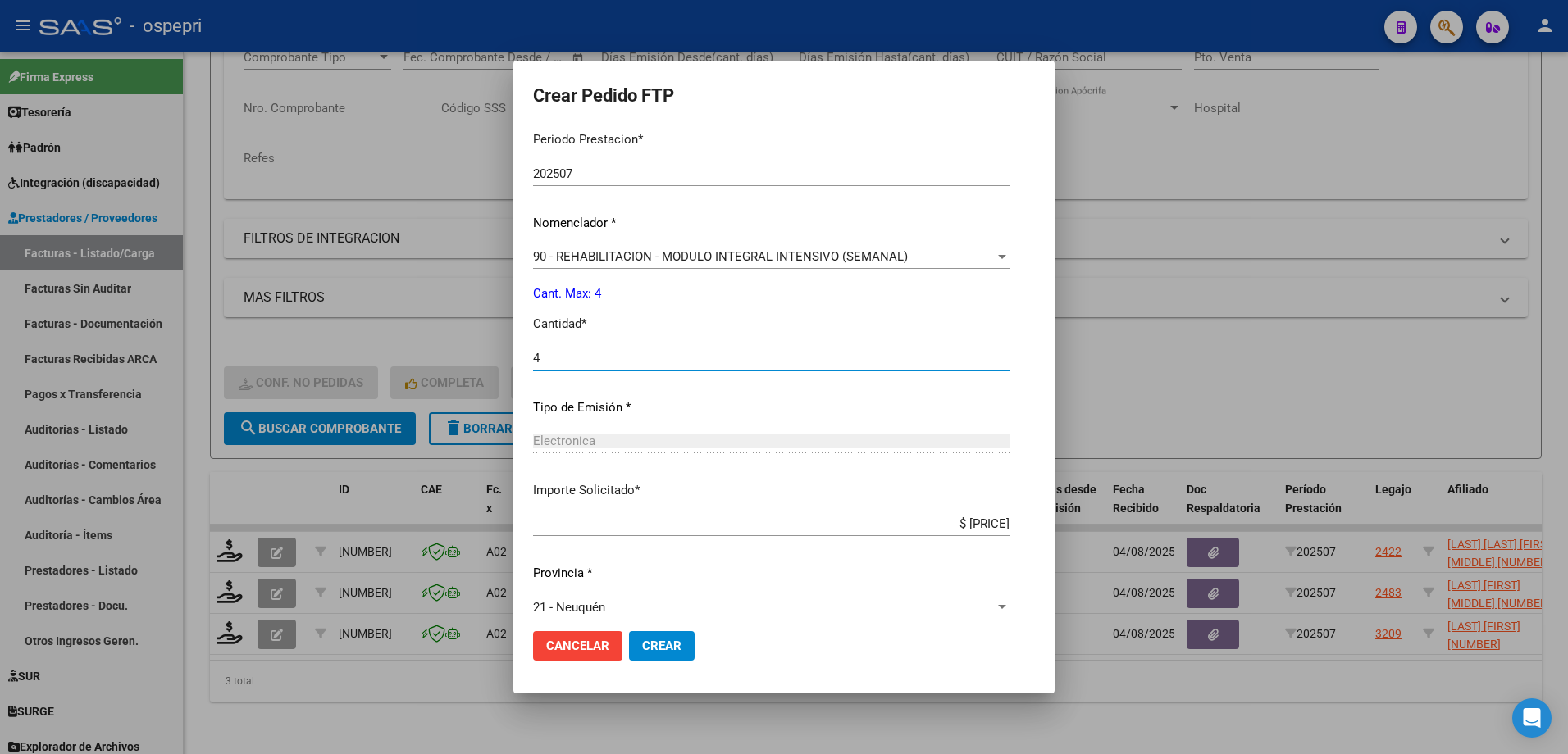 scroll, scrollTop: 562, scrollLeft: 0, axis: vertical 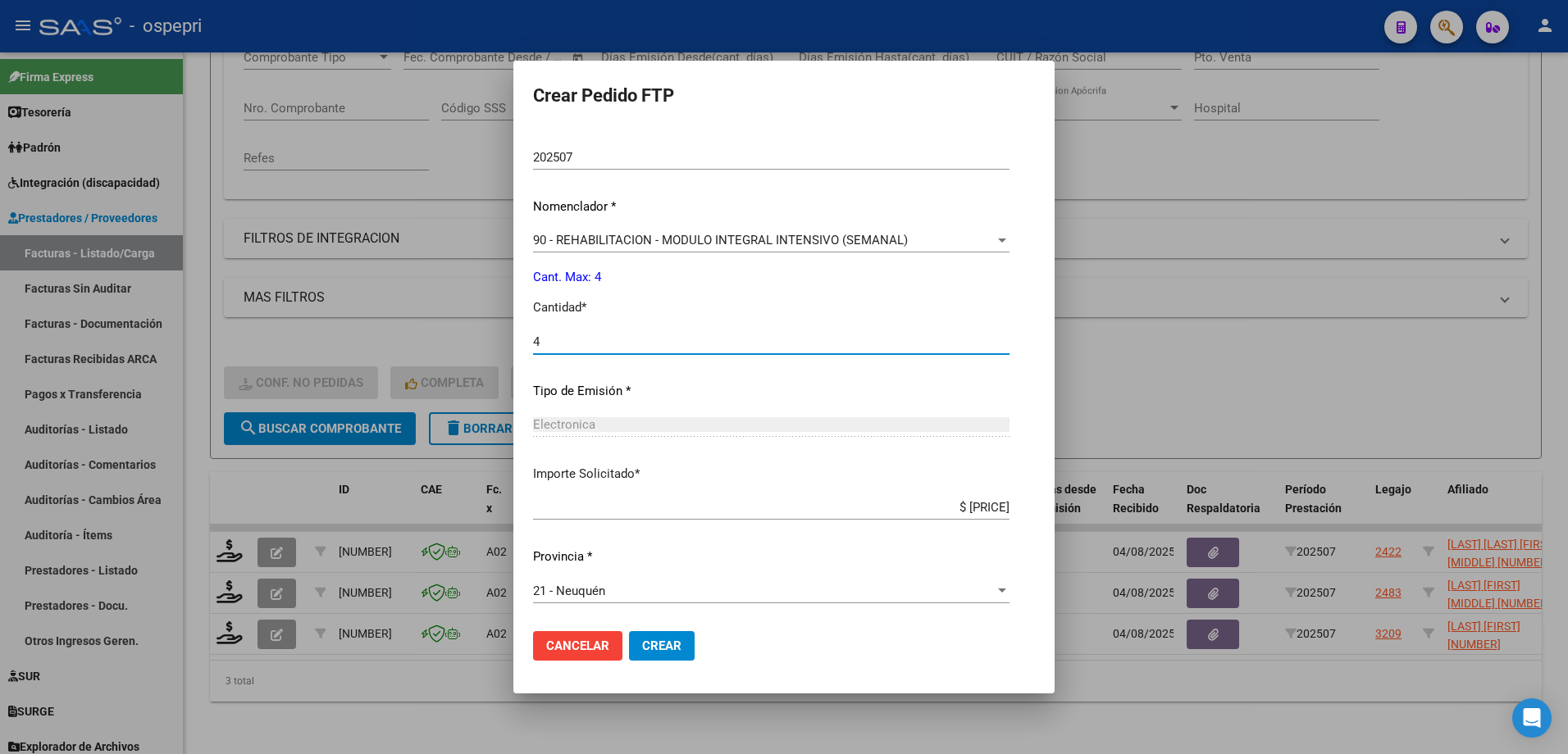 type on "4" 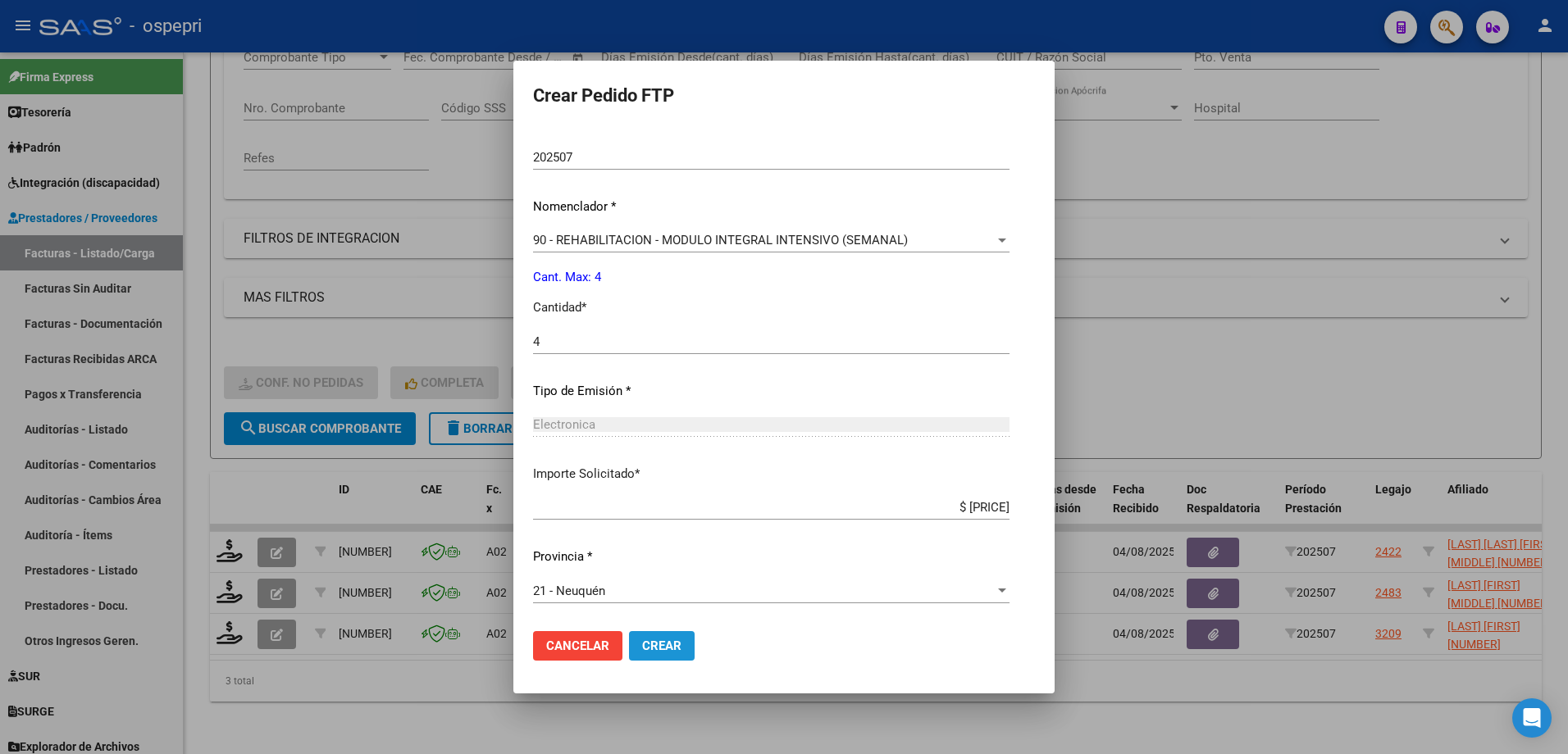 click on "Crear" 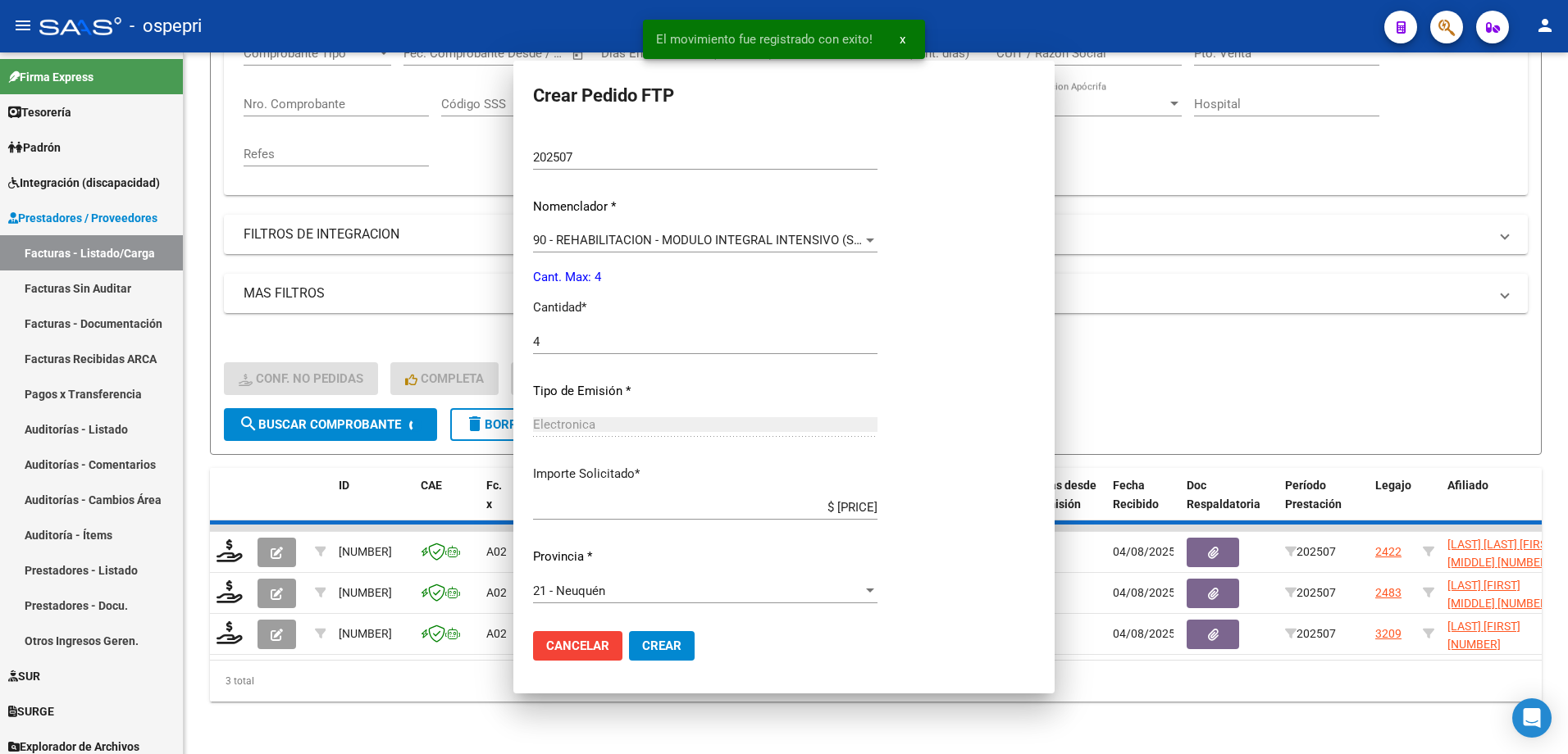 scroll, scrollTop: 470, scrollLeft: 0, axis: vertical 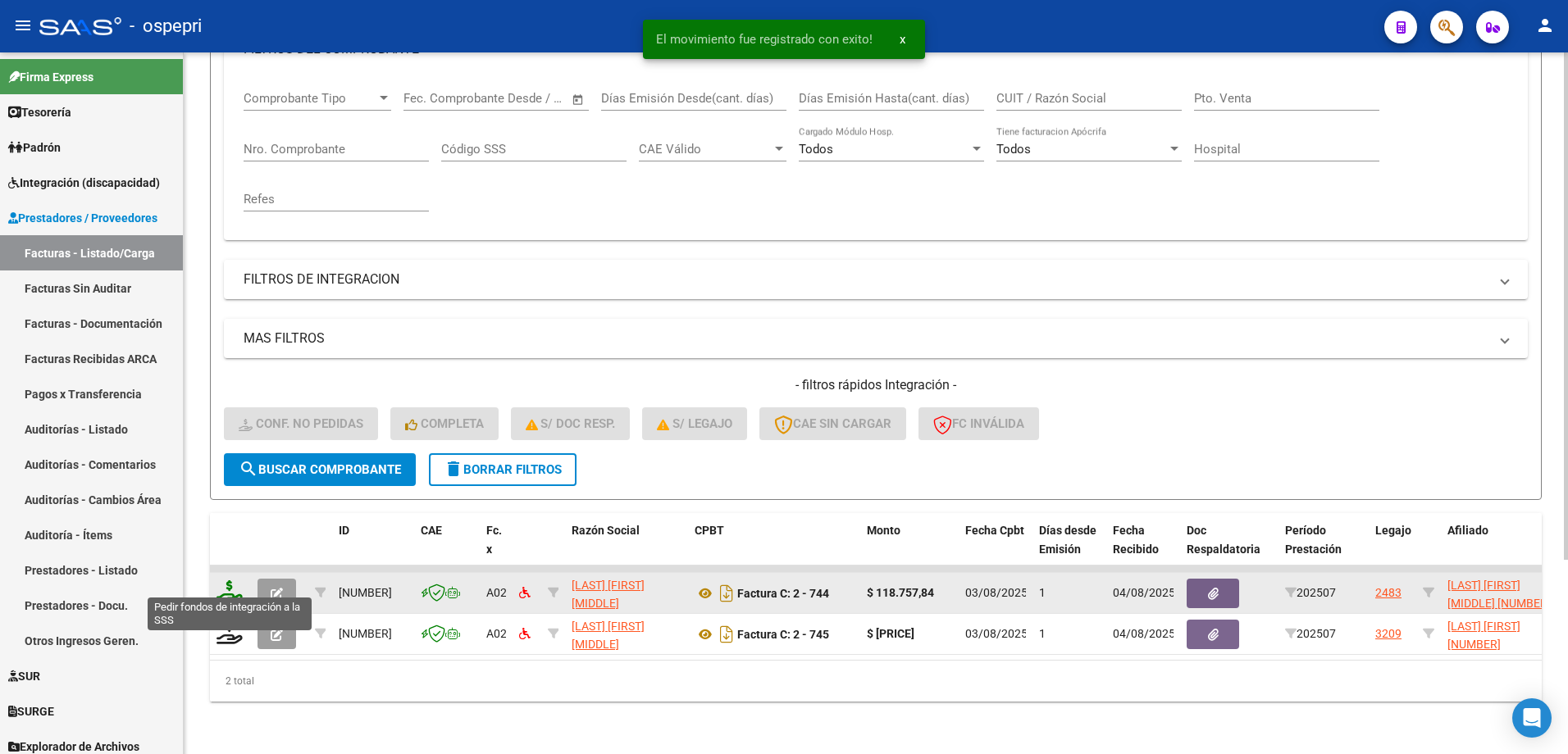 click 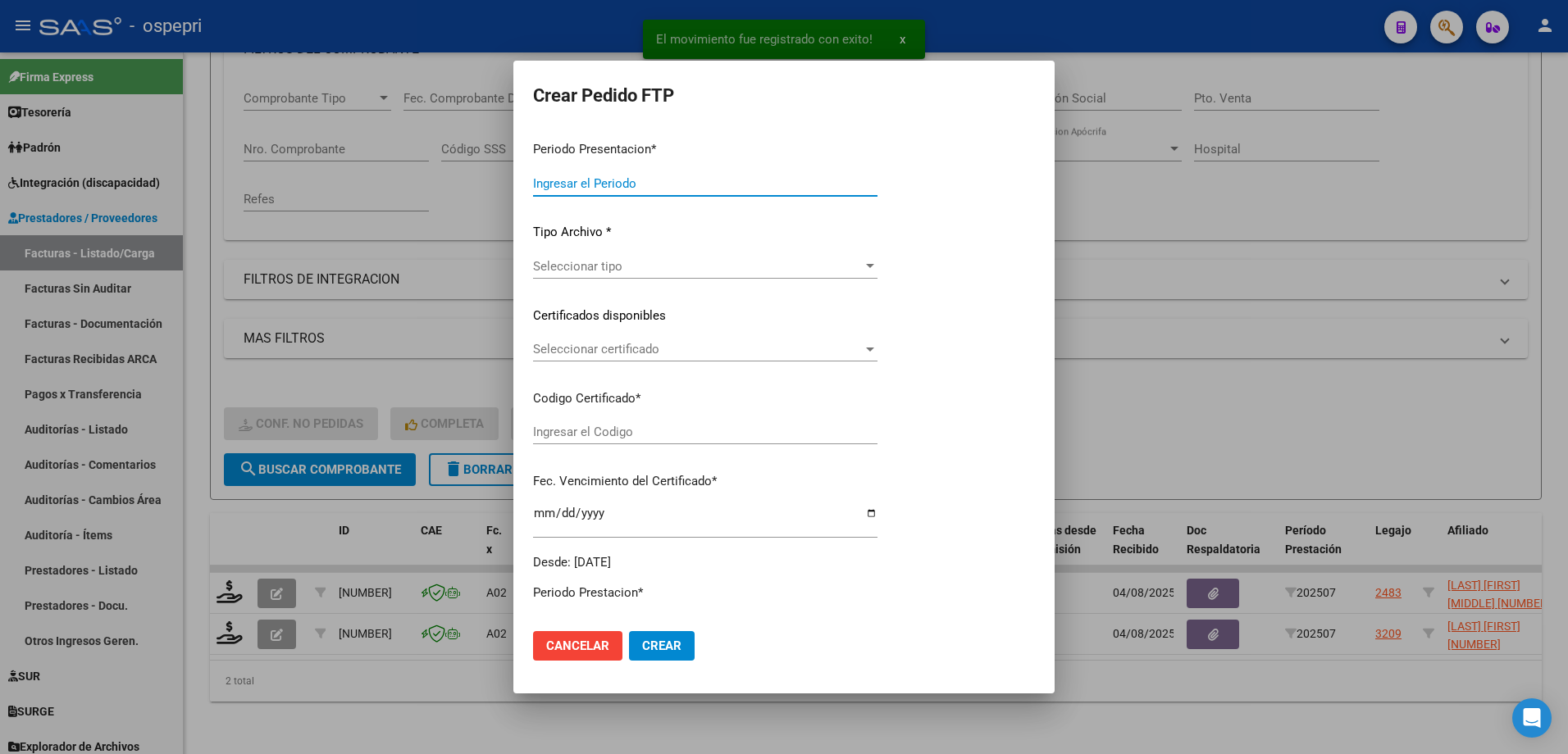 type on "202507" 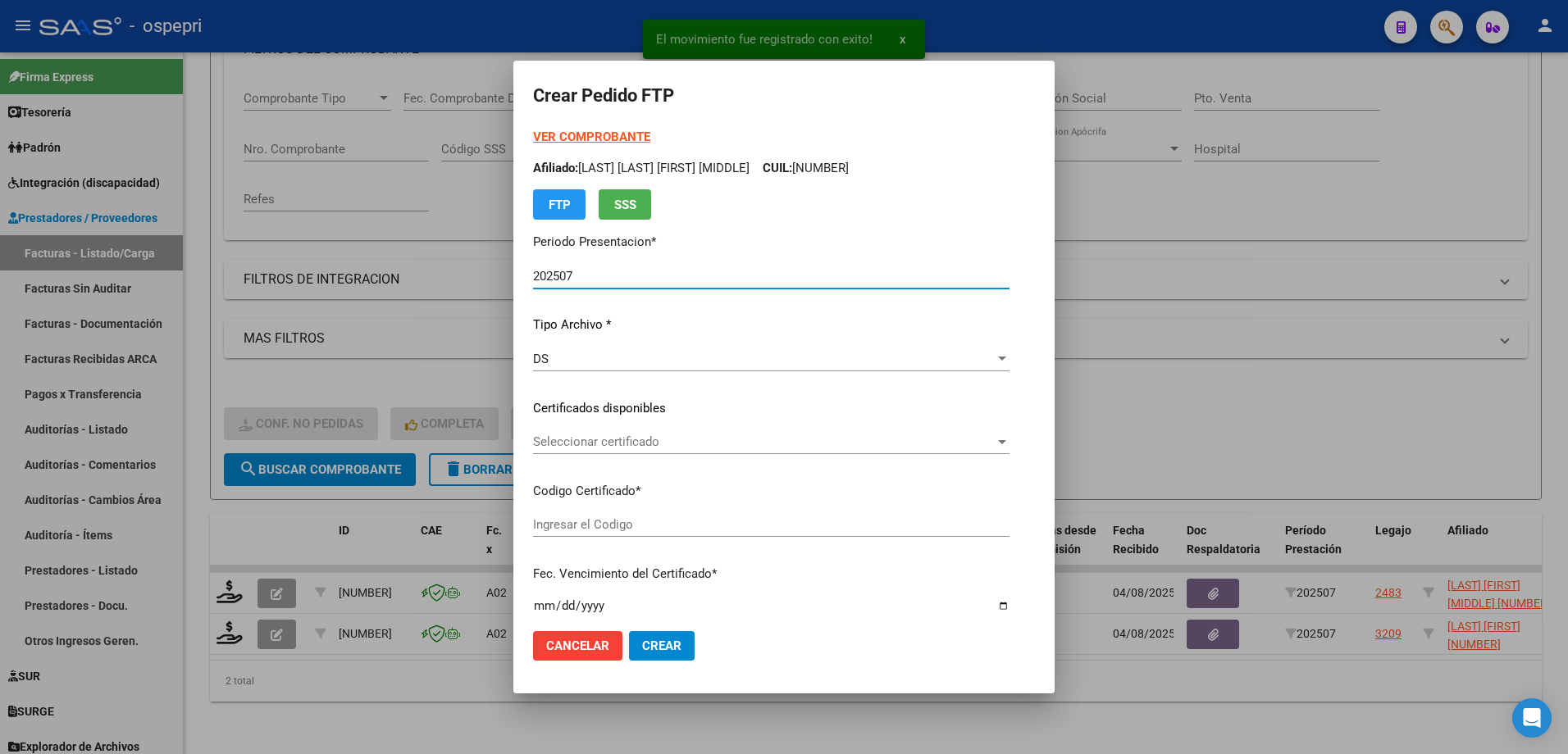 type on "[NUMBER]" 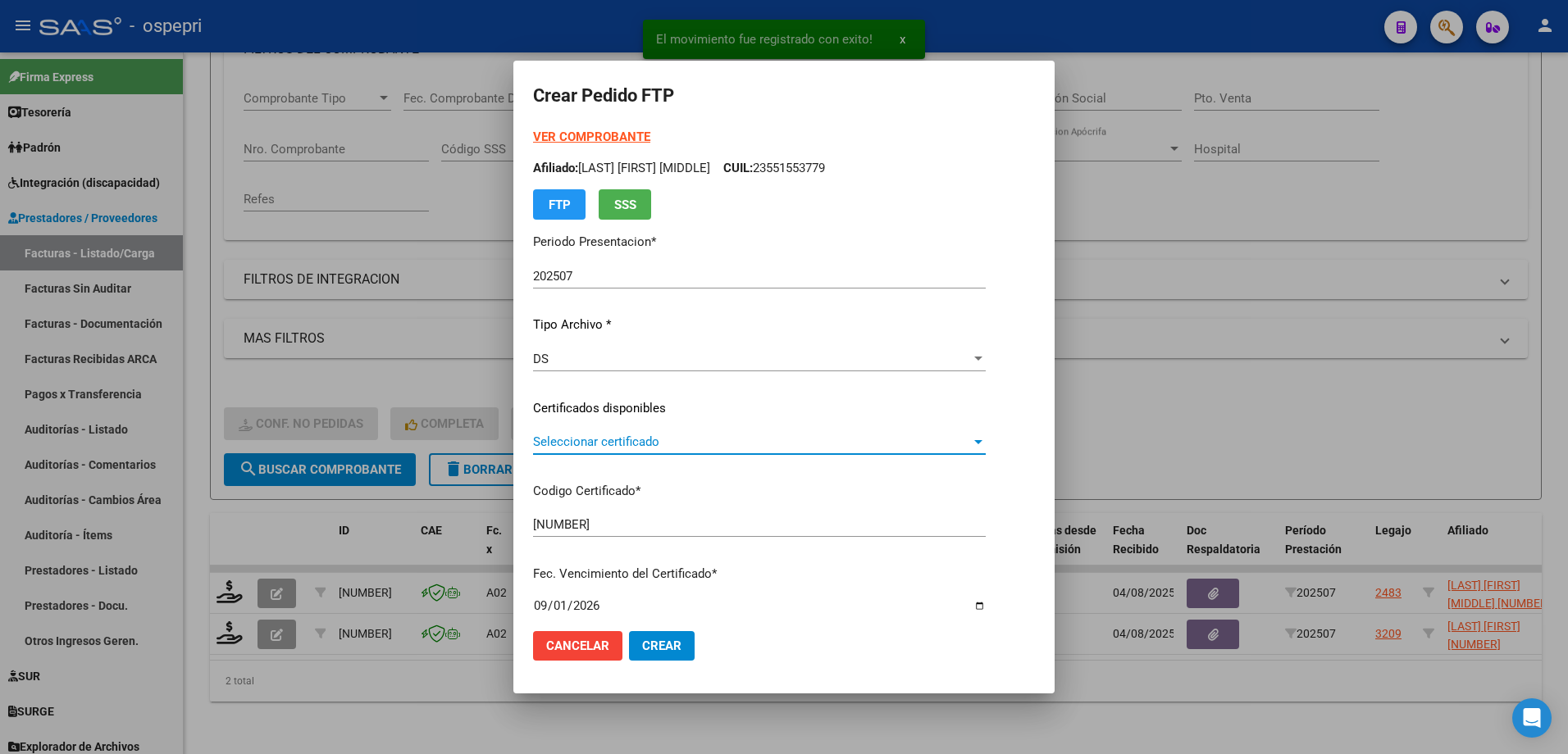 click on "Seleccionar certificado" at bounding box center [752, 442] 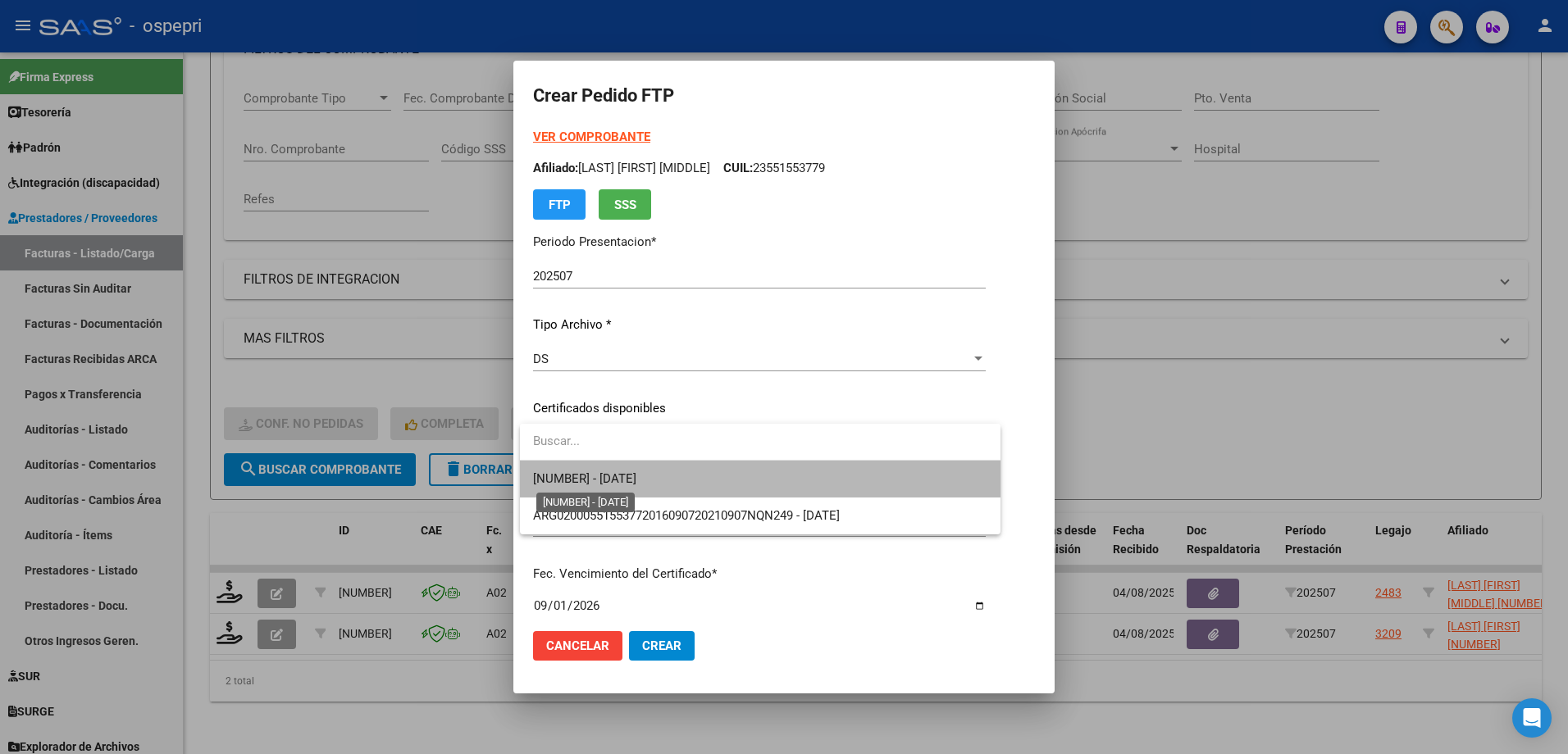 click on "[NUMBER] - [DATE]" at bounding box center (585, 479) 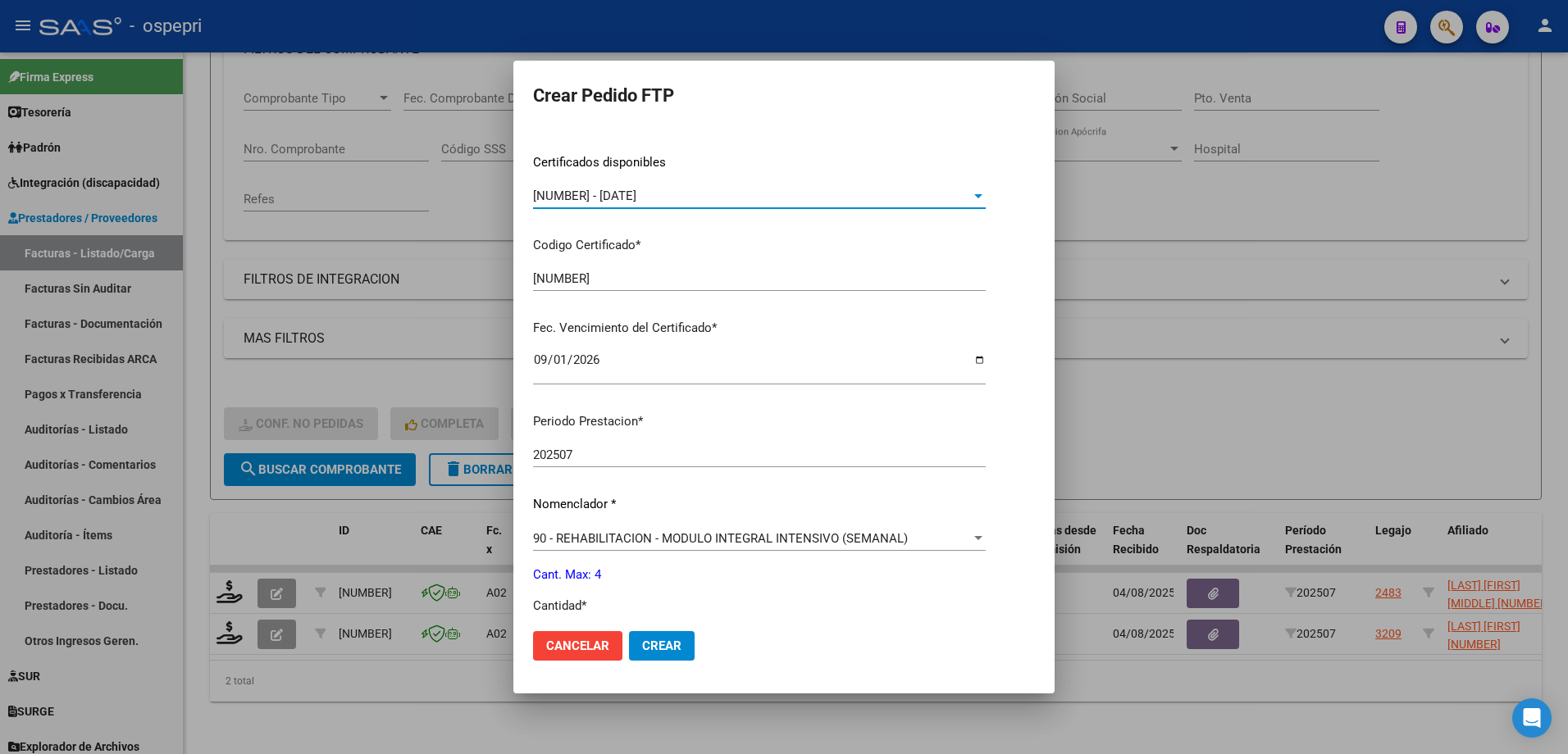 scroll, scrollTop: 328, scrollLeft: 0, axis: vertical 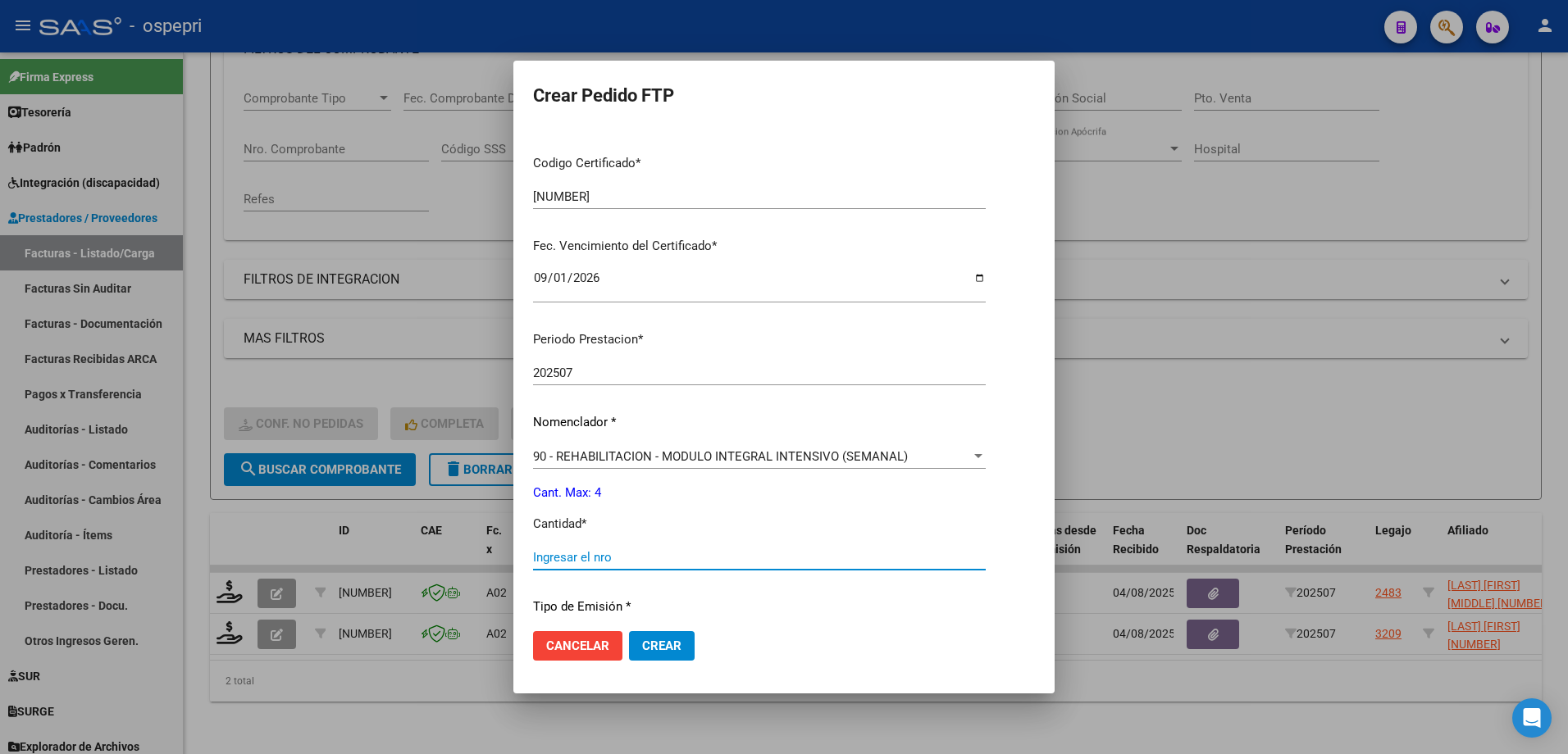 click on "Ingresar el nro" at bounding box center [759, 557] 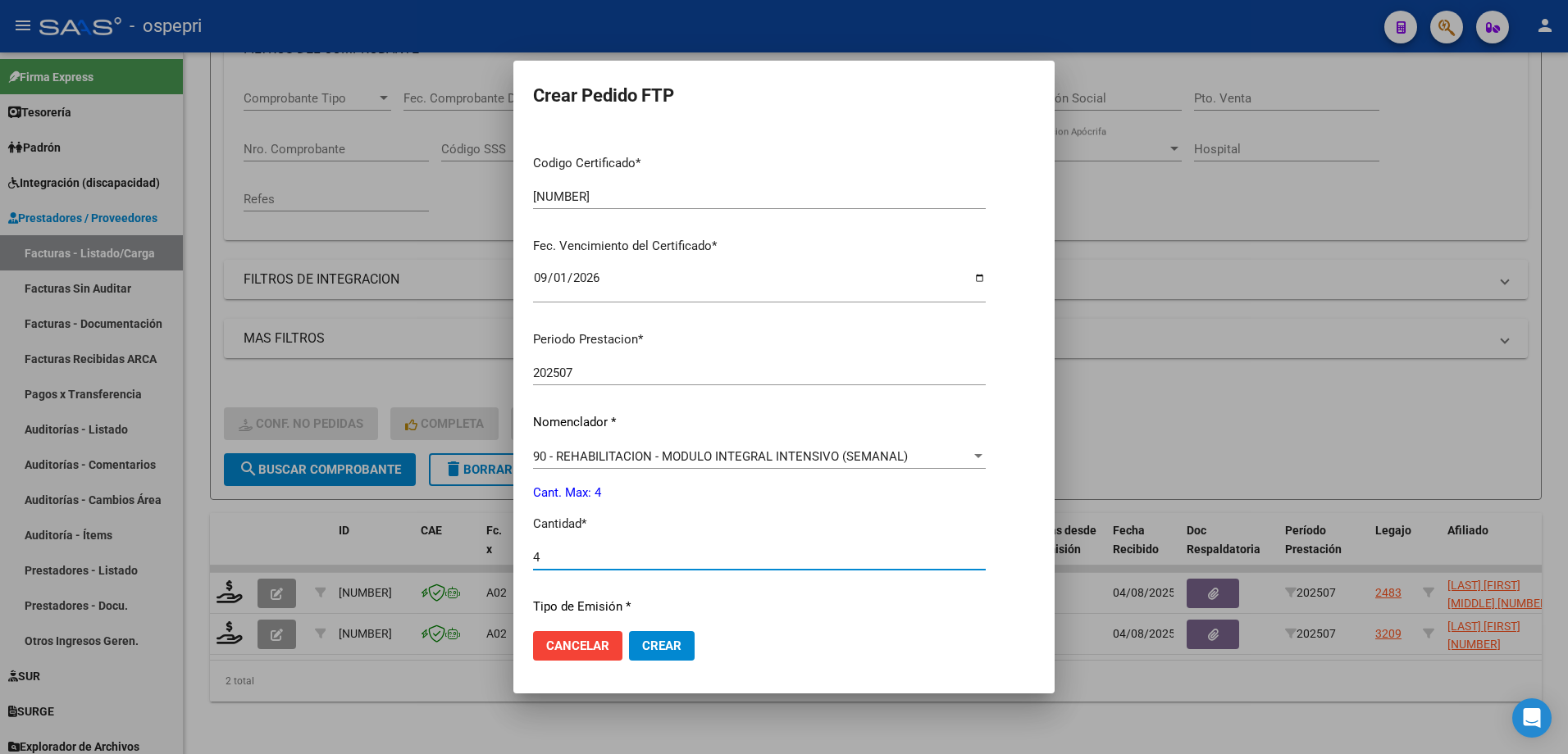 type on "4" 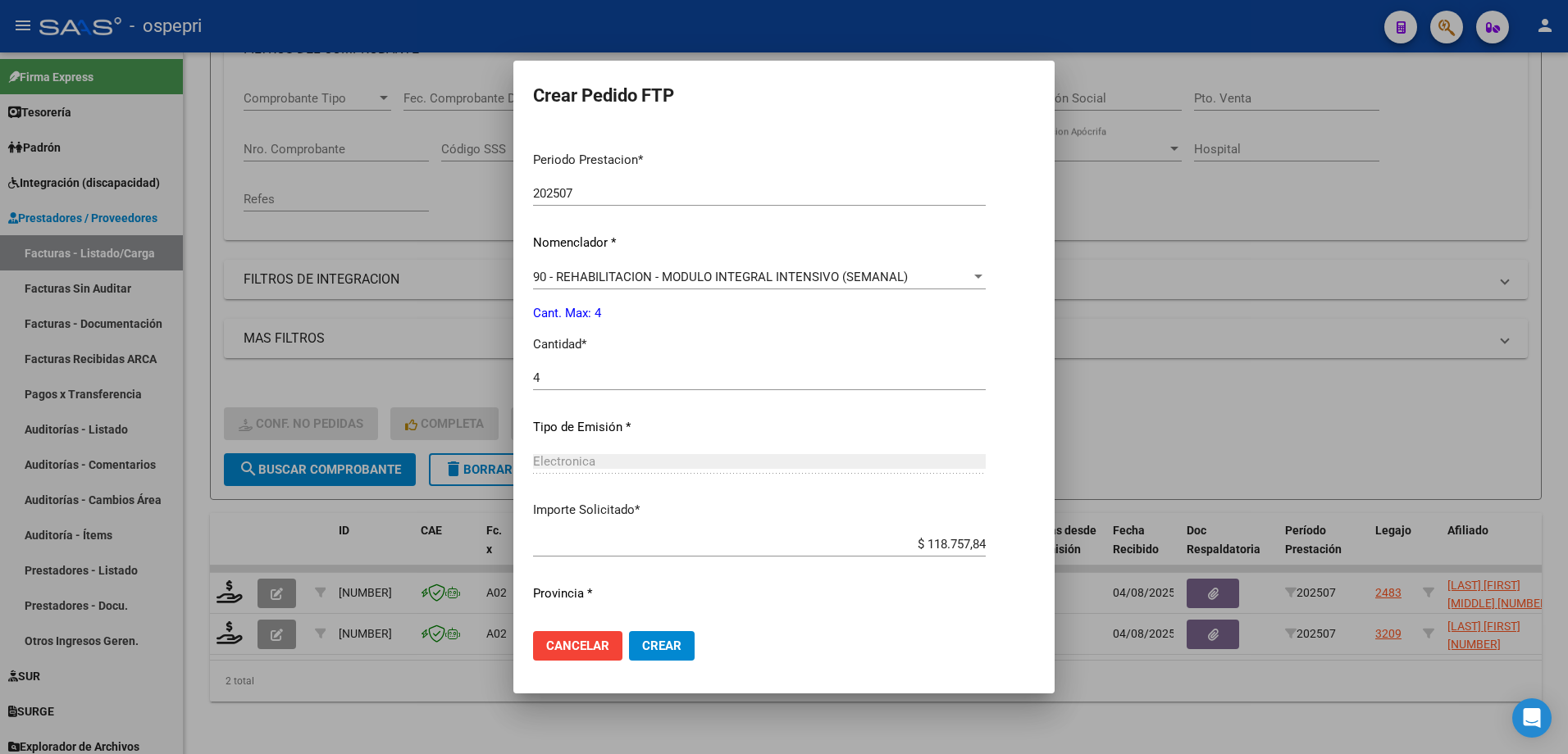 scroll, scrollTop: 544, scrollLeft: 0, axis: vertical 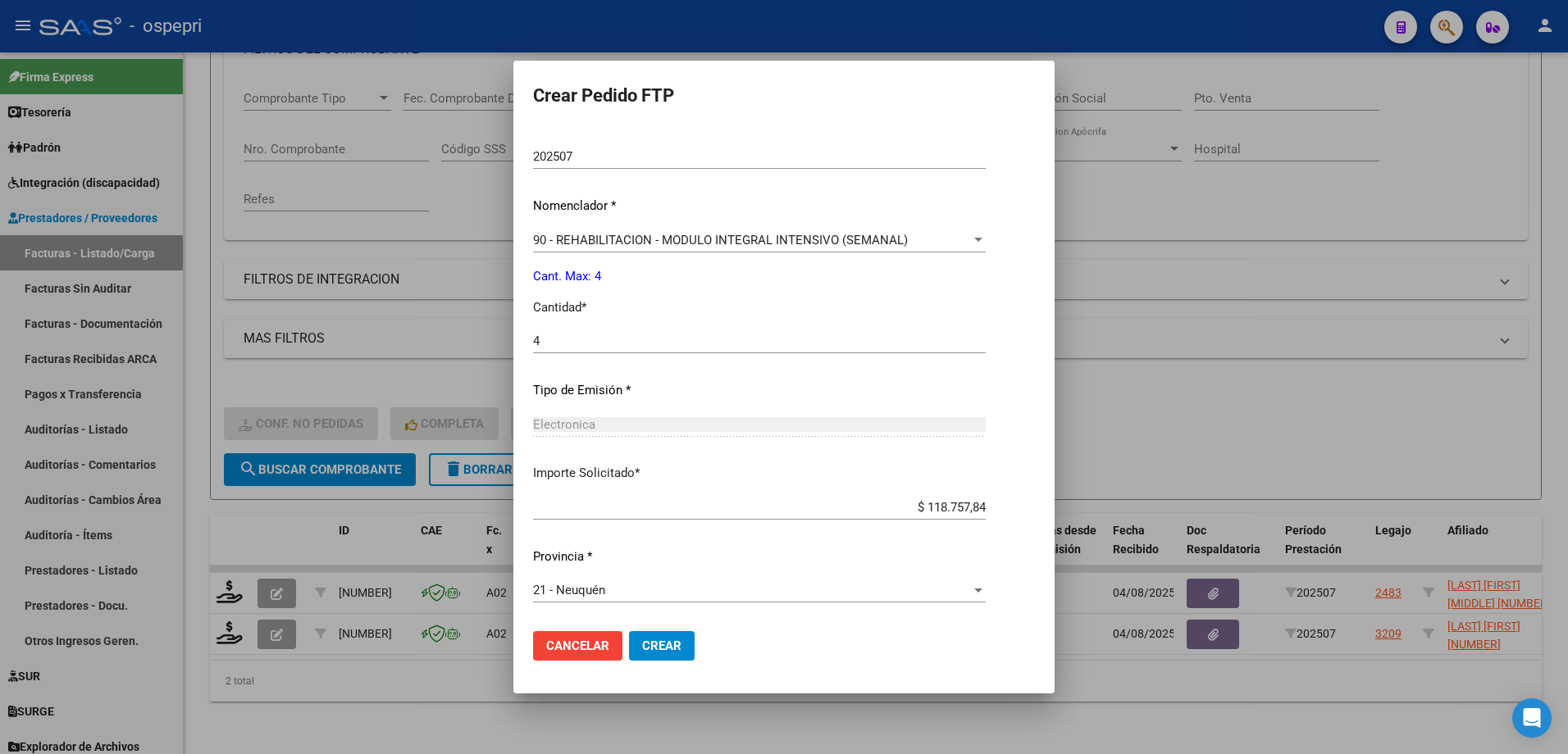 click on "Crear" 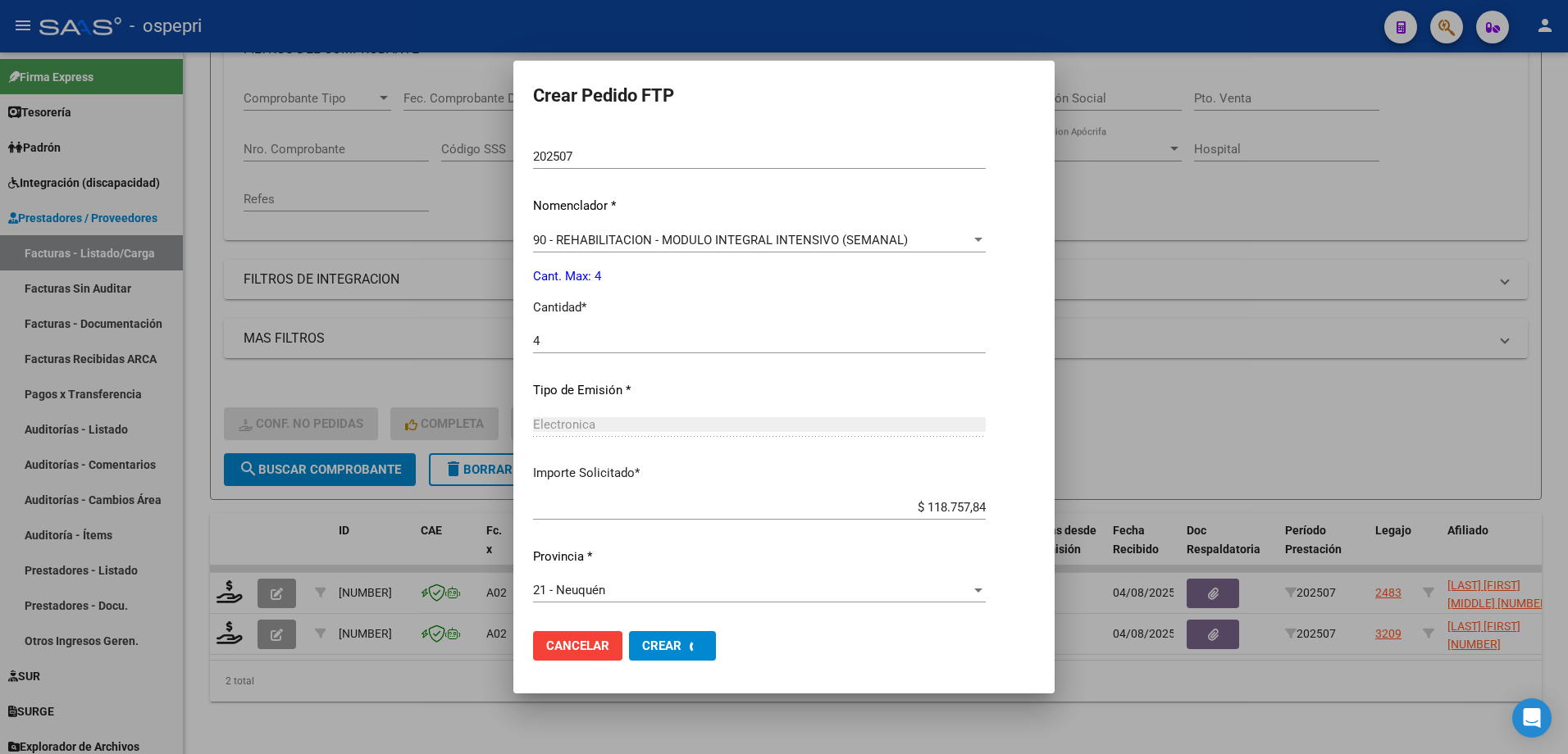 scroll, scrollTop: 0, scrollLeft: 0, axis: both 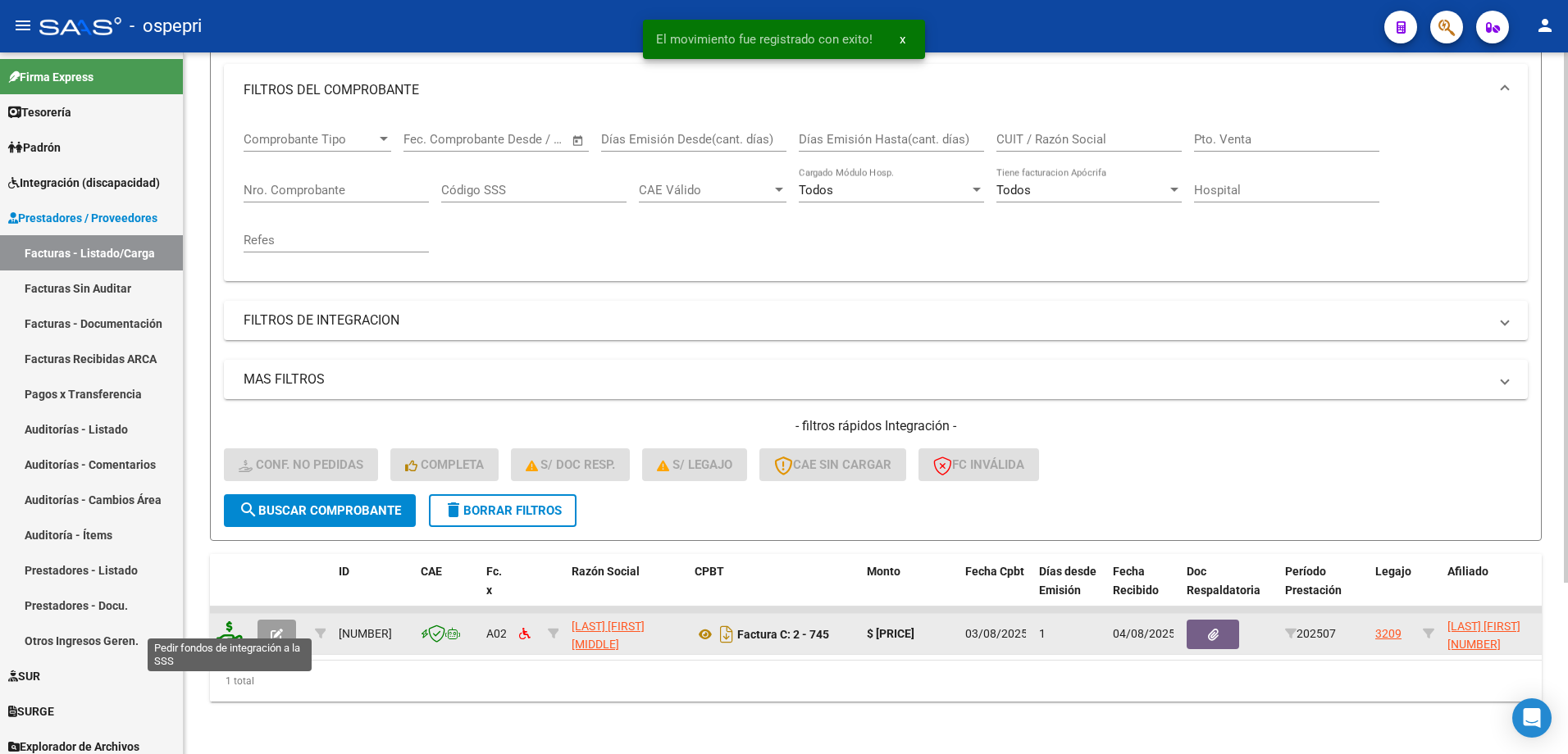 click 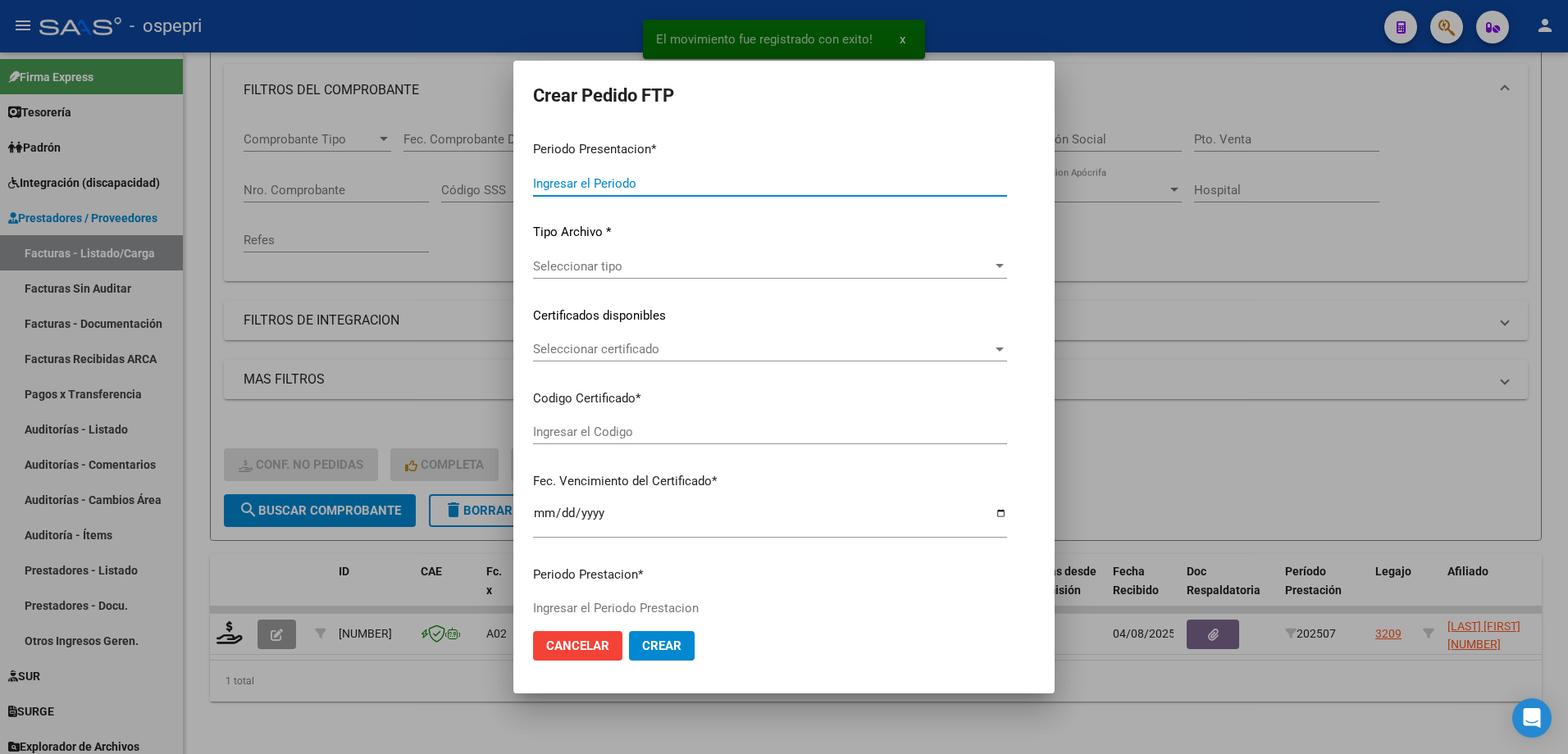 type on "202507" 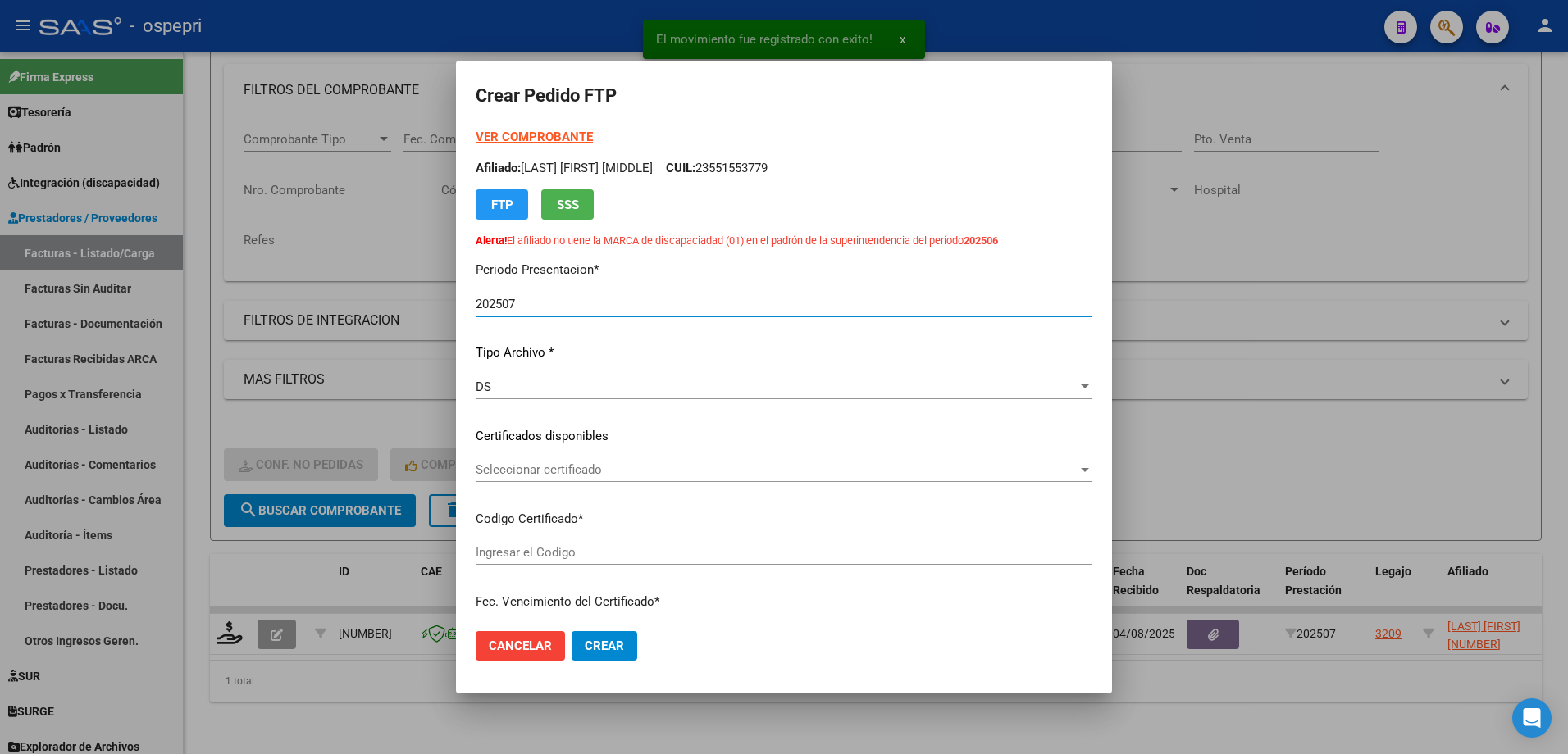 type on "[NUMBER]" 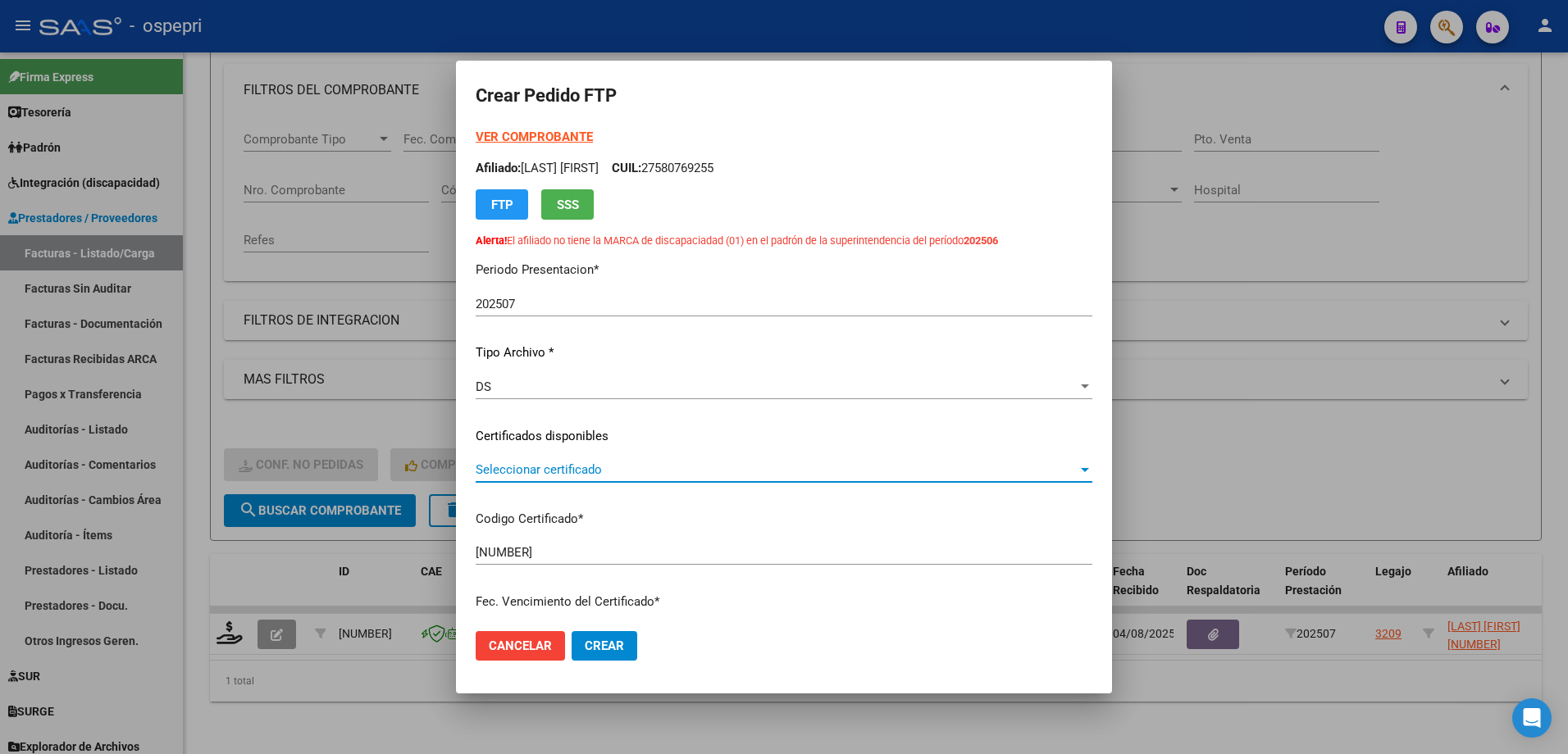 click on "Seleccionar certificado" at bounding box center [777, 470] 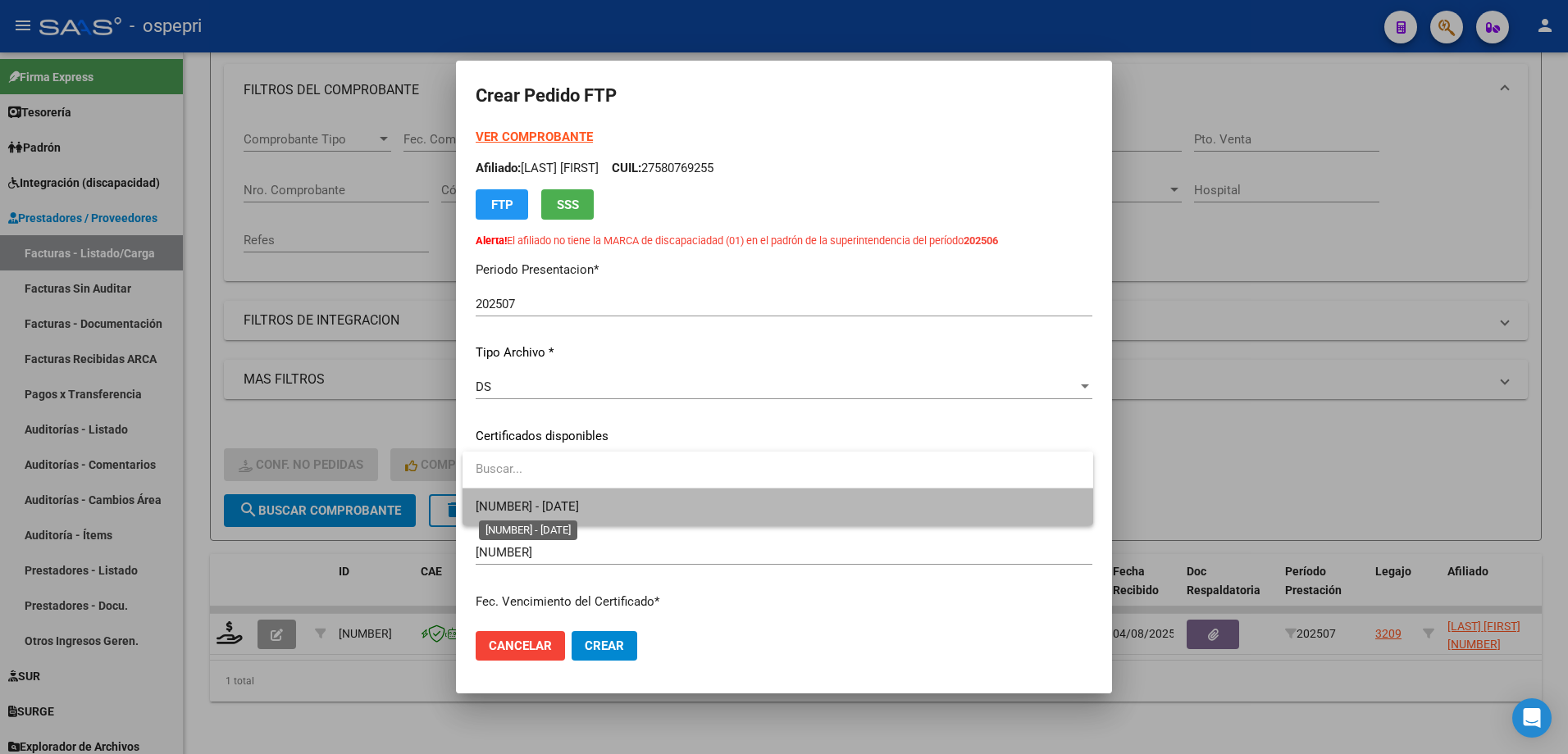 click on "[NUMBER] - [DATE]" at bounding box center [527, 506] 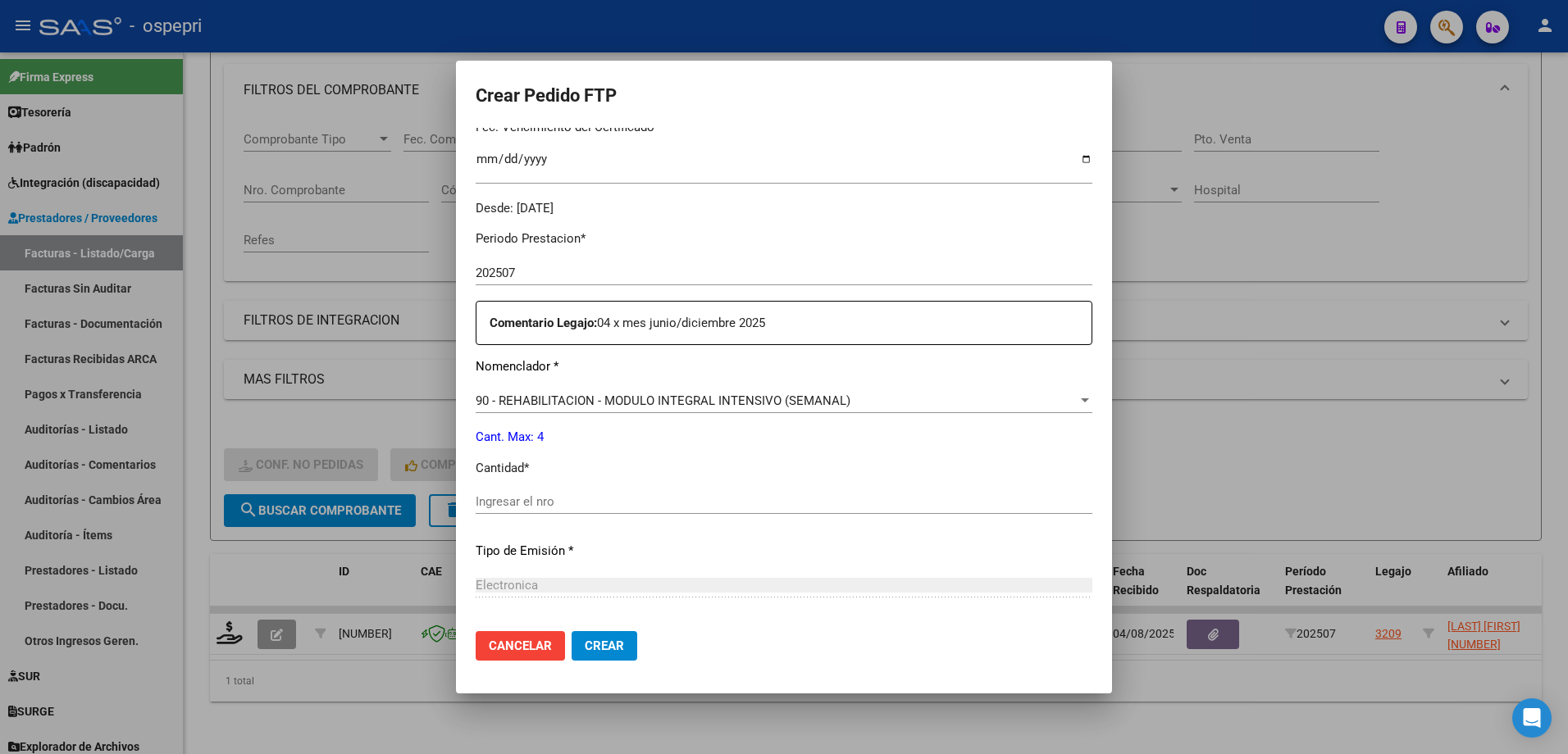 scroll, scrollTop: 492, scrollLeft: 0, axis: vertical 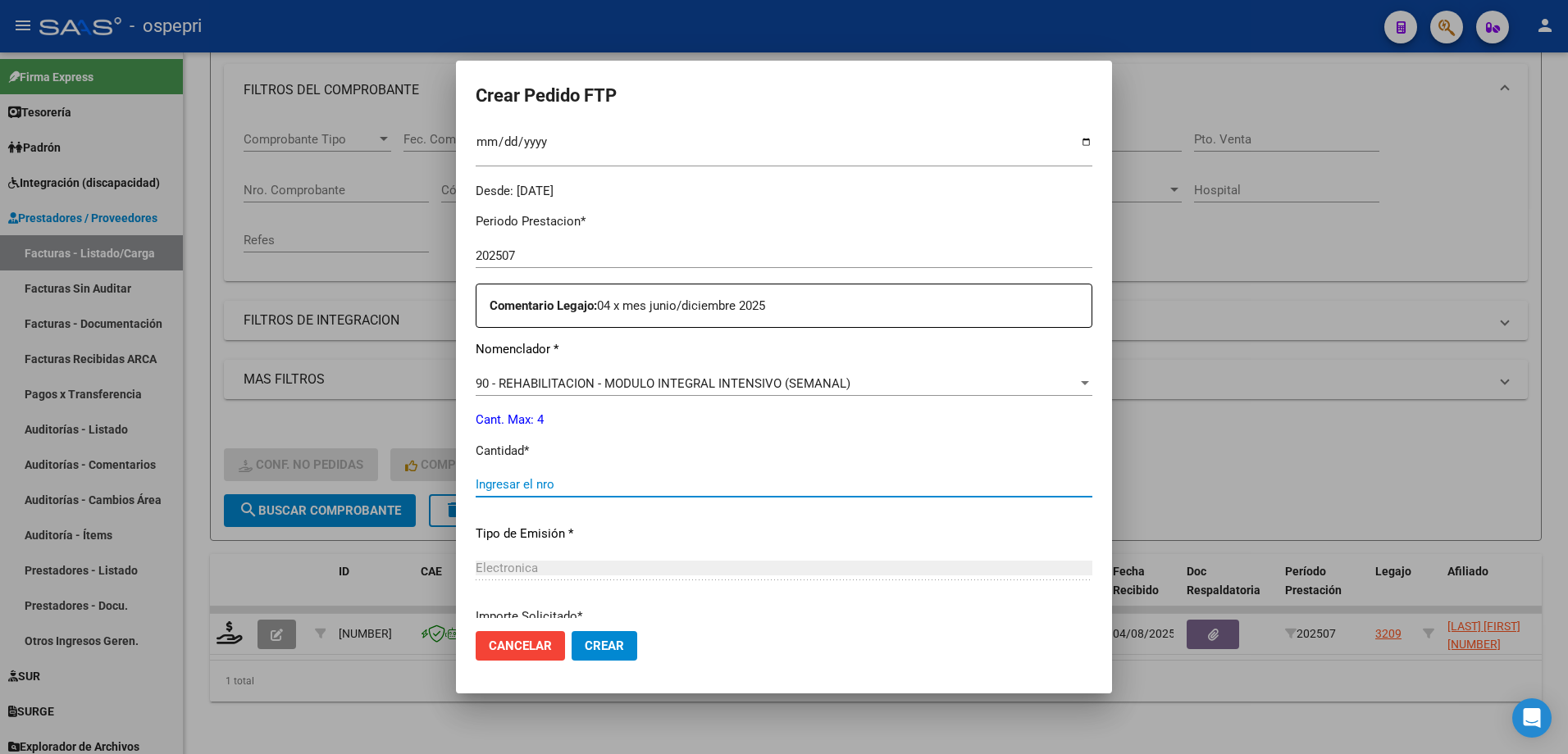 click on "Ingresar el nro" at bounding box center [784, 484] 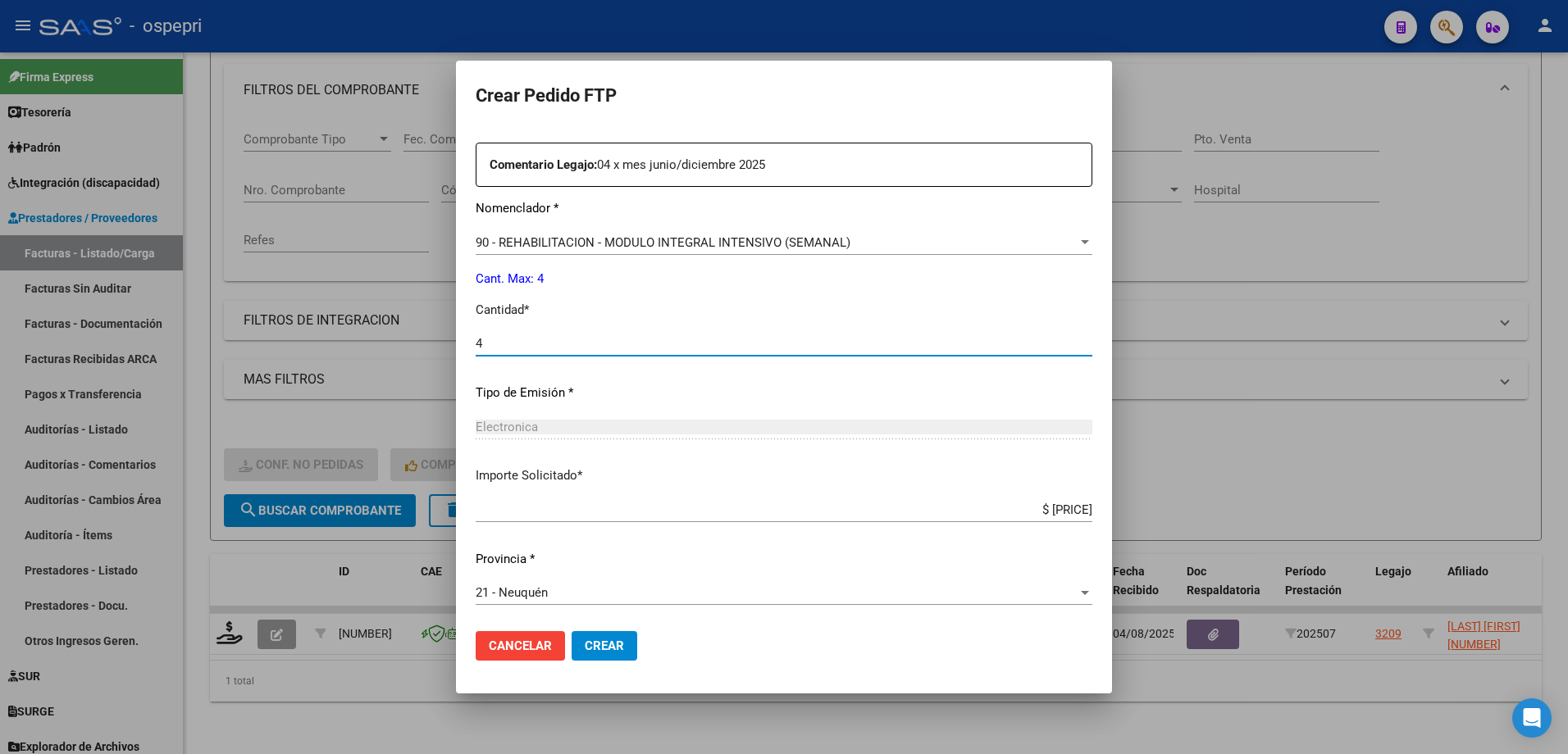 scroll, scrollTop: 635, scrollLeft: 0, axis: vertical 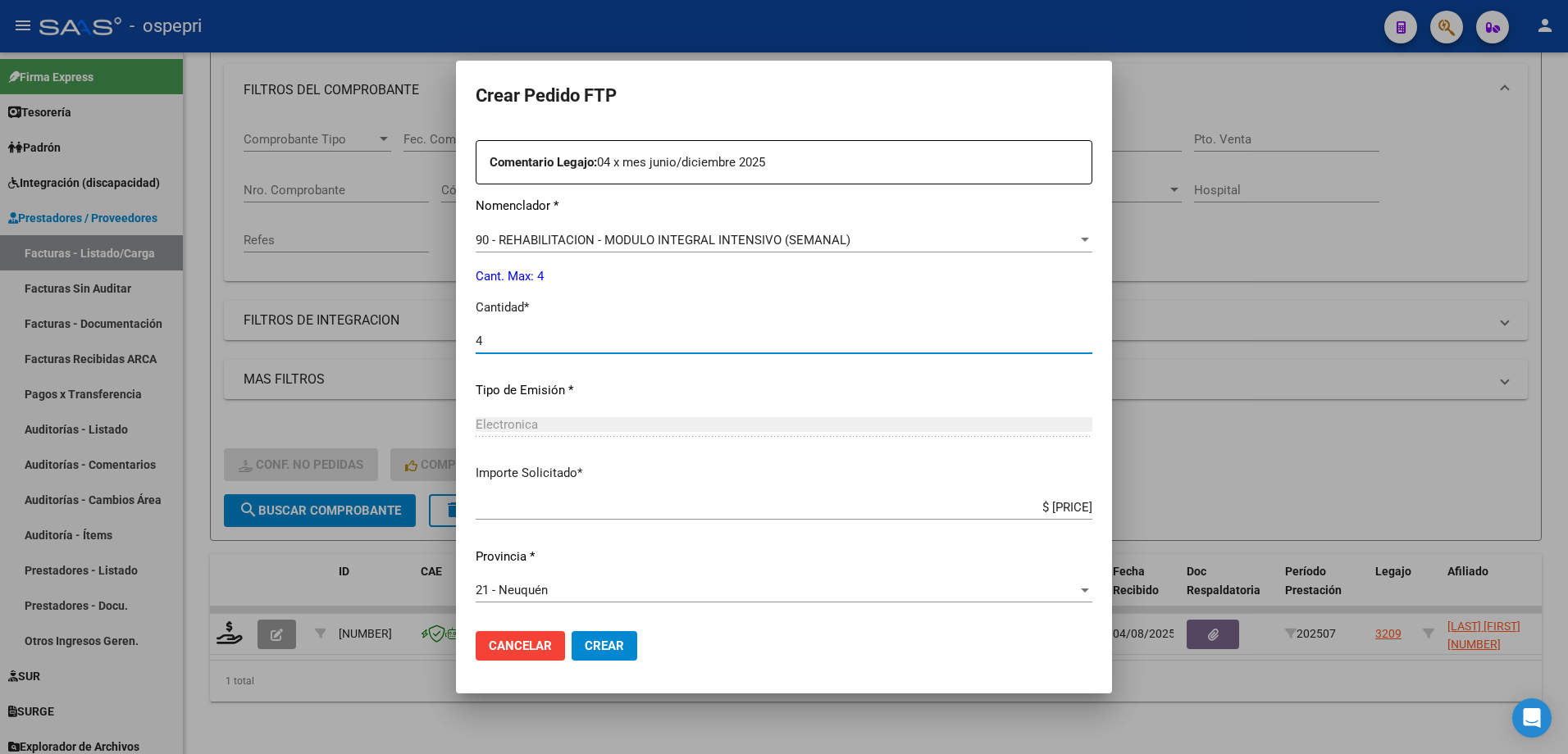 type on "4" 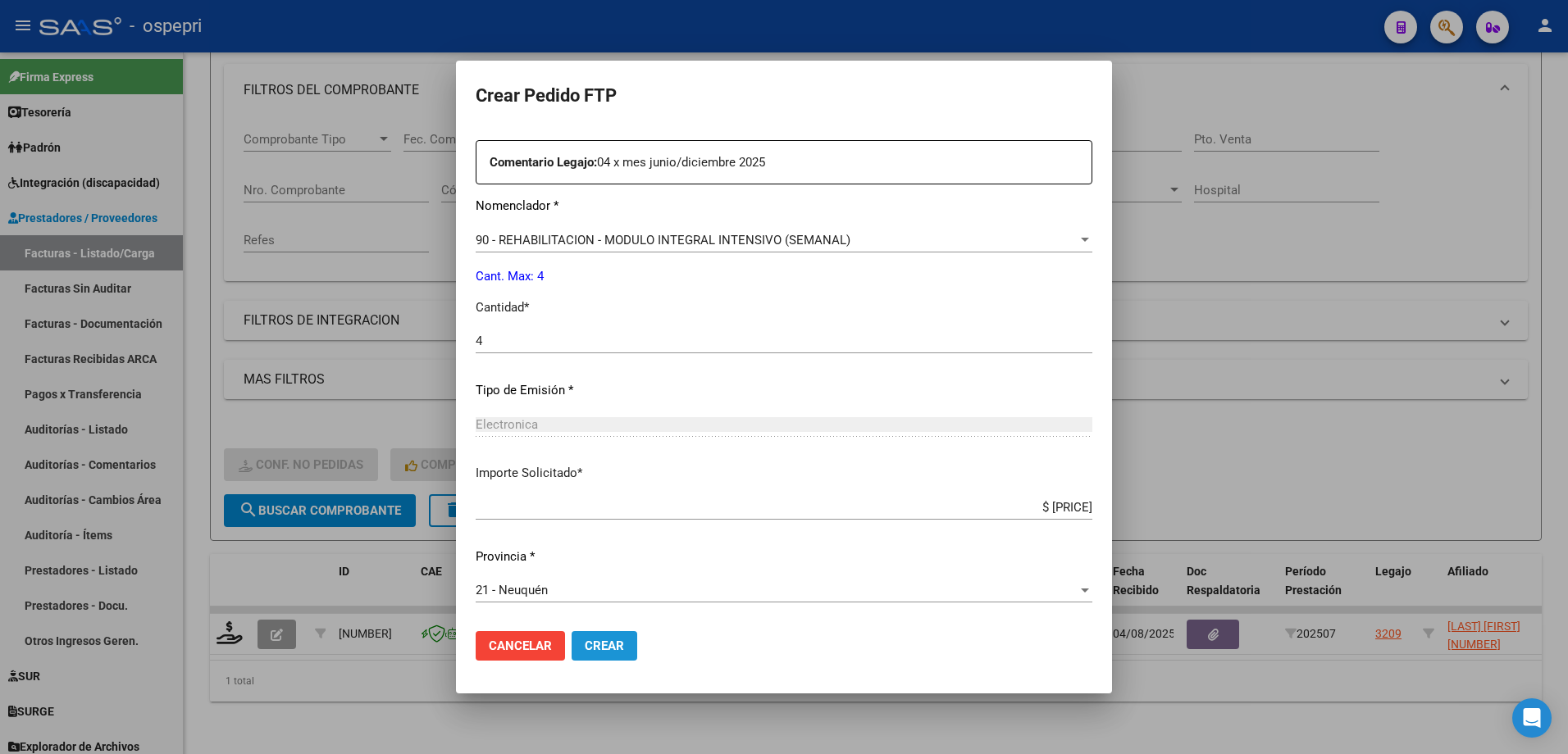 click on "Crear" 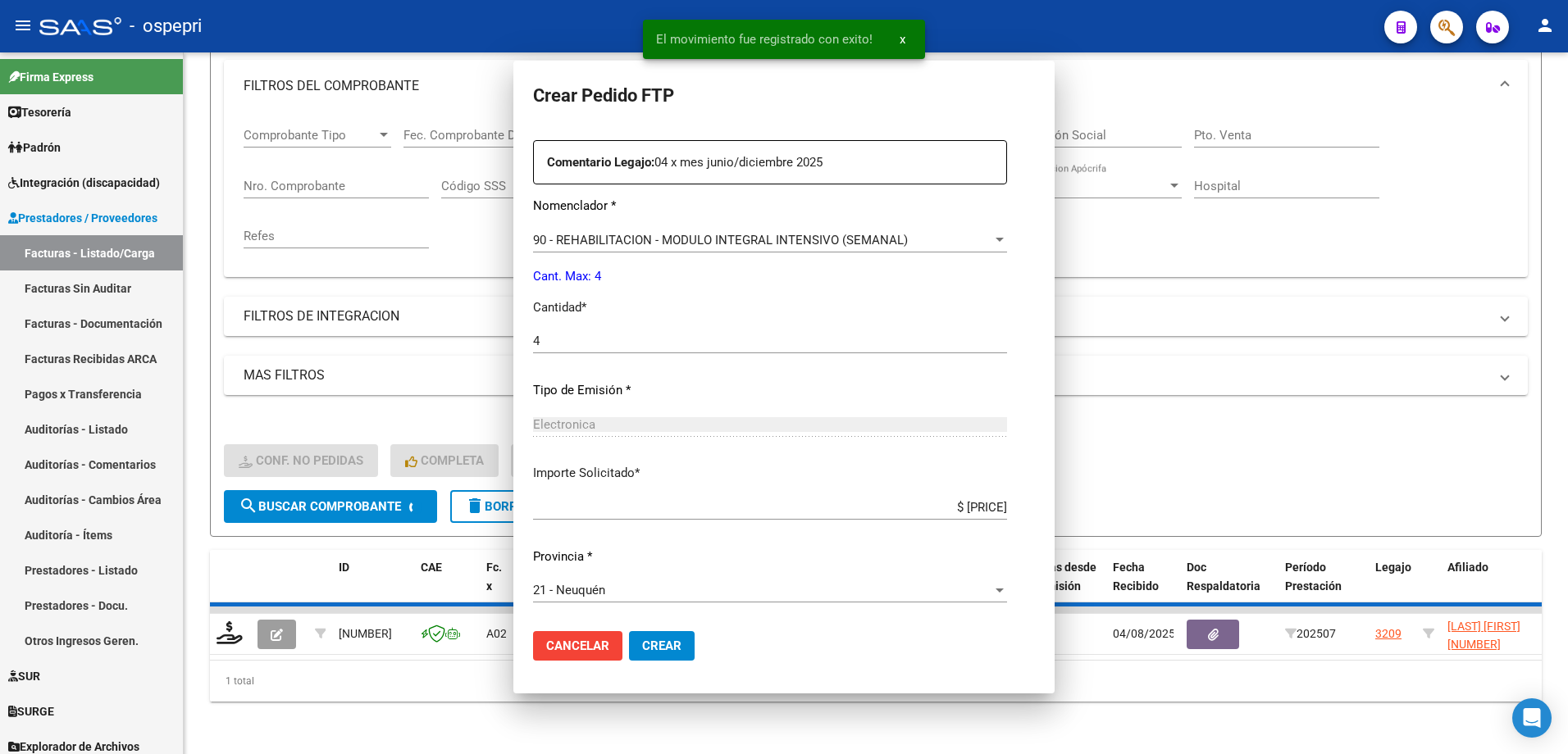 scroll, scrollTop: 0, scrollLeft: 0, axis: both 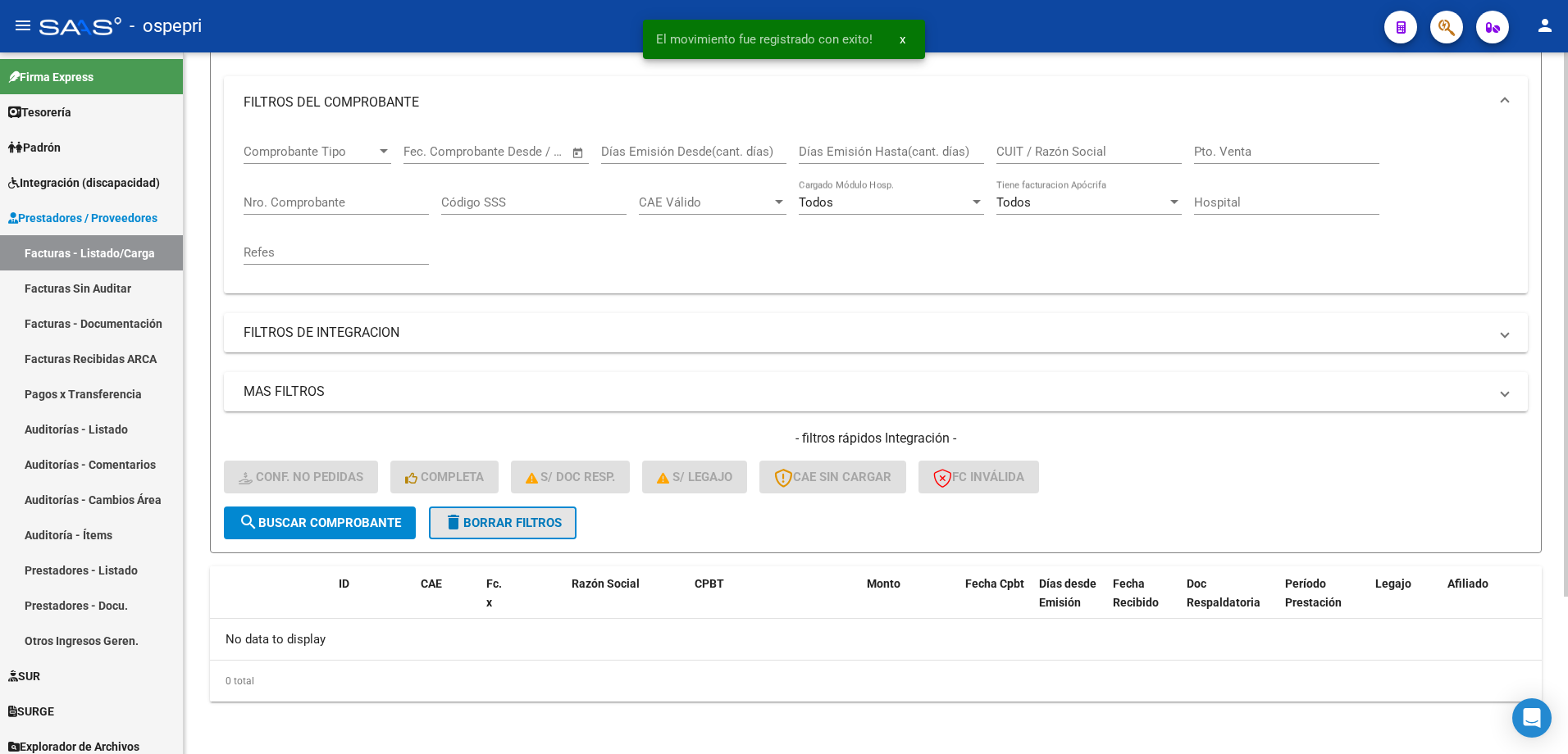 click on "delete  Borrar Filtros" 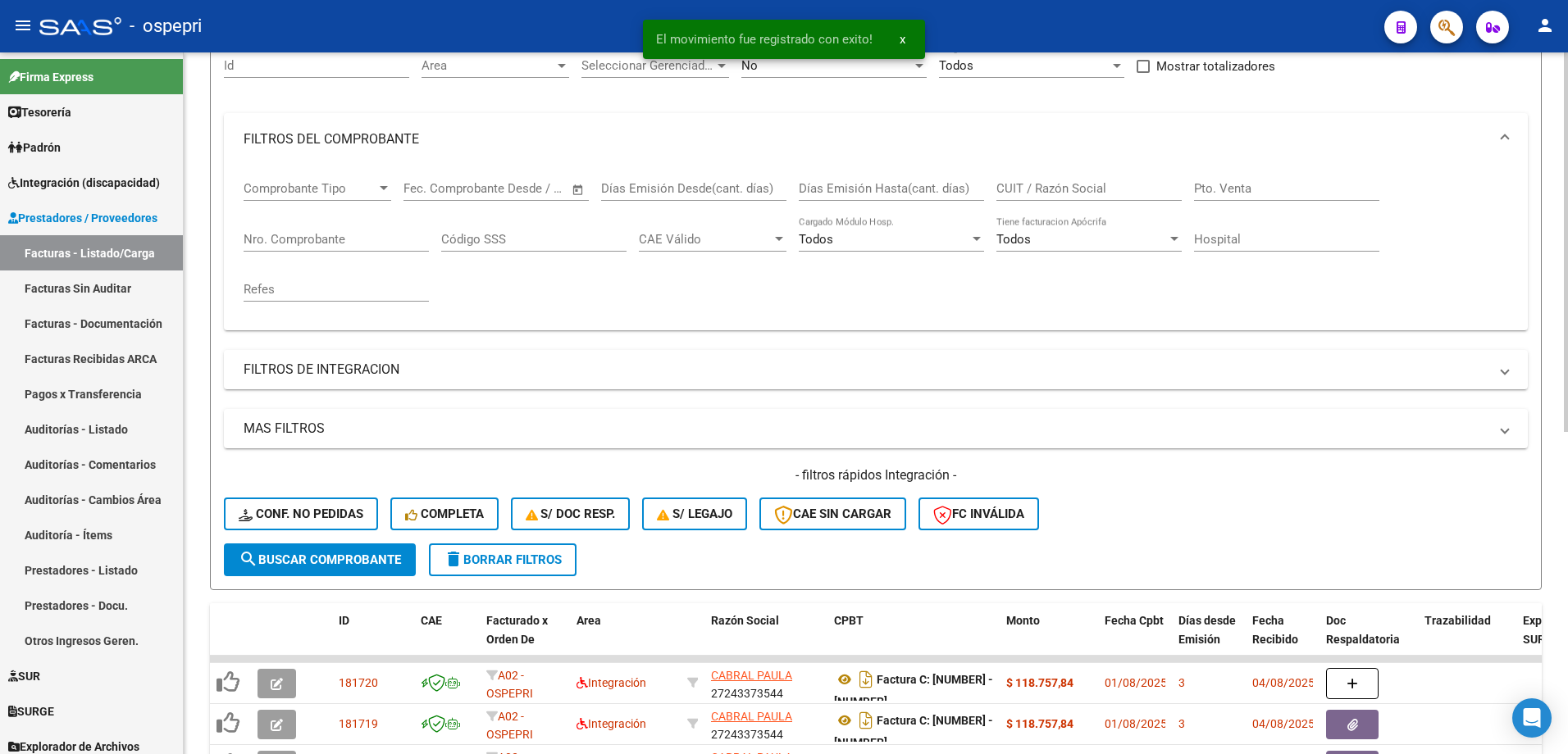scroll, scrollTop: 202, scrollLeft: 0, axis: vertical 